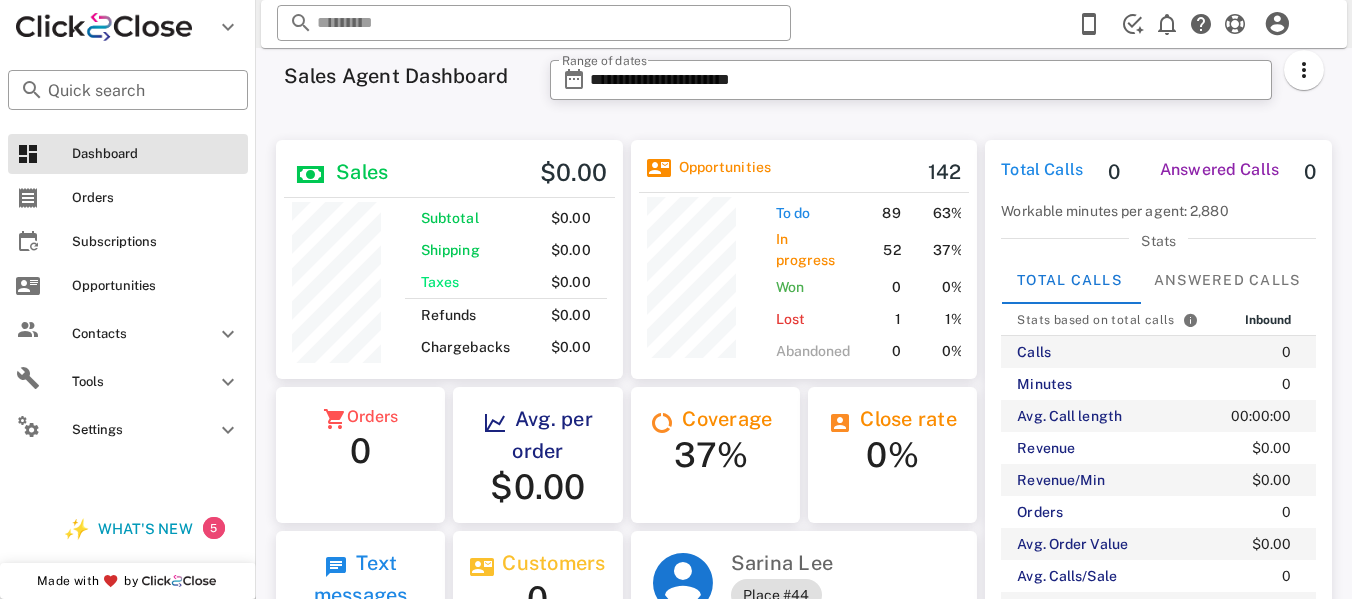 scroll, scrollTop: 0, scrollLeft: 0, axis: both 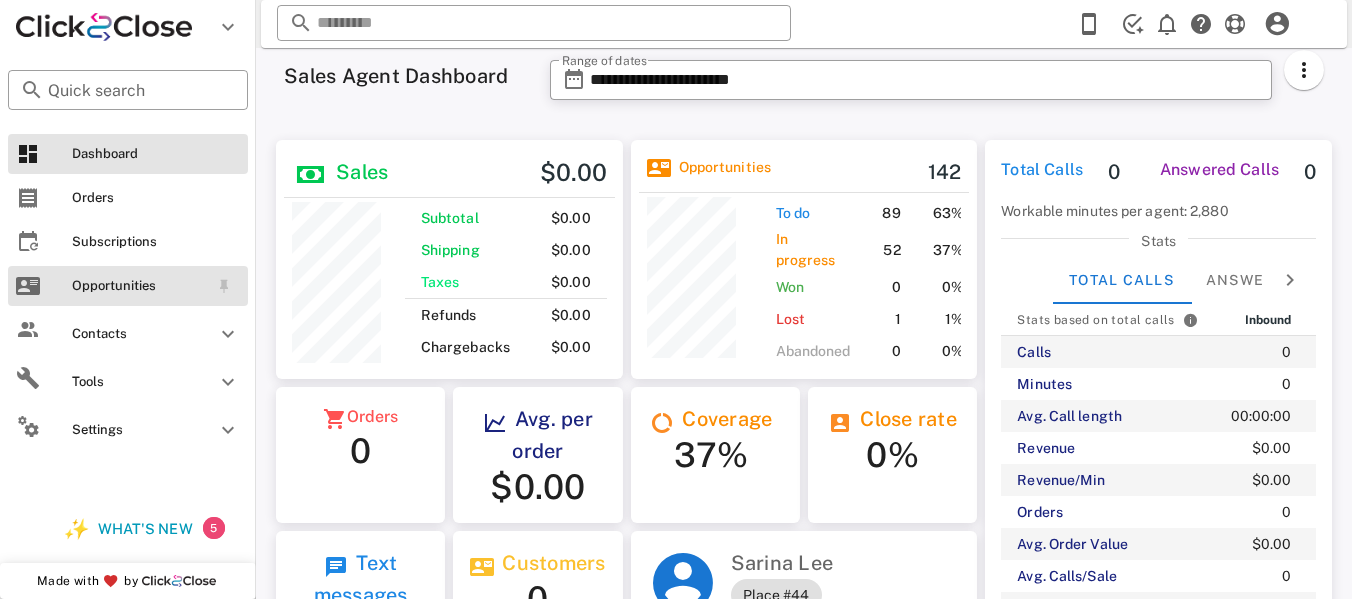click on "Opportunities" at bounding box center [128, 286] 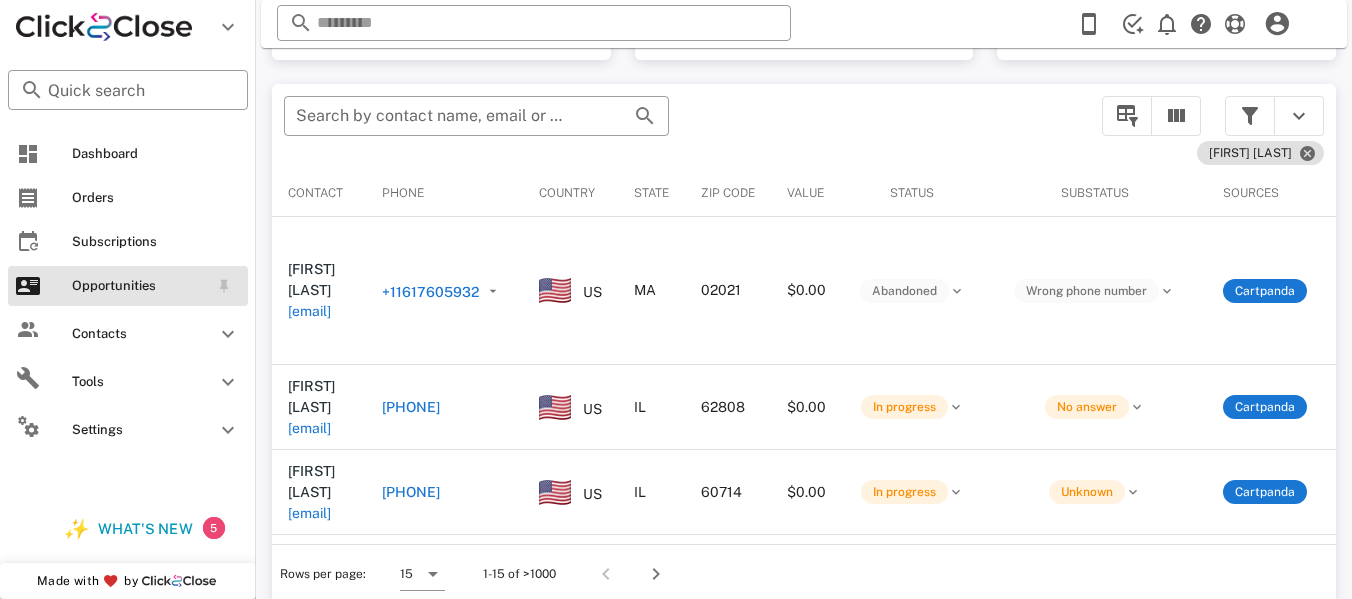 scroll, scrollTop: 380, scrollLeft: 0, axis: vertical 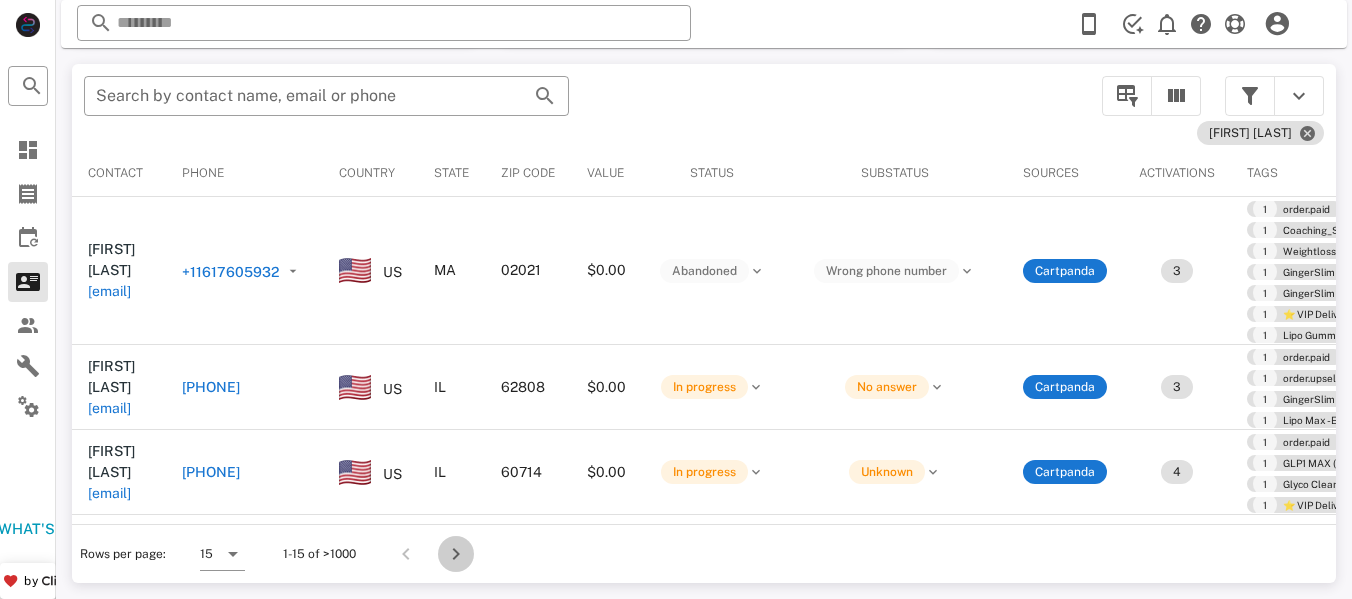 click at bounding box center [456, 554] 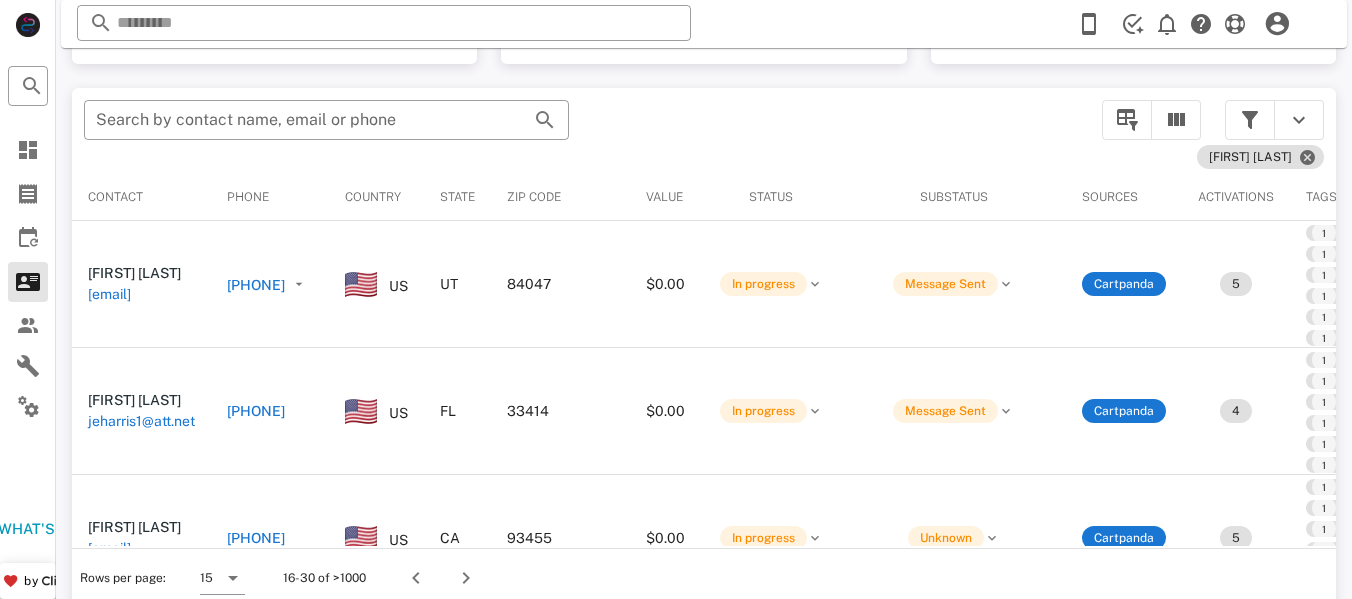 scroll, scrollTop: 380, scrollLeft: 0, axis: vertical 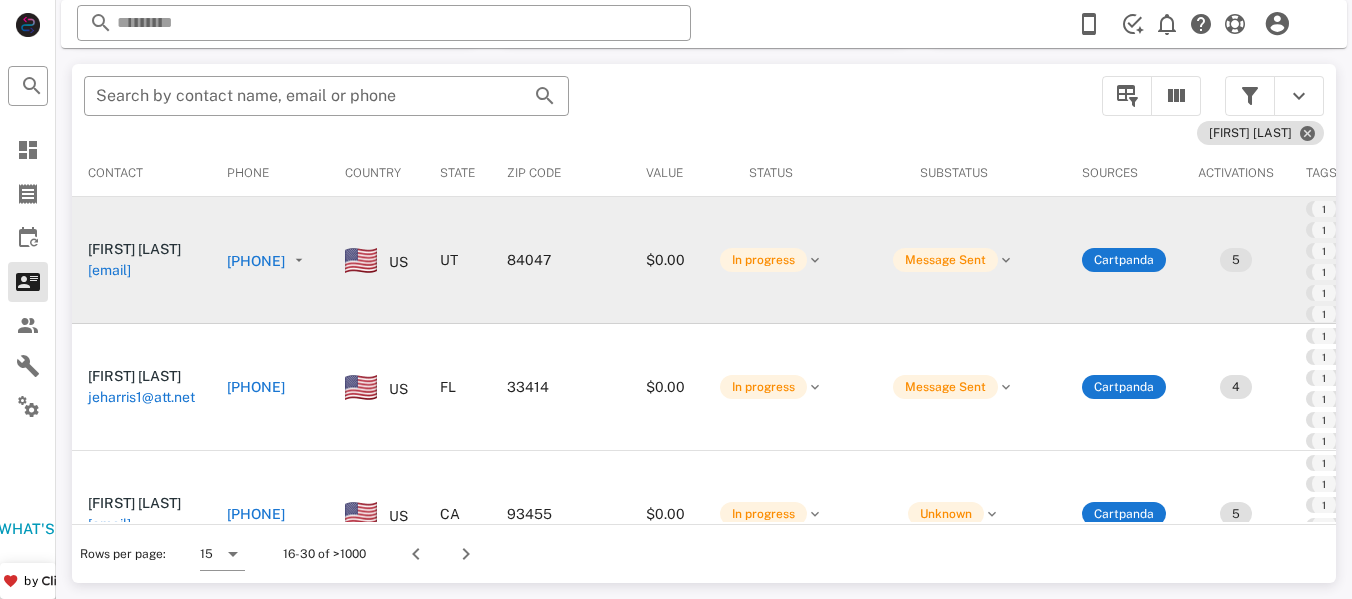 click on "[PHONE]" at bounding box center [256, 261] 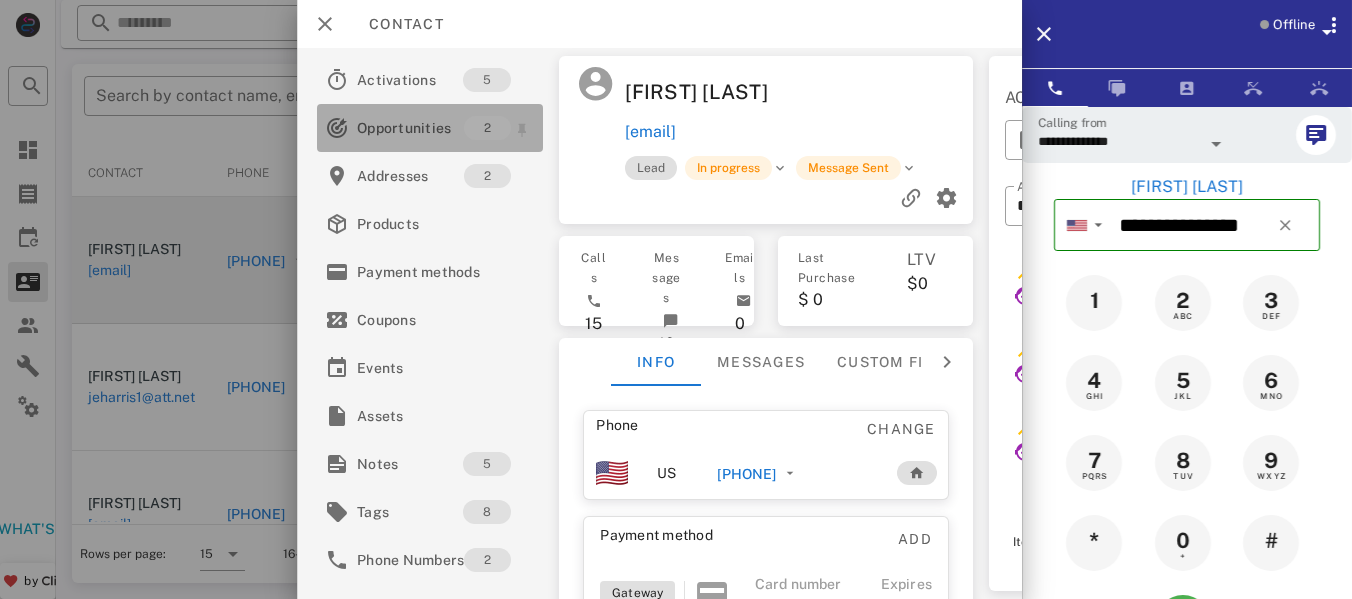 click on "Opportunities" at bounding box center (410, 128) 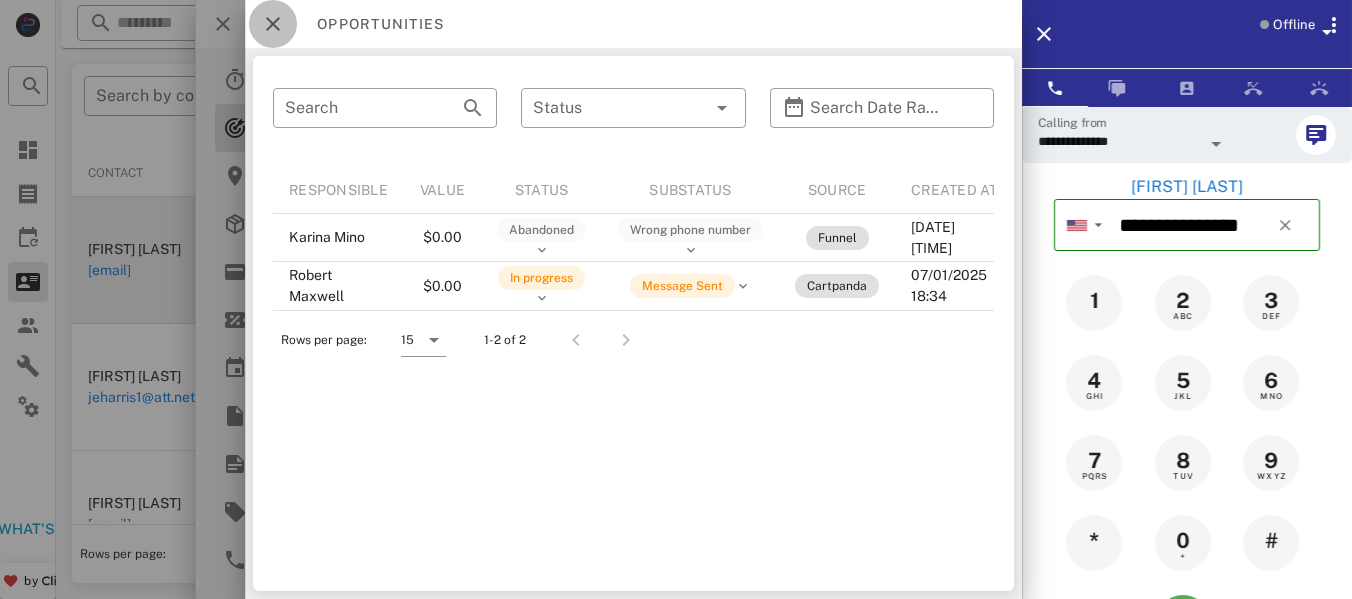 click at bounding box center [273, 24] 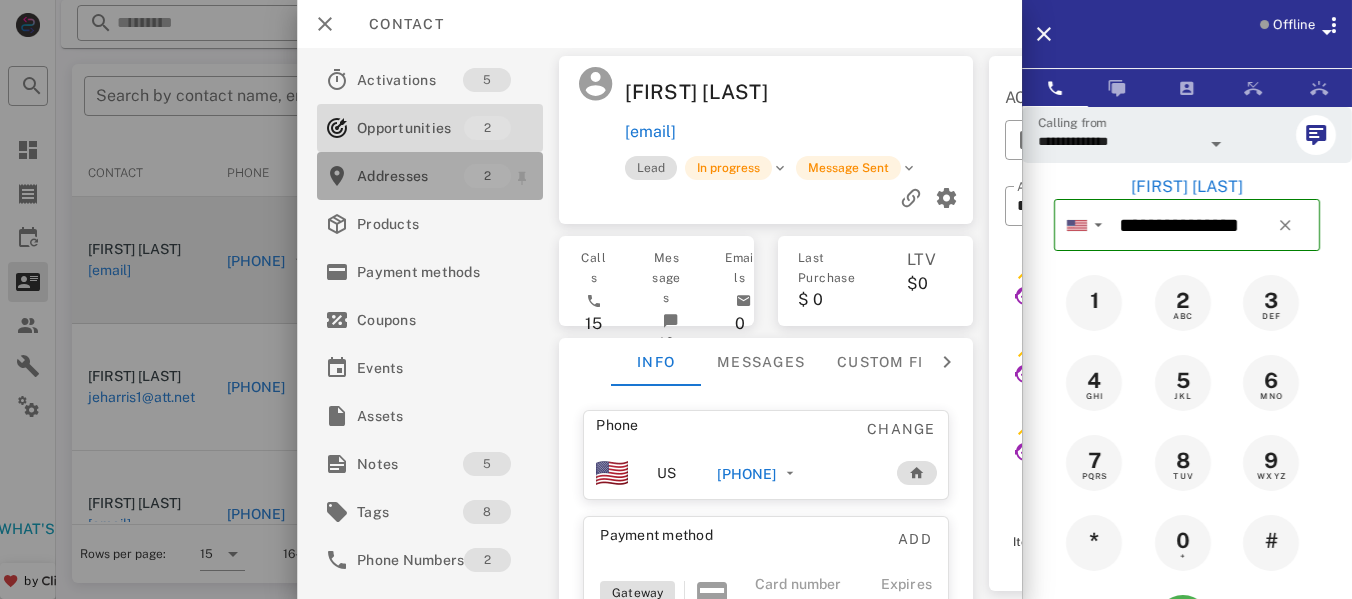 click on "Addresses" at bounding box center (410, 176) 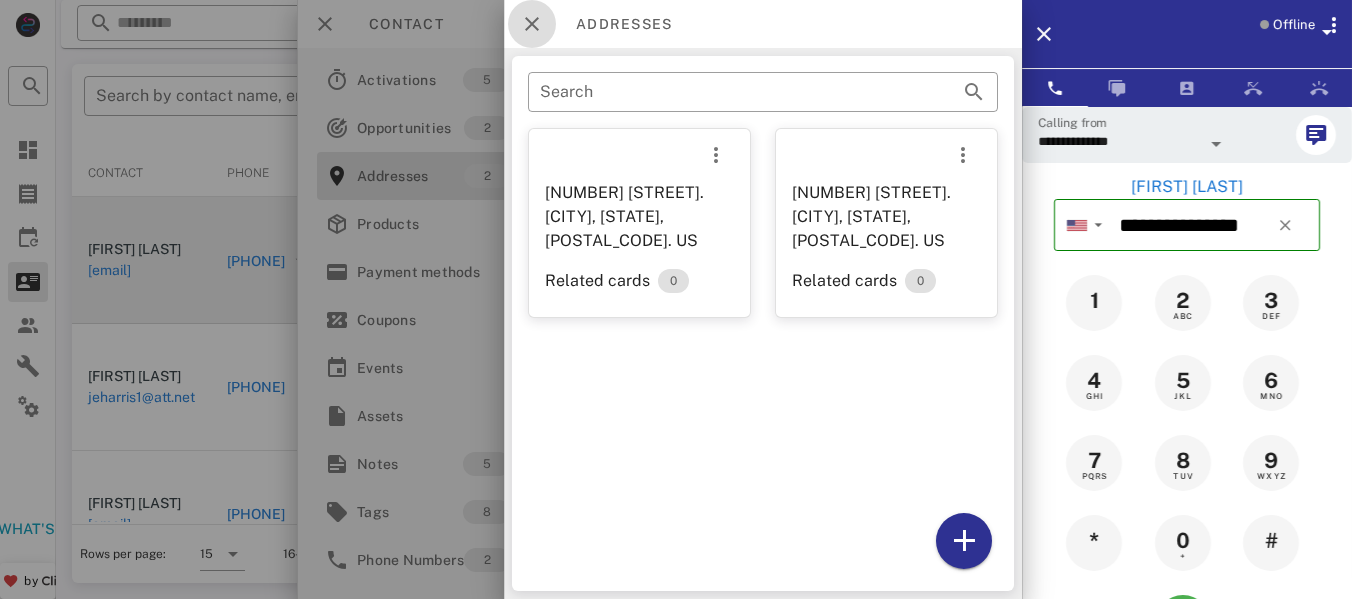 click at bounding box center [532, 24] 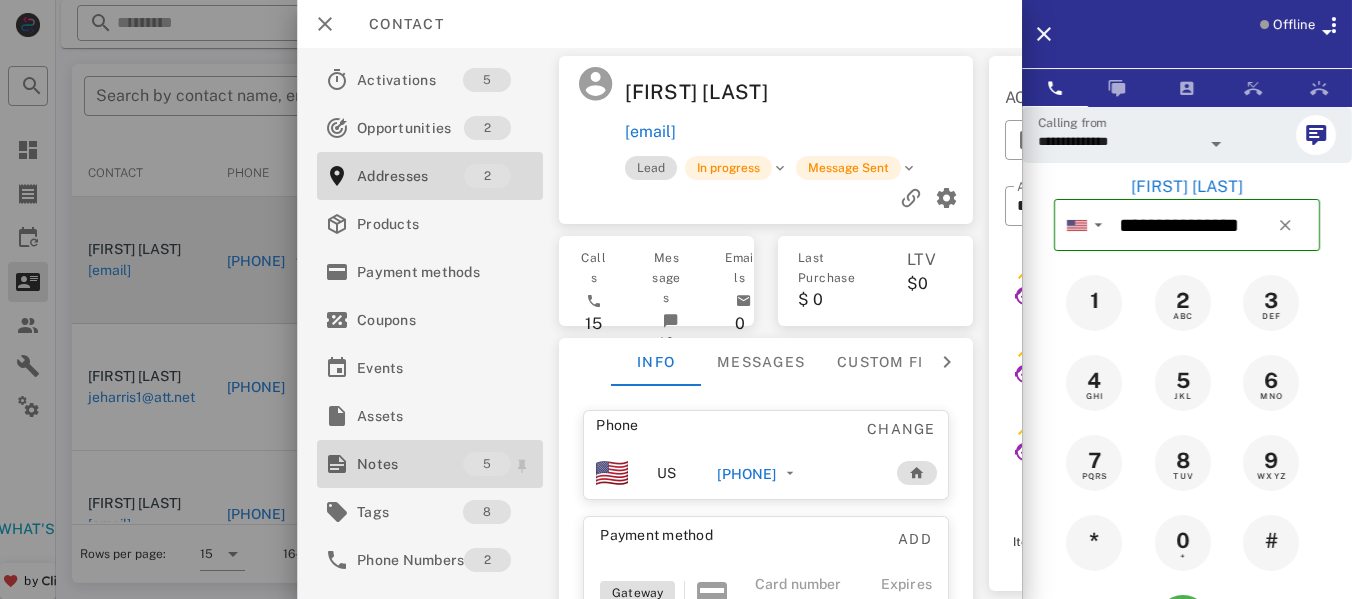 click on "Notes" at bounding box center (410, 464) 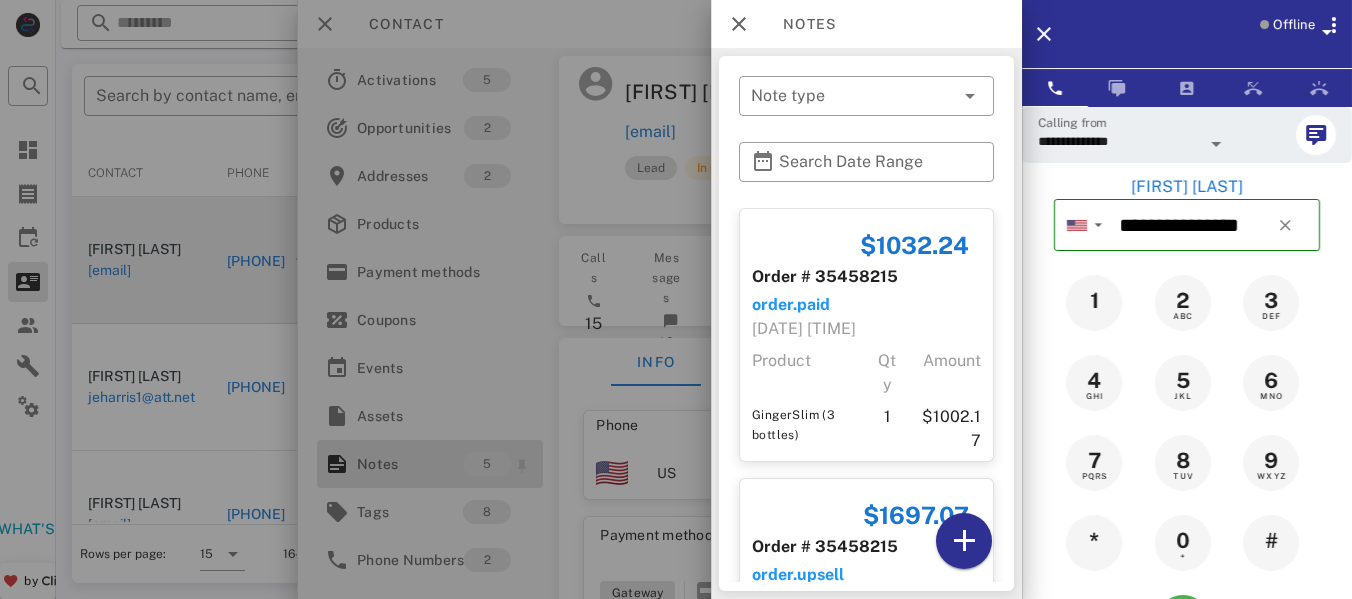 scroll, scrollTop: 40, scrollLeft: 0, axis: vertical 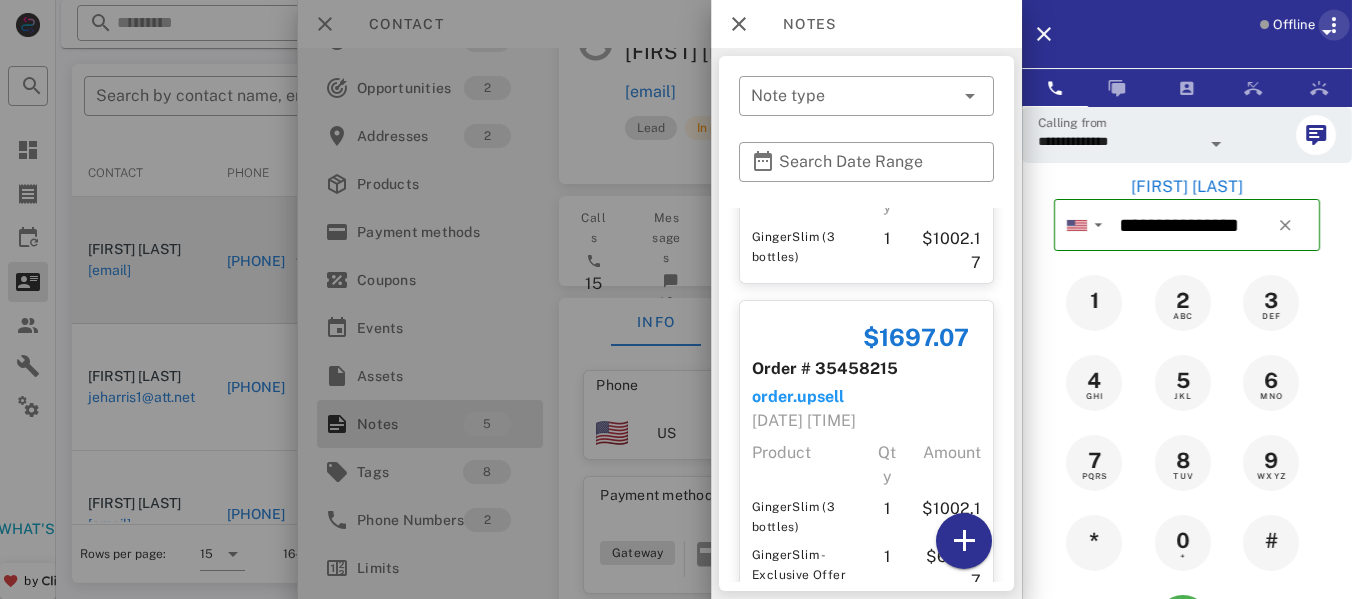 click at bounding box center (1334, 25) 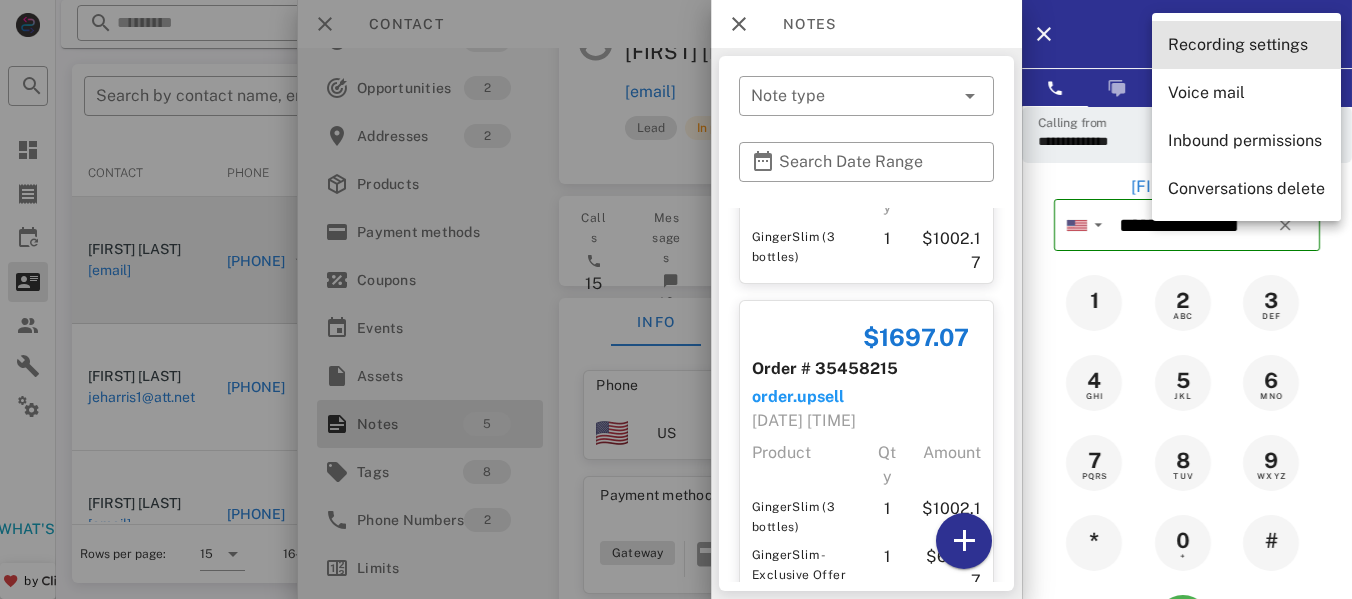 click on "Recording settings" at bounding box center [1246, 45] 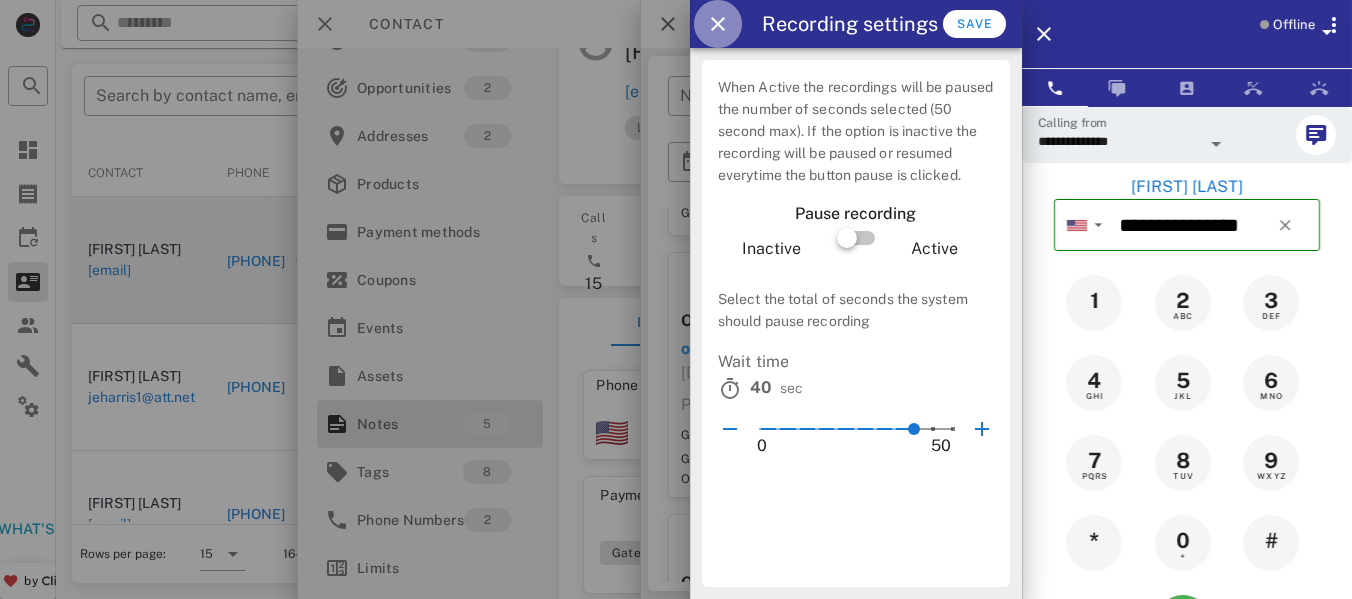 click at bounding box center [718, 24] 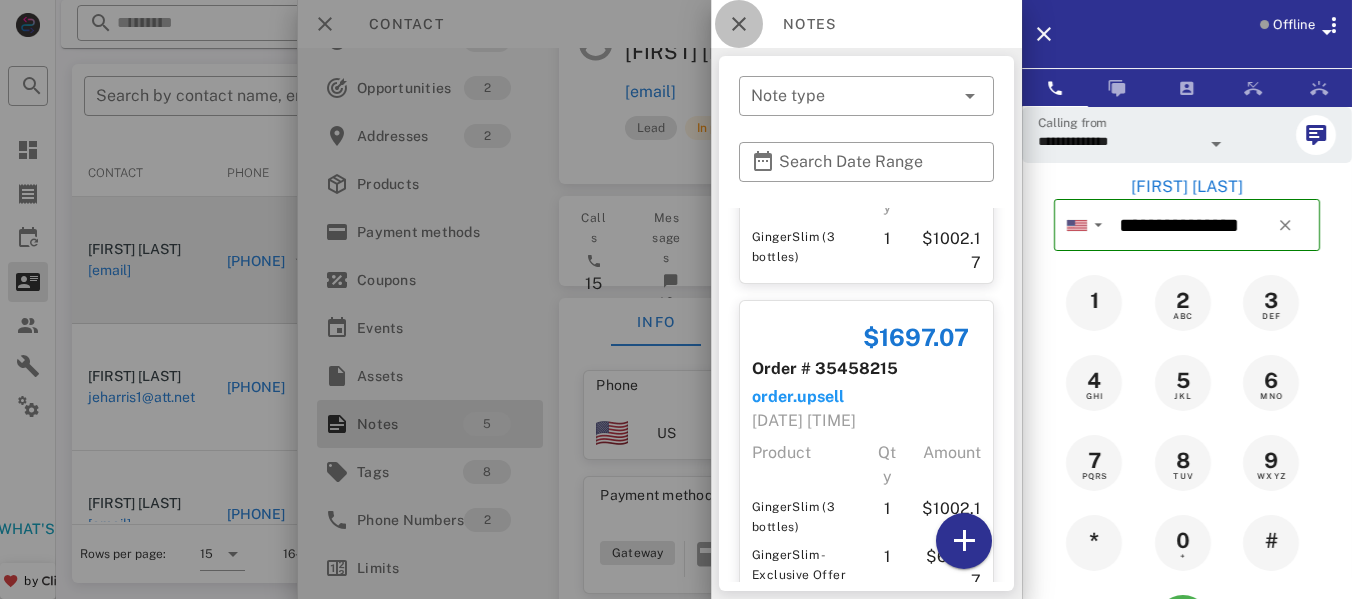 click at bounding box center [739, 24] 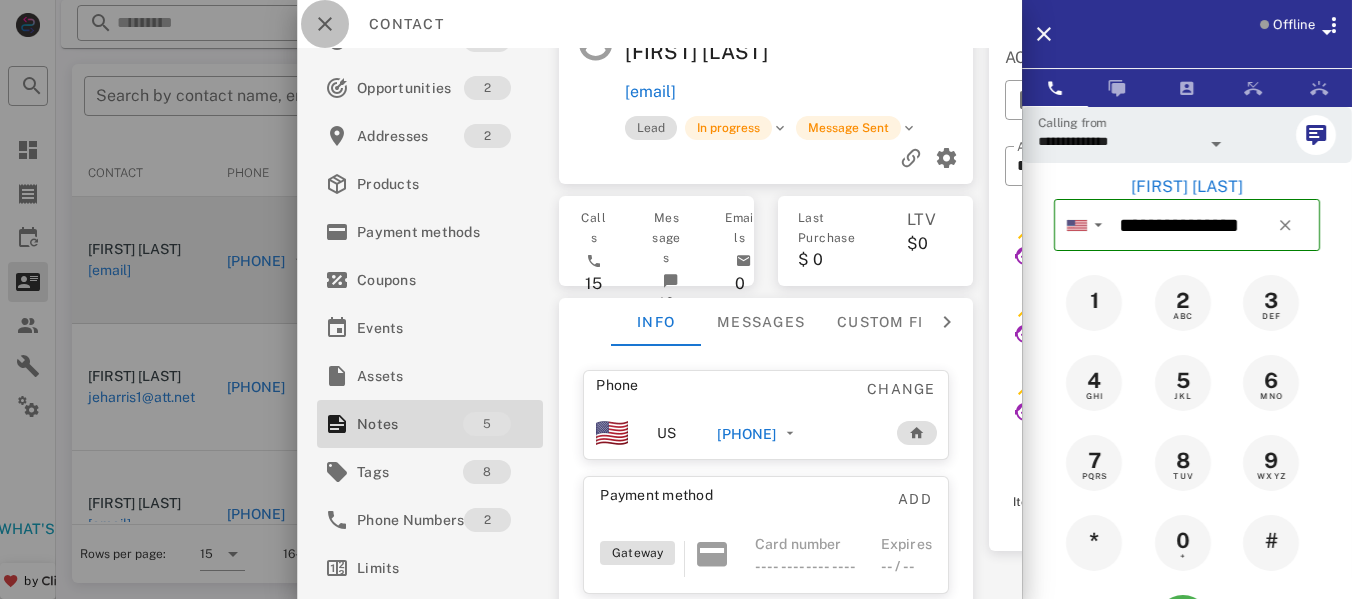 click at bounding box center (325, 24) 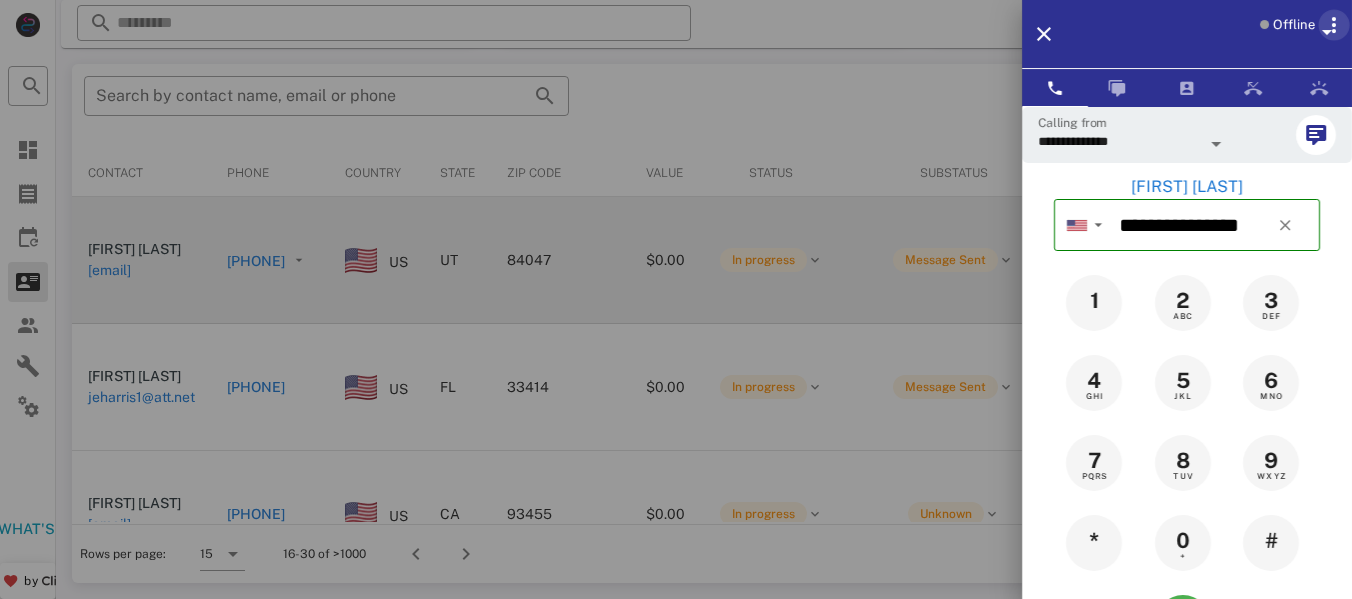 click at bounding box center (1334, 25) 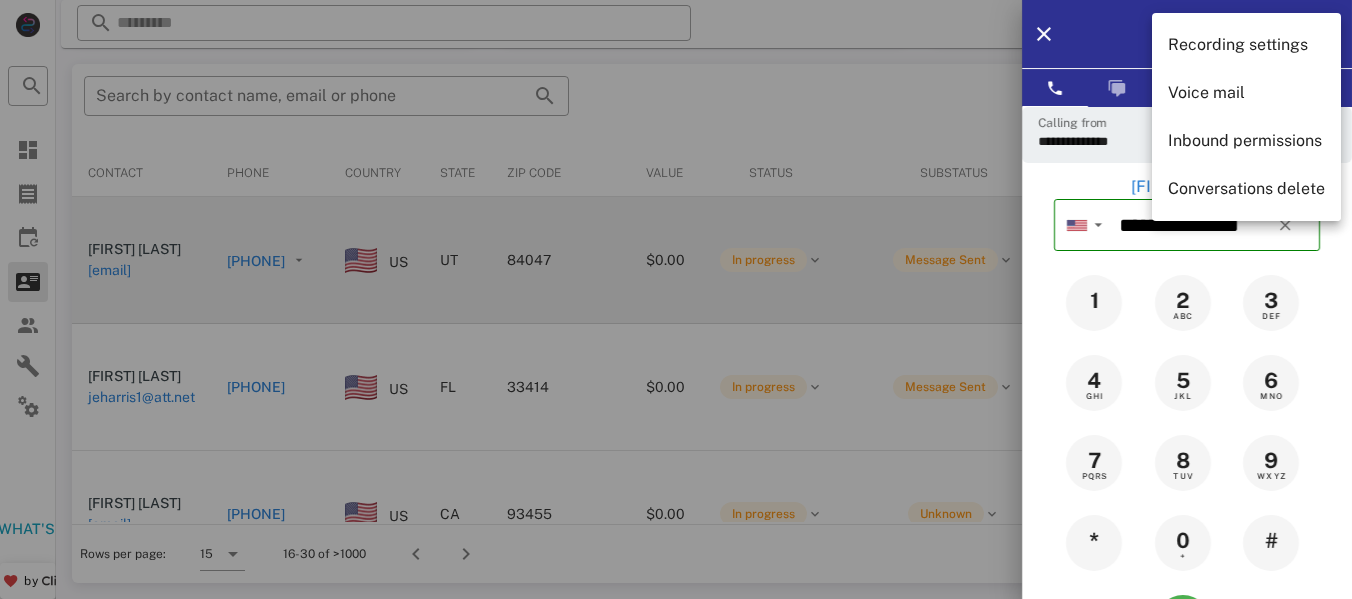 click on "Offline" at bounding box center [1213, 34] 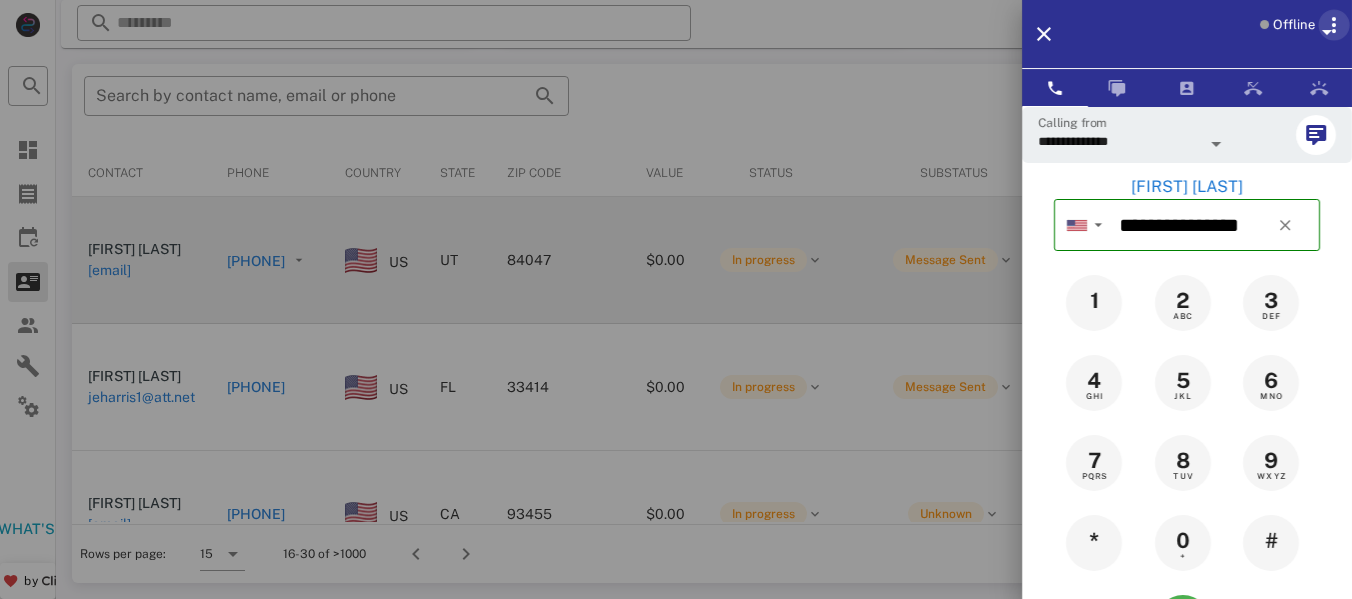 click at bounding box center [1334, 25] 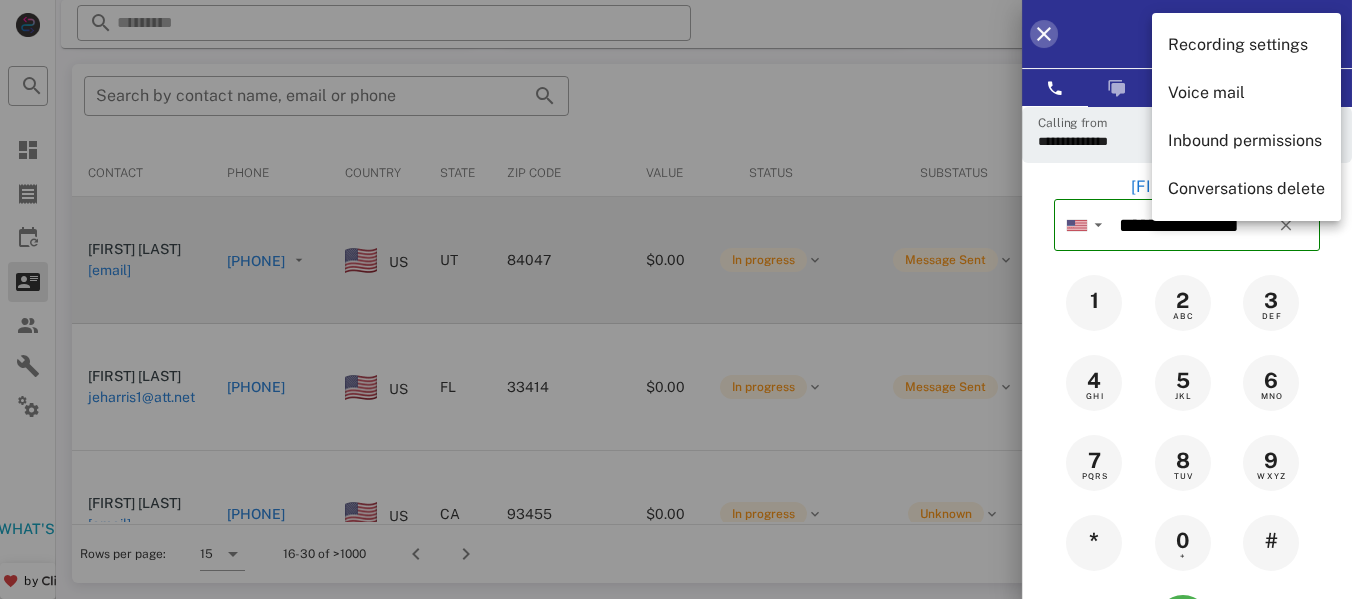 click at bounding box center [1044, 34] 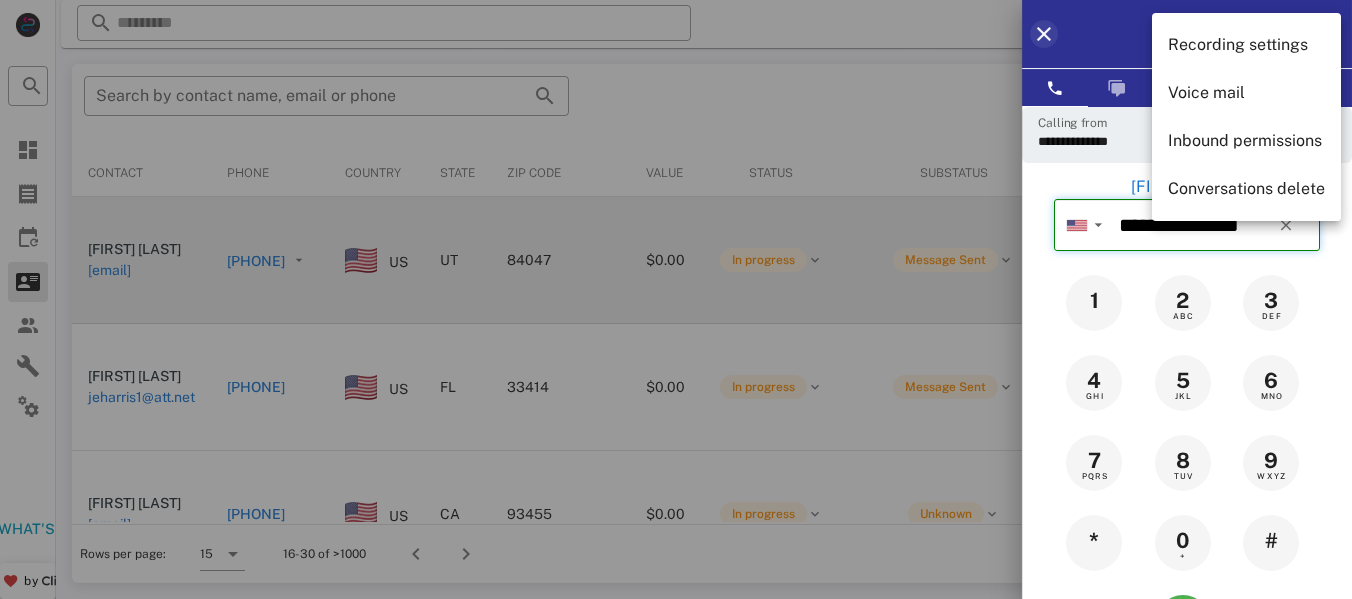 type 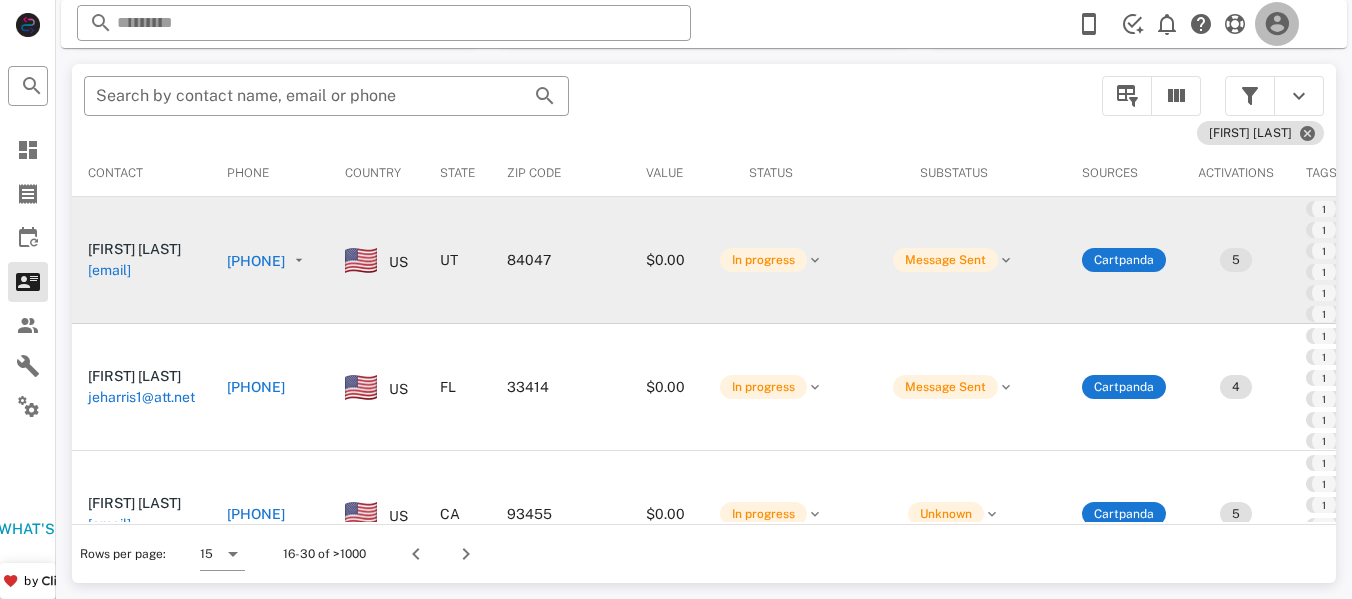 click at bounding box center (1277, 24) 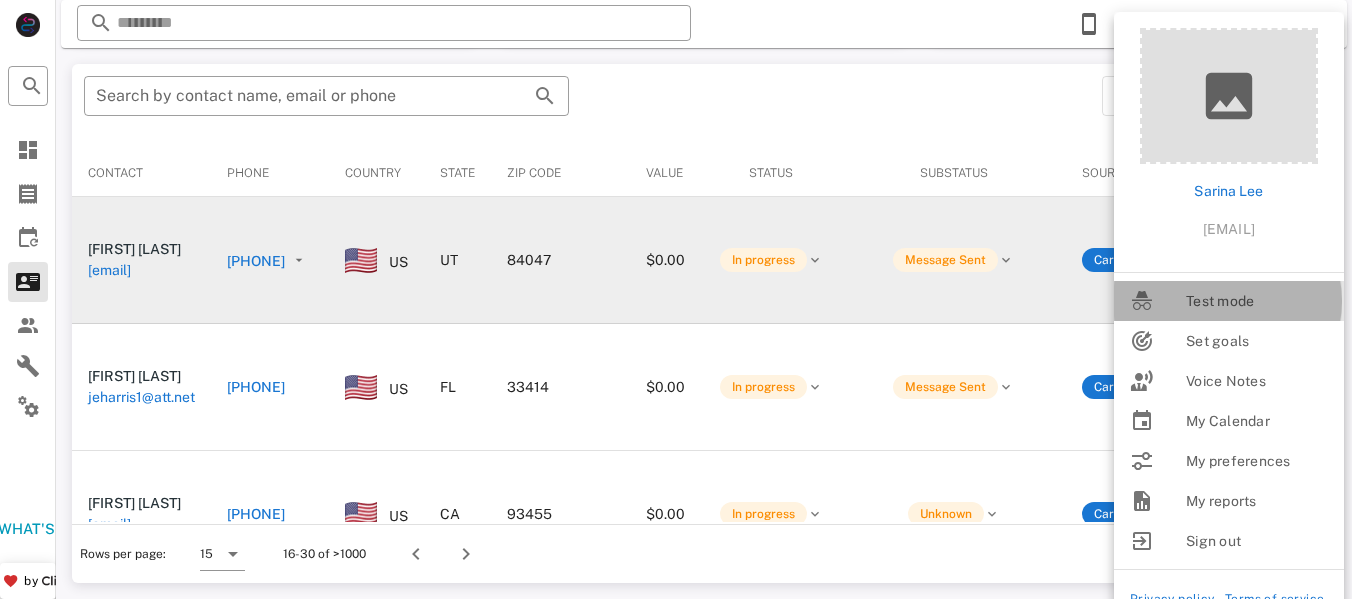click on "Test mode" at bounding box center [1257, 301] 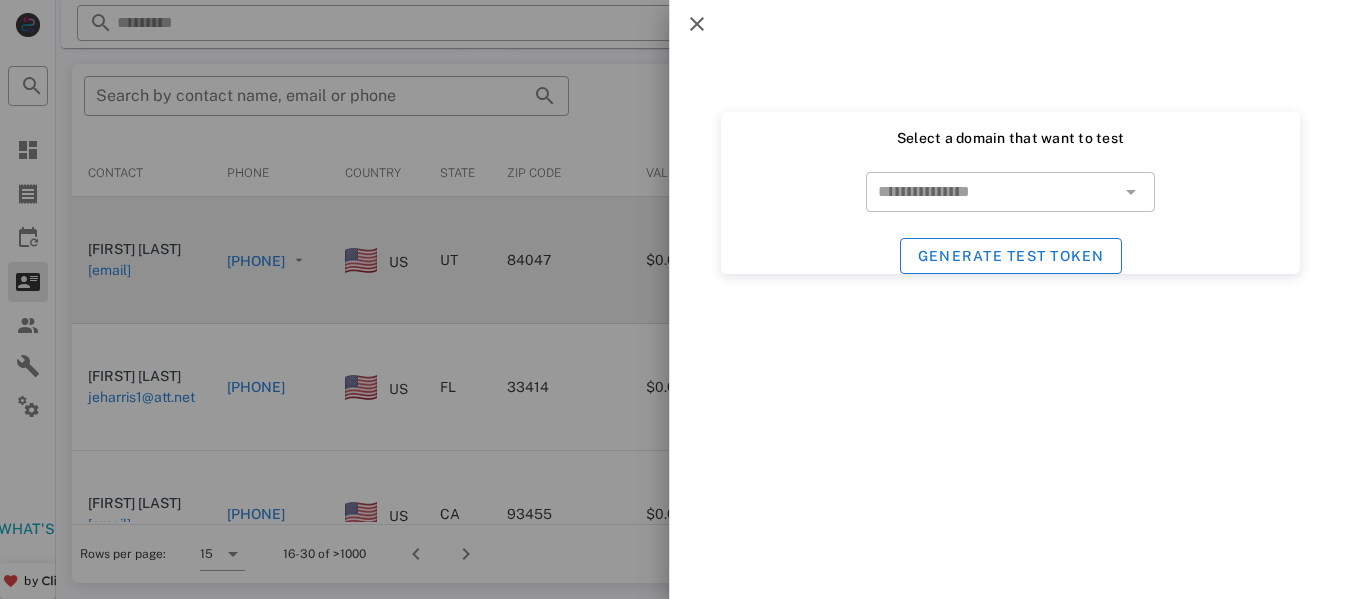 type on "**********" 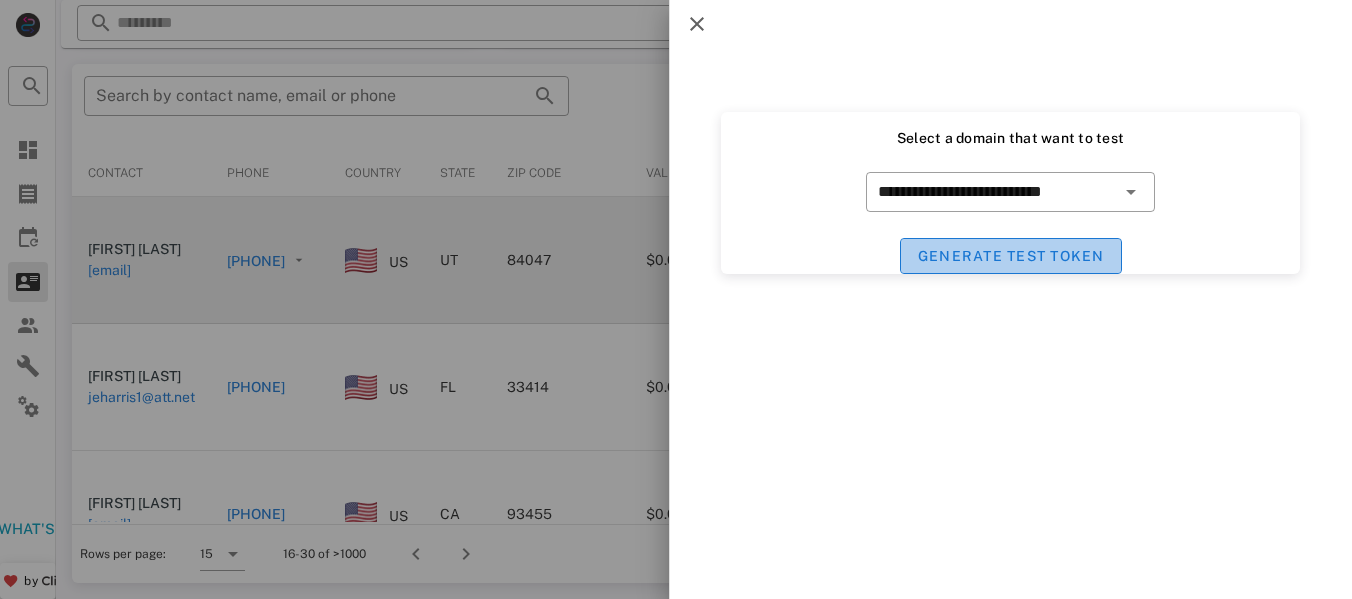 click on "GENERATE TEST TOKEN" at bounding box center [1011, 256] 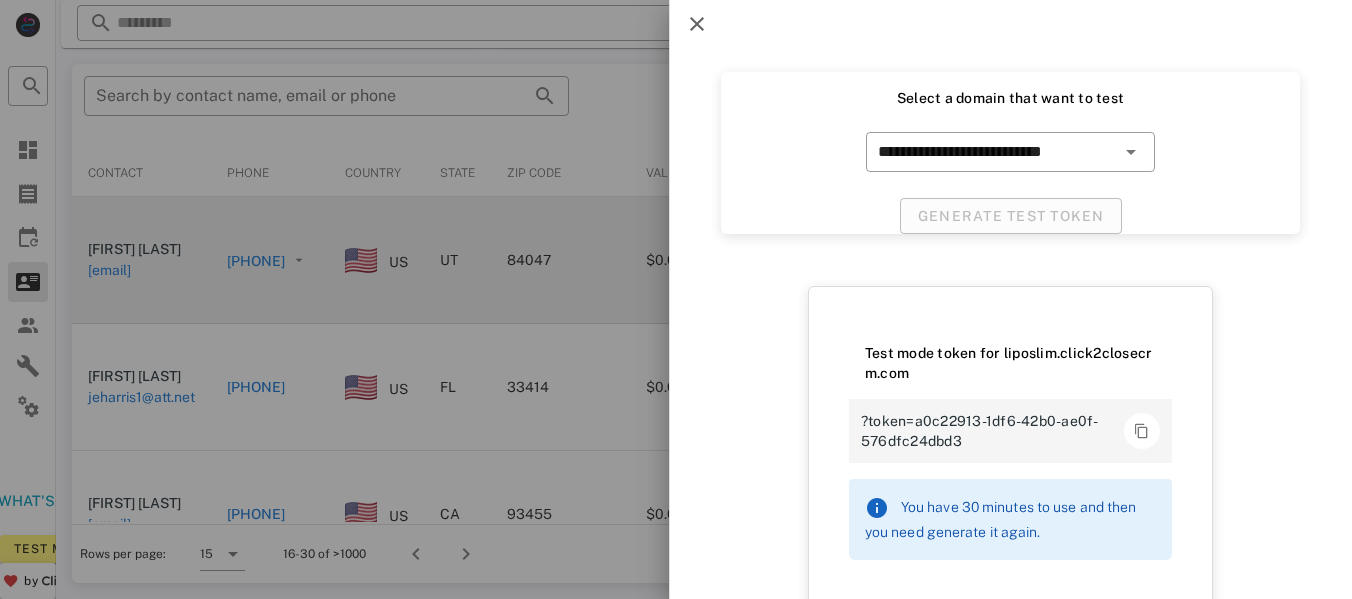 scroll, scrollTop: 70, scrollLeft: 0, axis: vertical 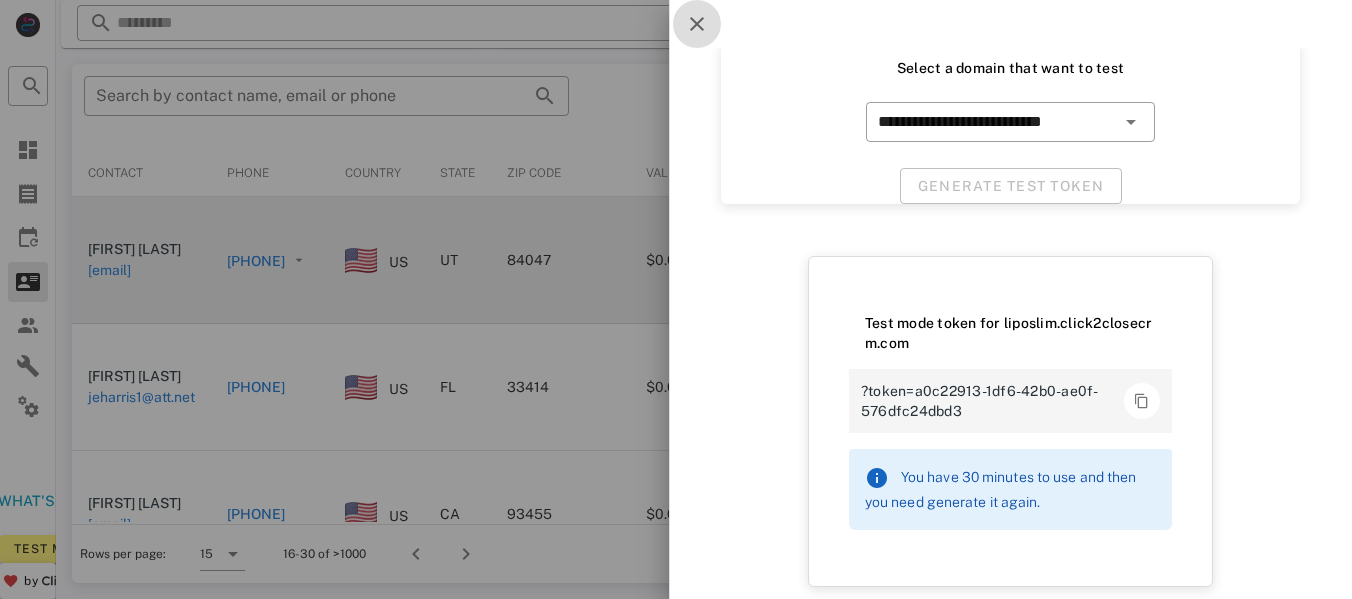 click at bounding box center (697, 24) 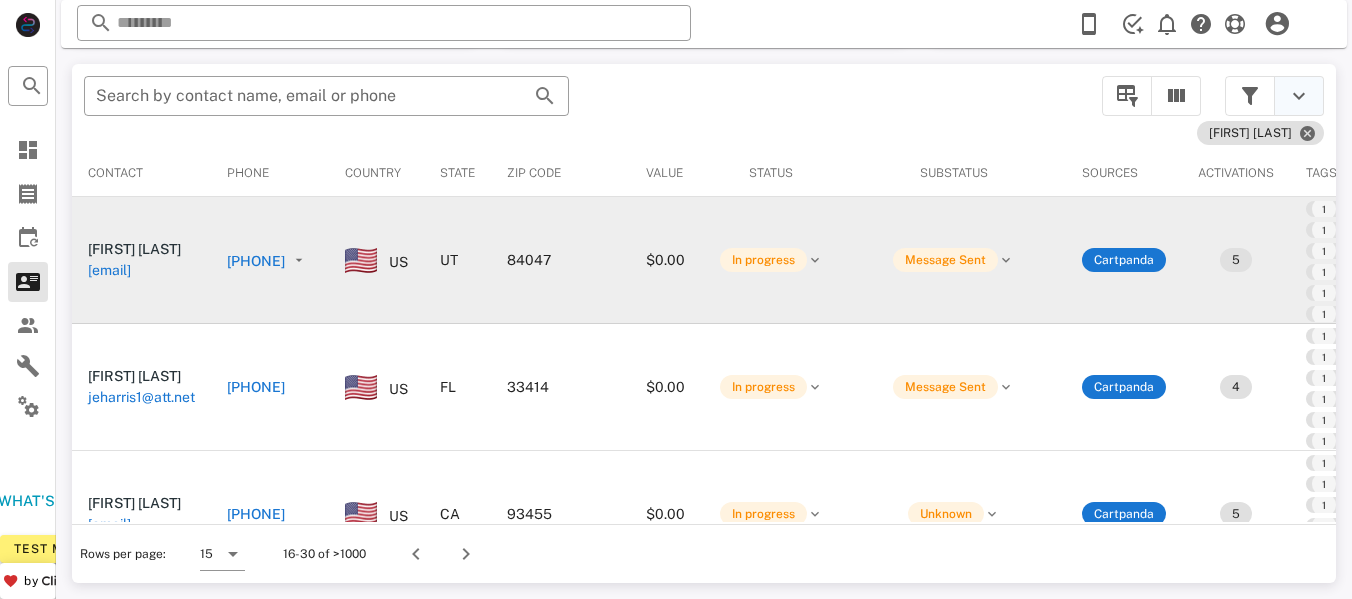 click at bounding box center (1299, 96) 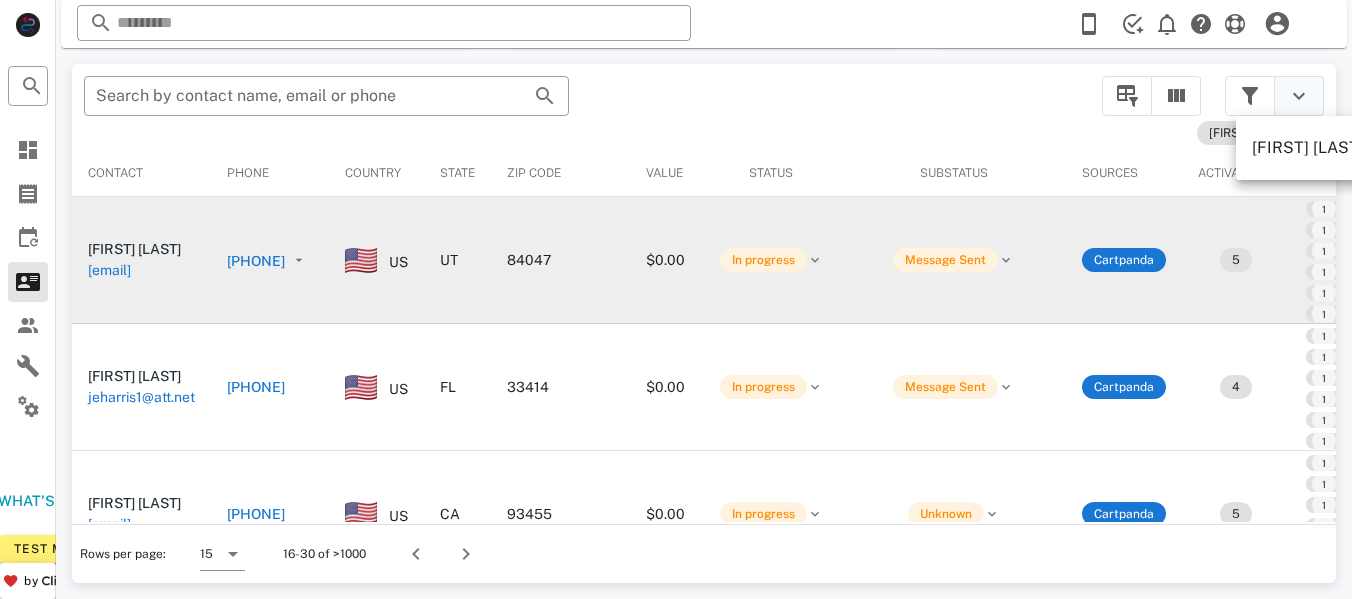 click at bounding box center (1299, 96) 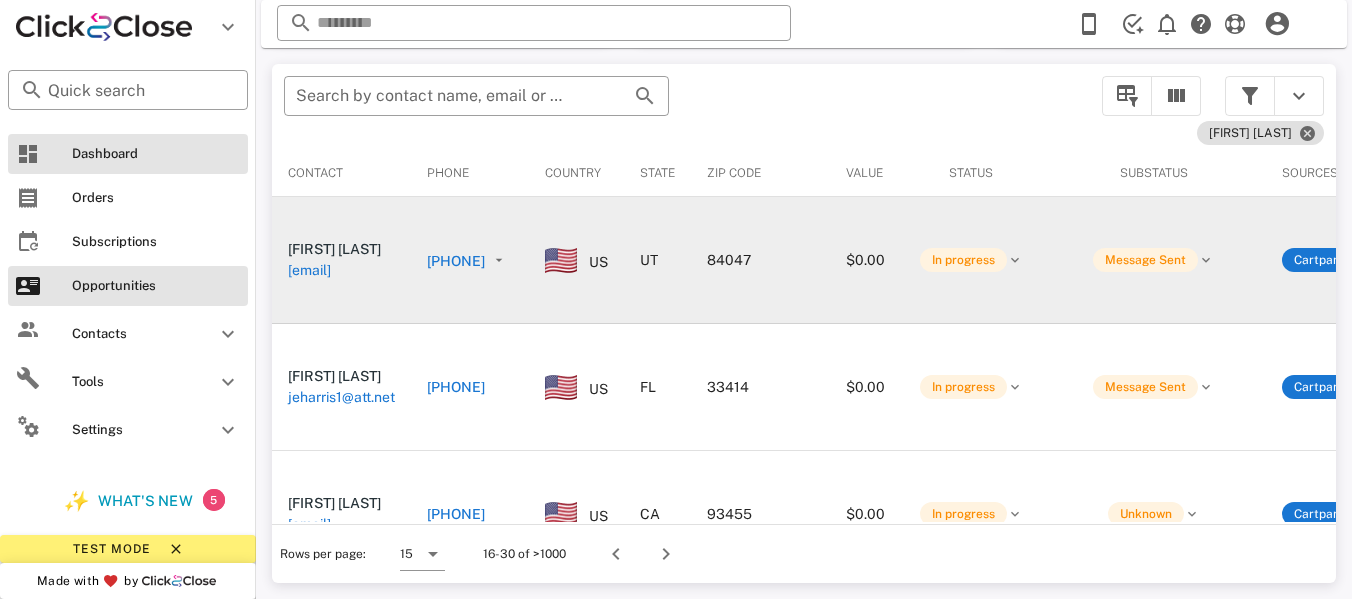 click on "Dashboard" at bounding box center (156, 154) 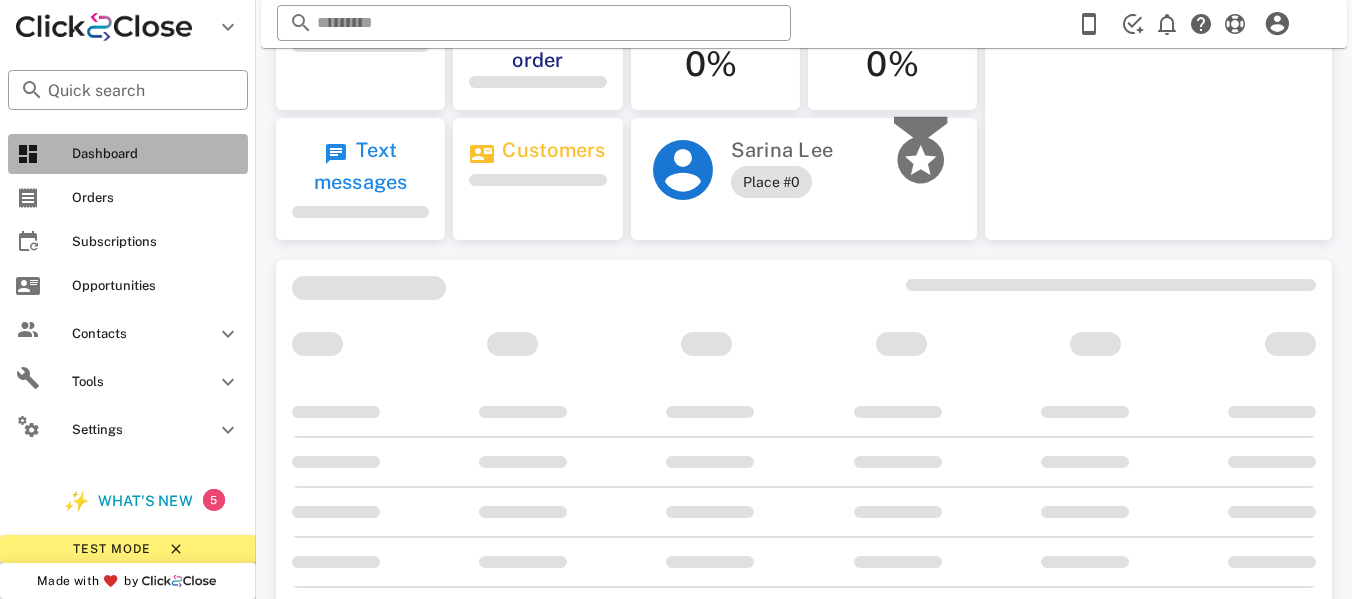 scroll, scrollTop: 0, scrollLeft: 0, axis: both 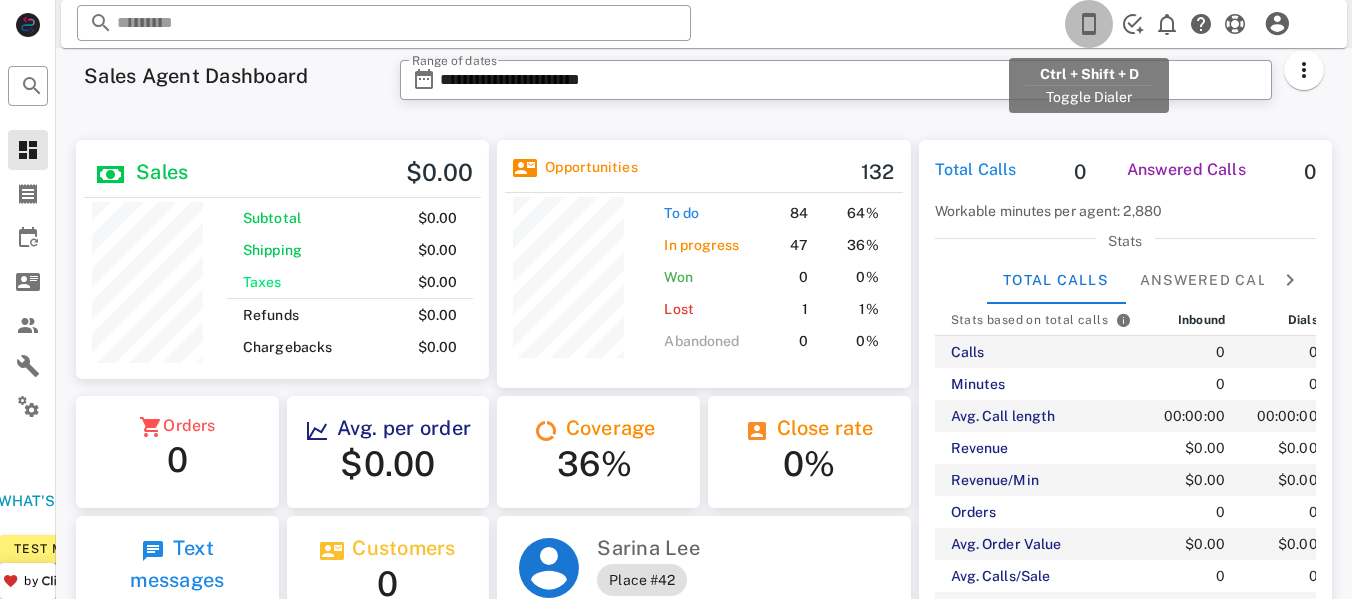 click at bounding box center [1089, 24] 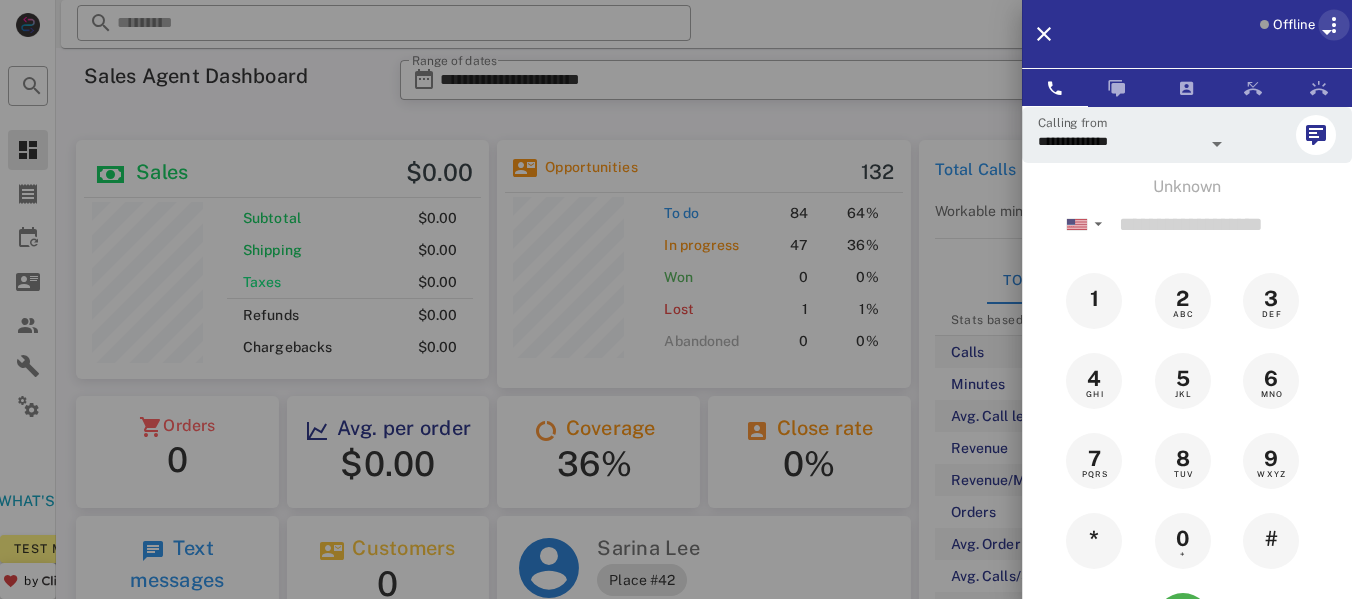 click at bounding box center (1334, 25) 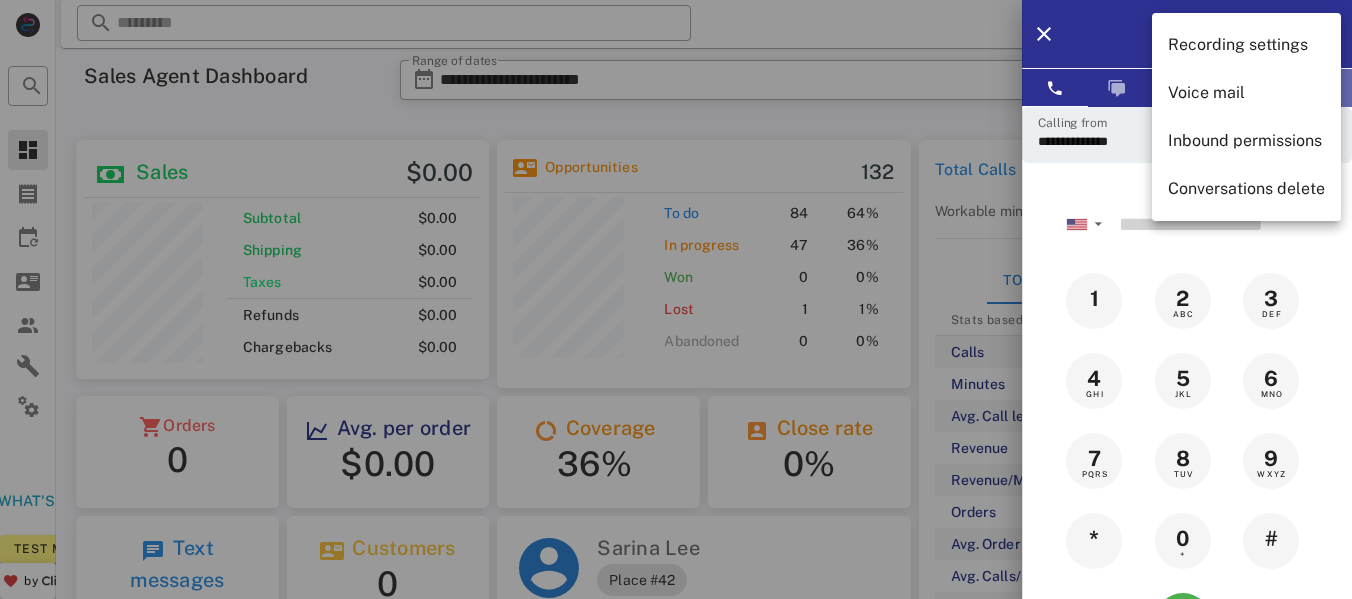 click at bounding box center (1319, 88) 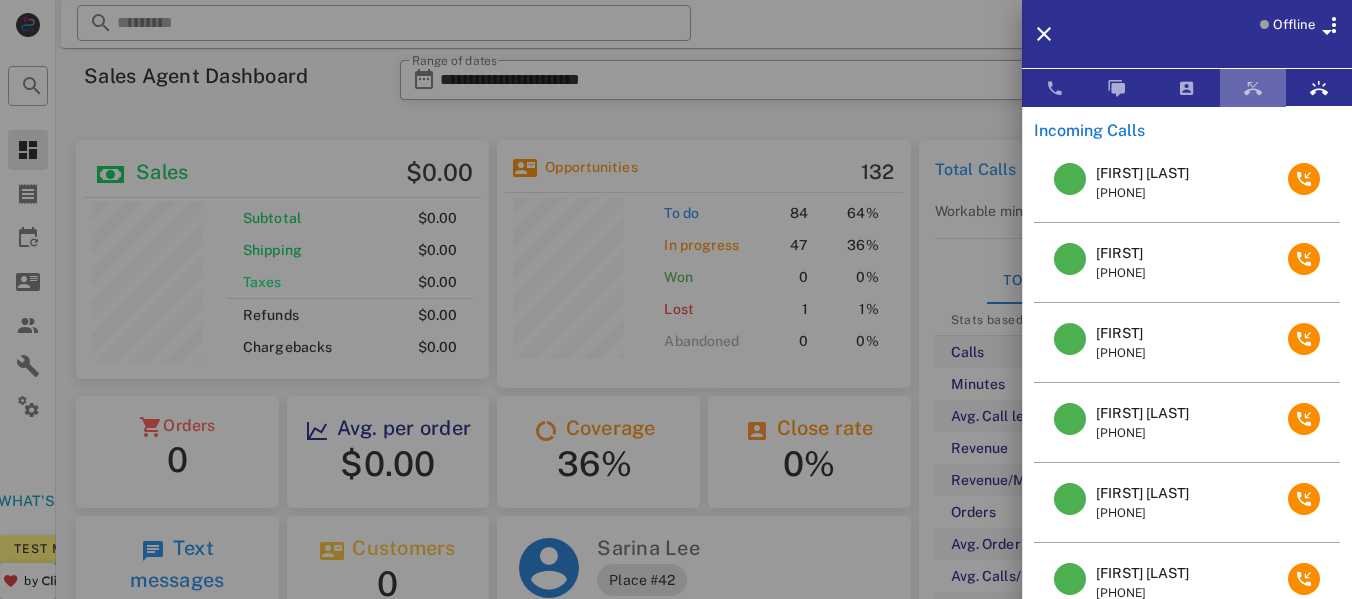 click at bounding box center [1253, 88] 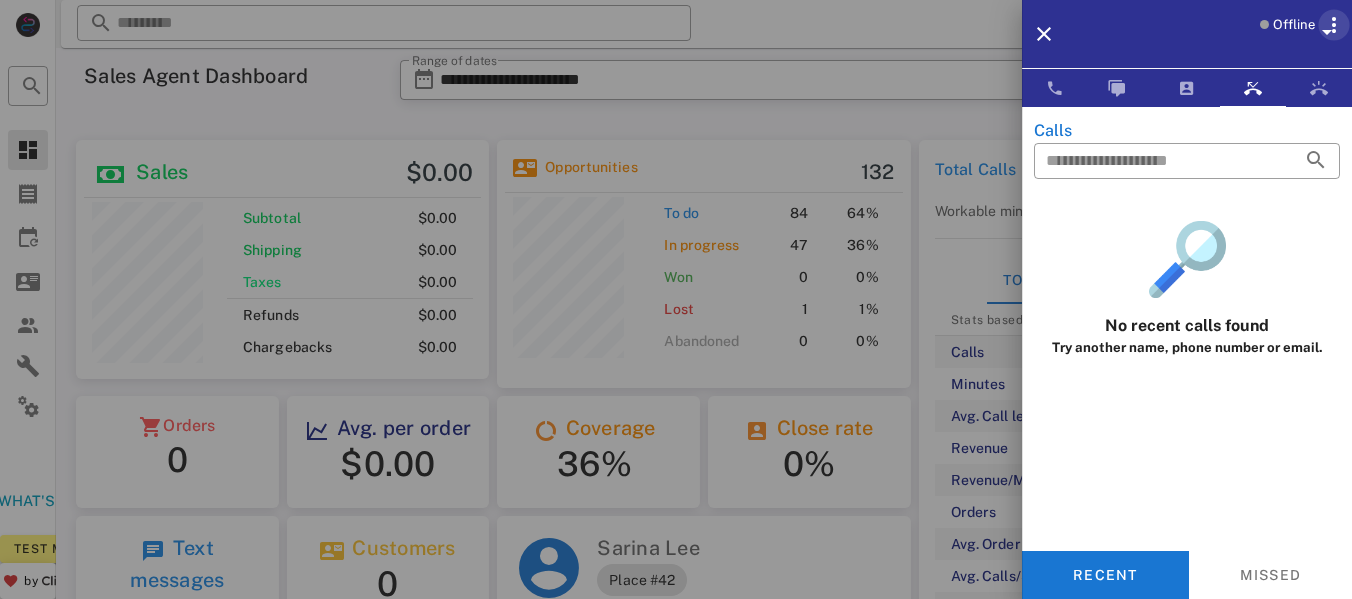 click at bounding box center (1334, 25) 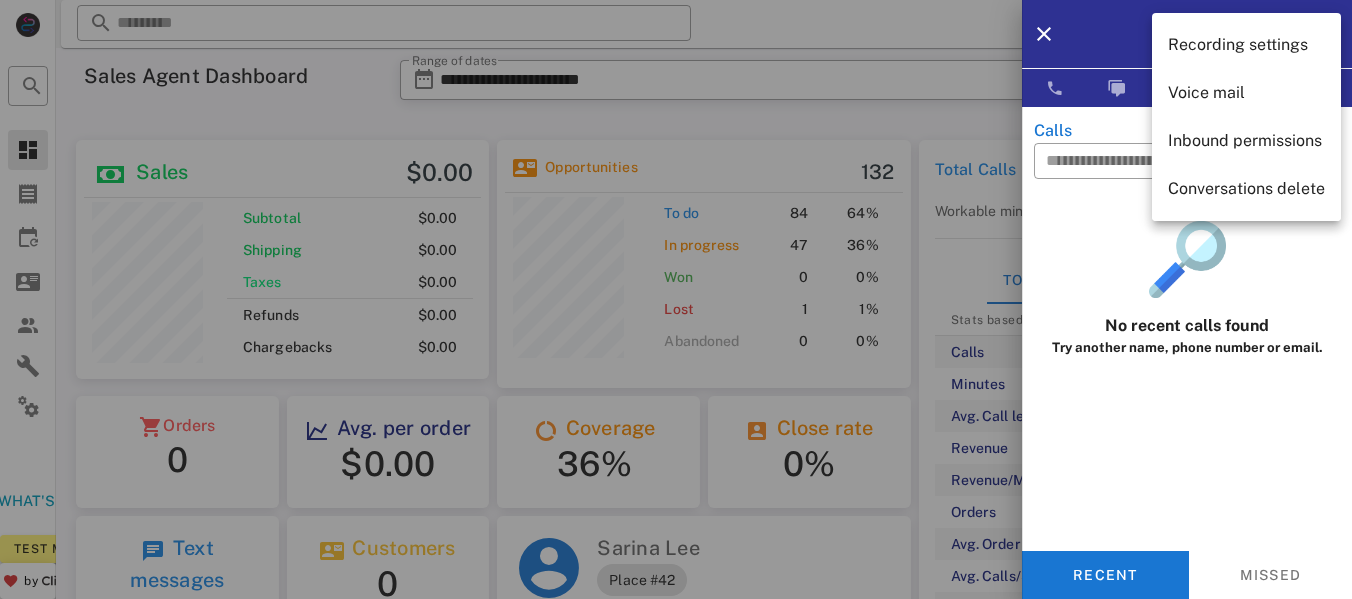 click at bounding box center (676, 299) 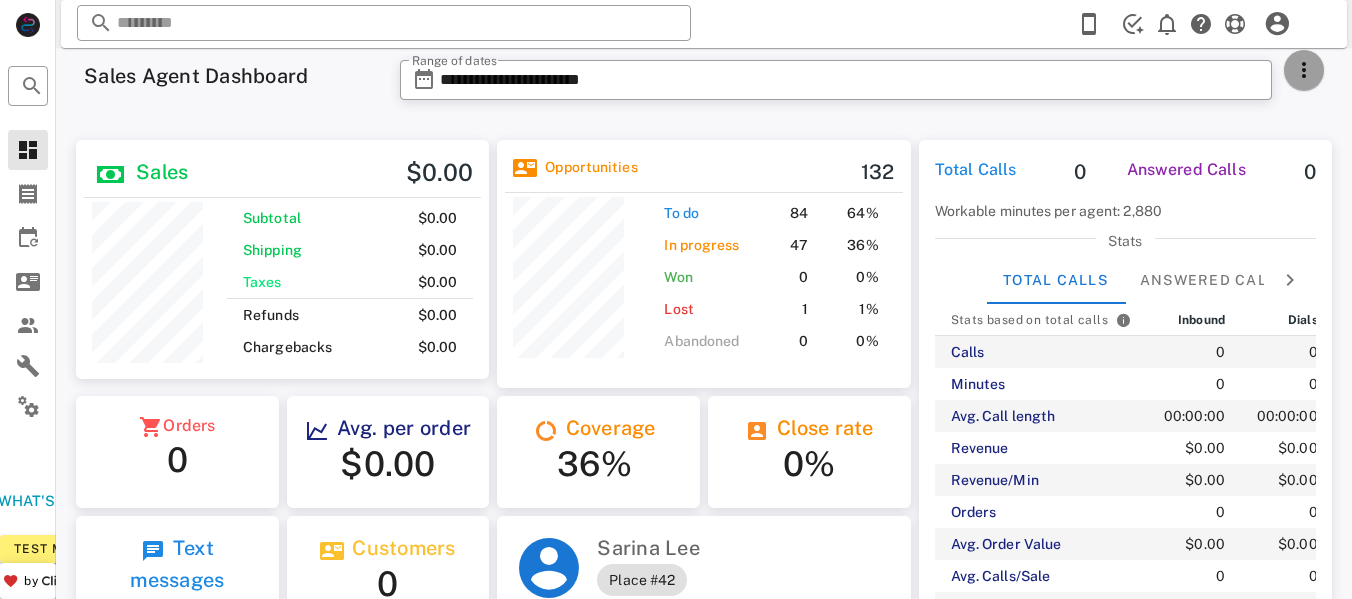 click at bounding box center (1304, 70) 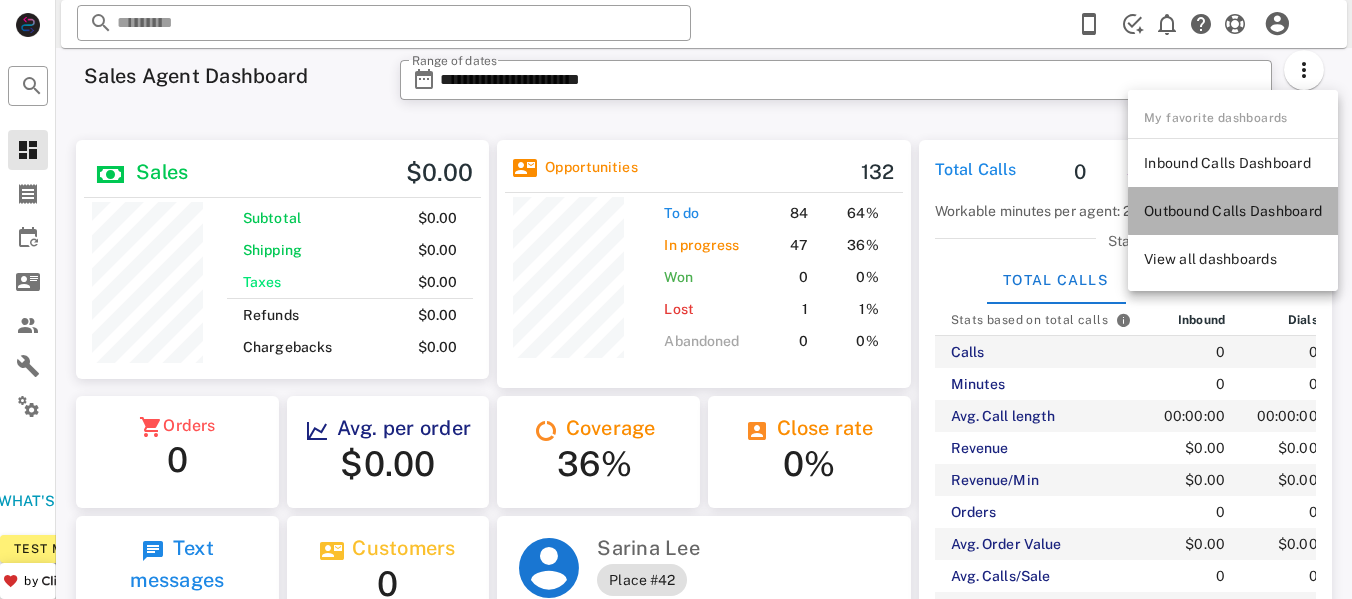 click on "Outbound Calls Dashboard" at bounding box center (1233, 211) 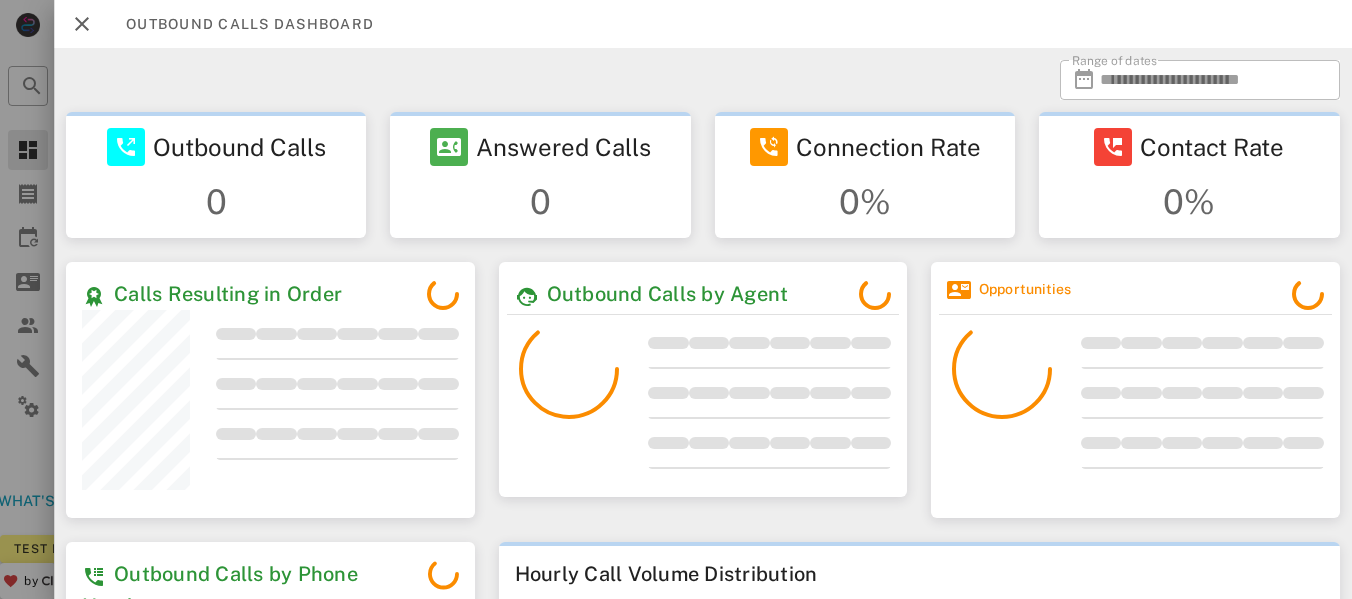 scroll, scrollTop: 999740, scrollLeft: 999168, axis: both 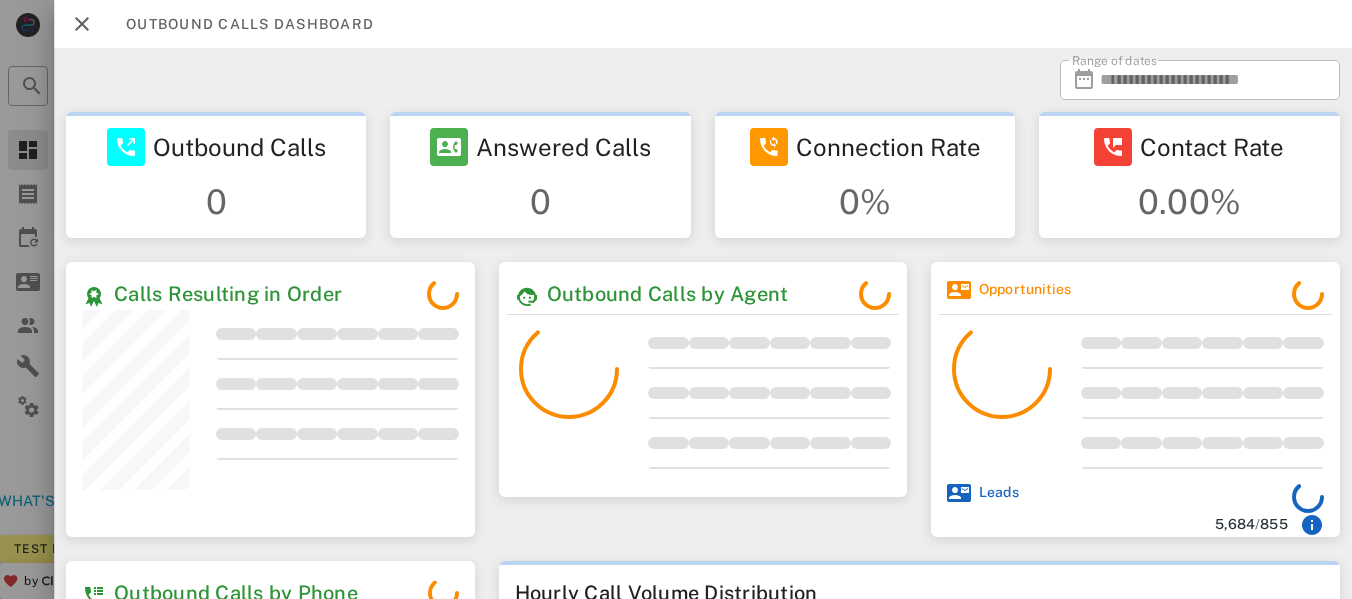 click on "0.00%" at bounding box center (1189, 202) 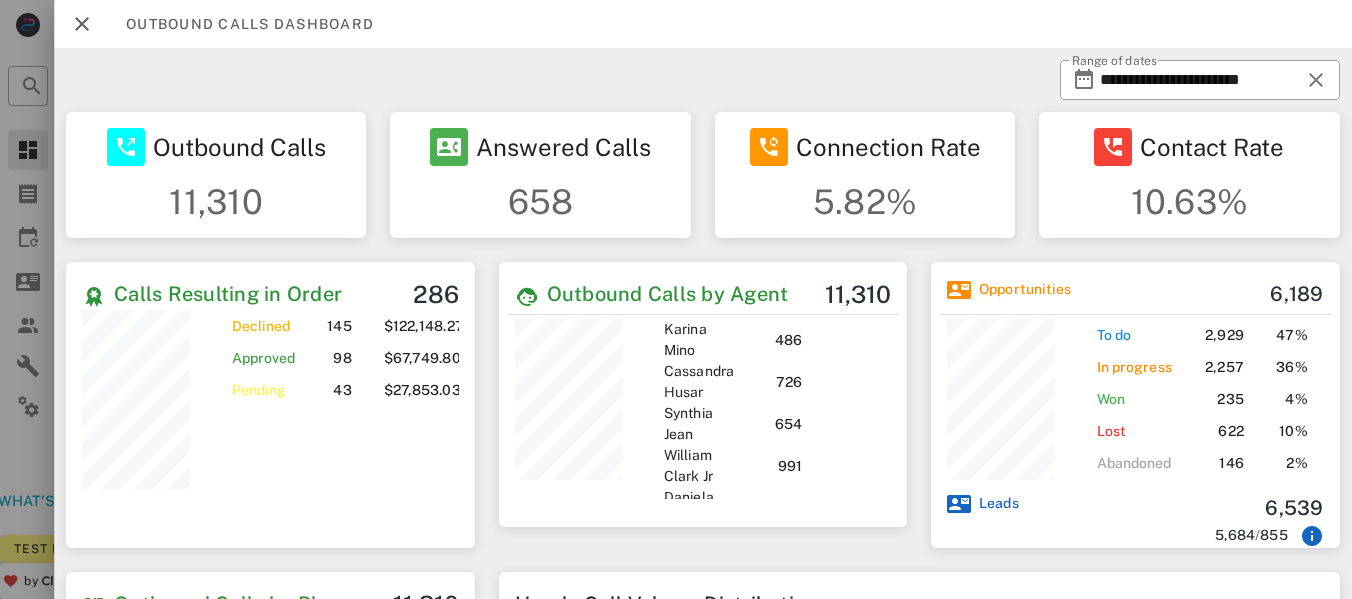 scroll, scrollTop: 999700, scrollLeft: 999596, axis: both 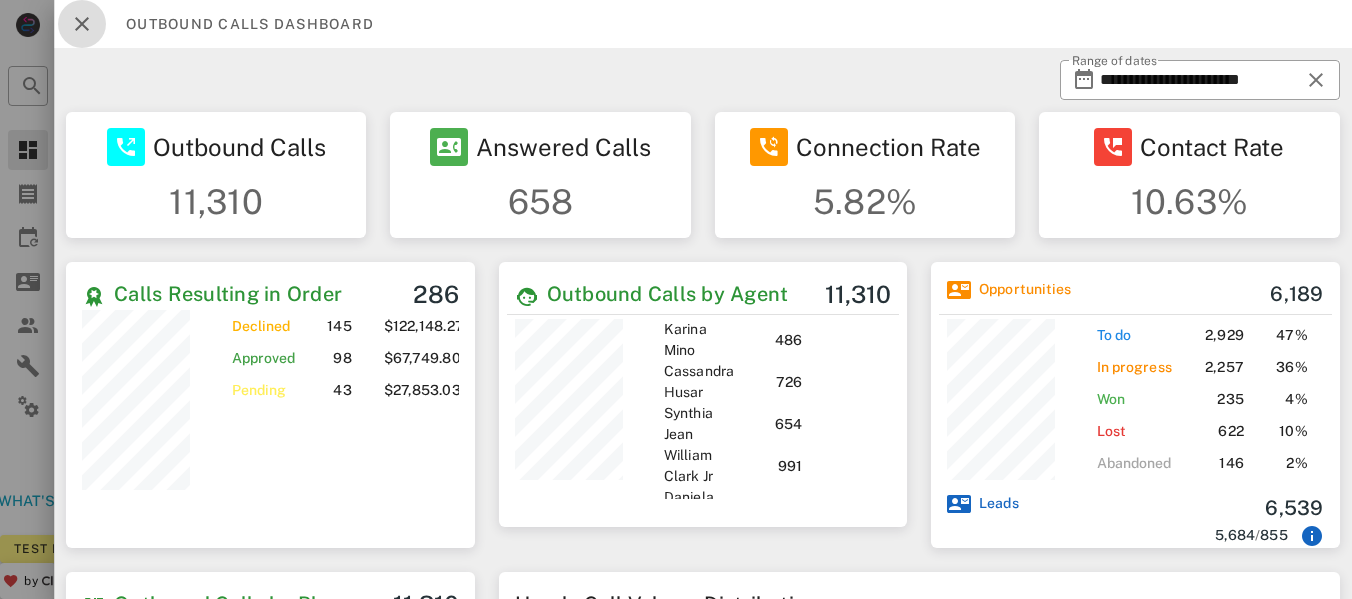 click at bounding box center (82, 24) 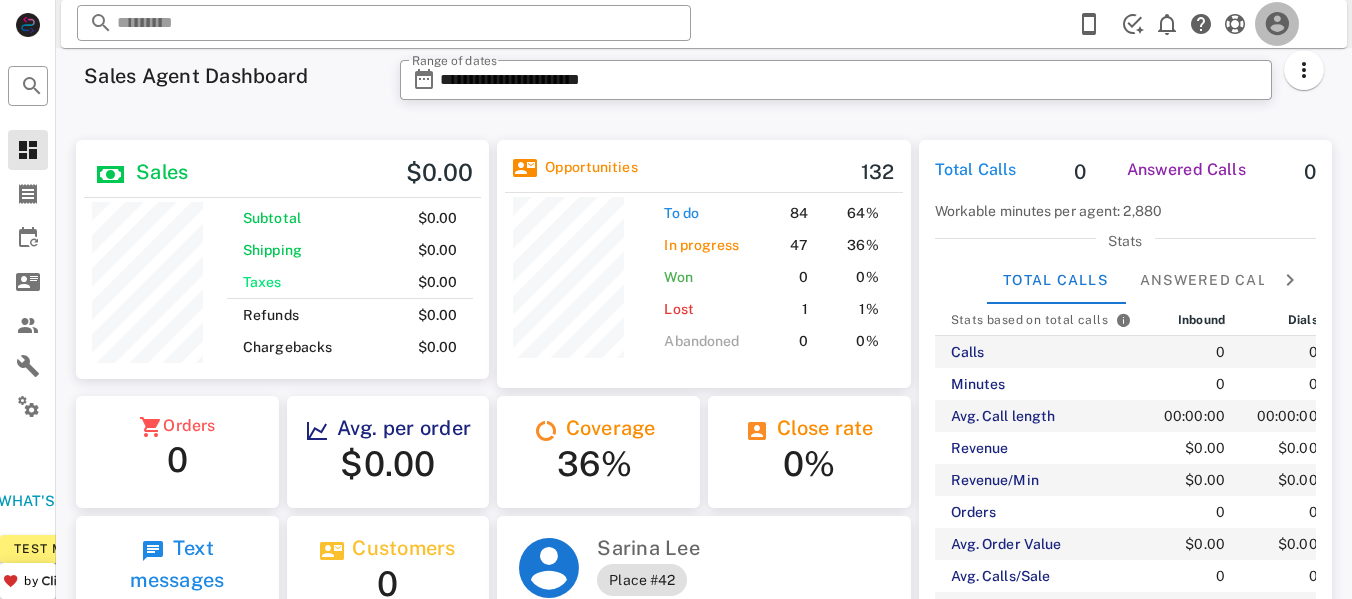 click at bounding box center [1277, 24] 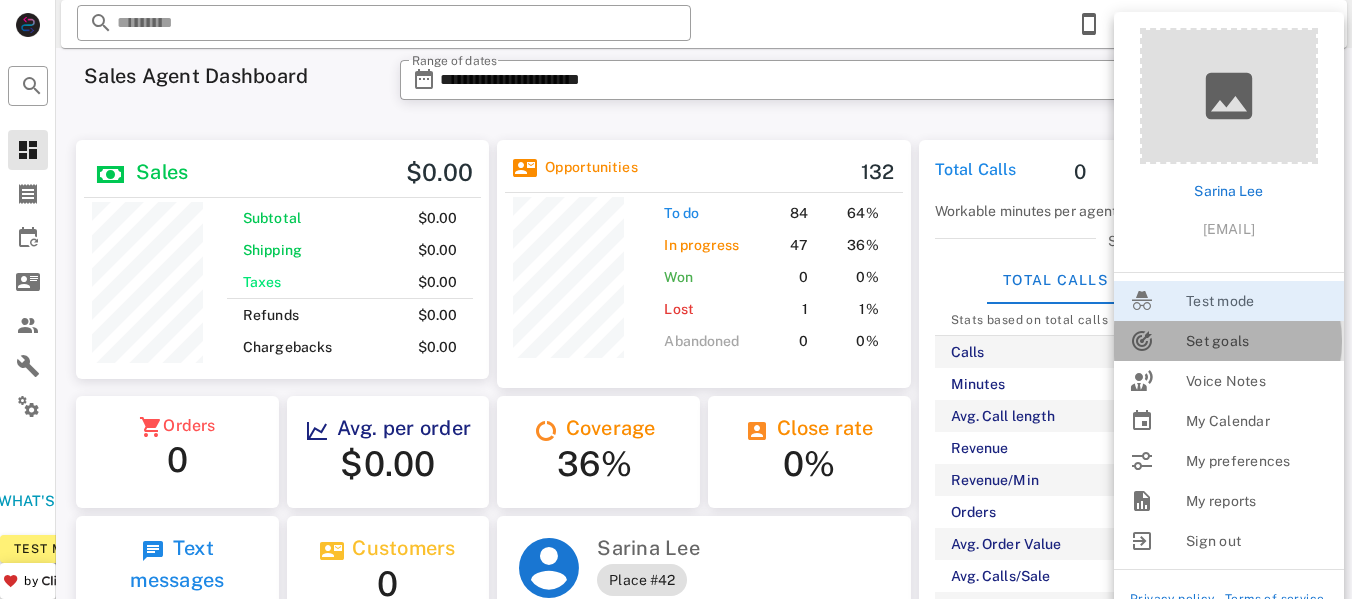 click on "Set goals" at bounding box center (1257, 341) 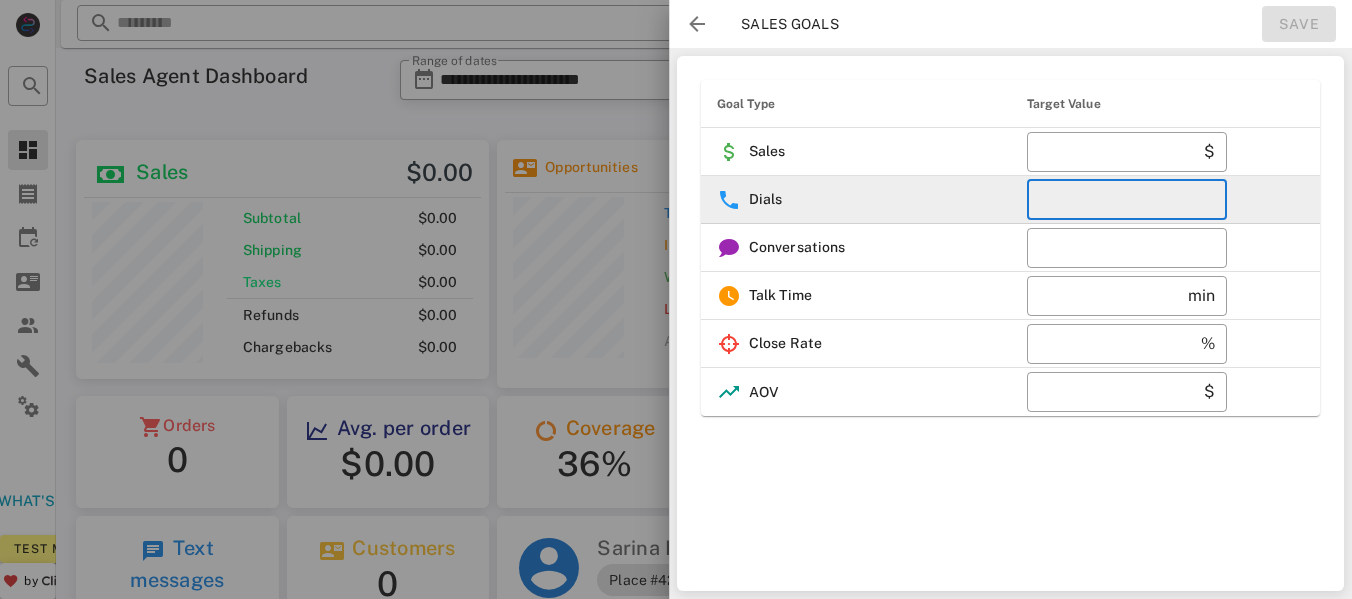 click on "*" at bounding box center (1127, 200) 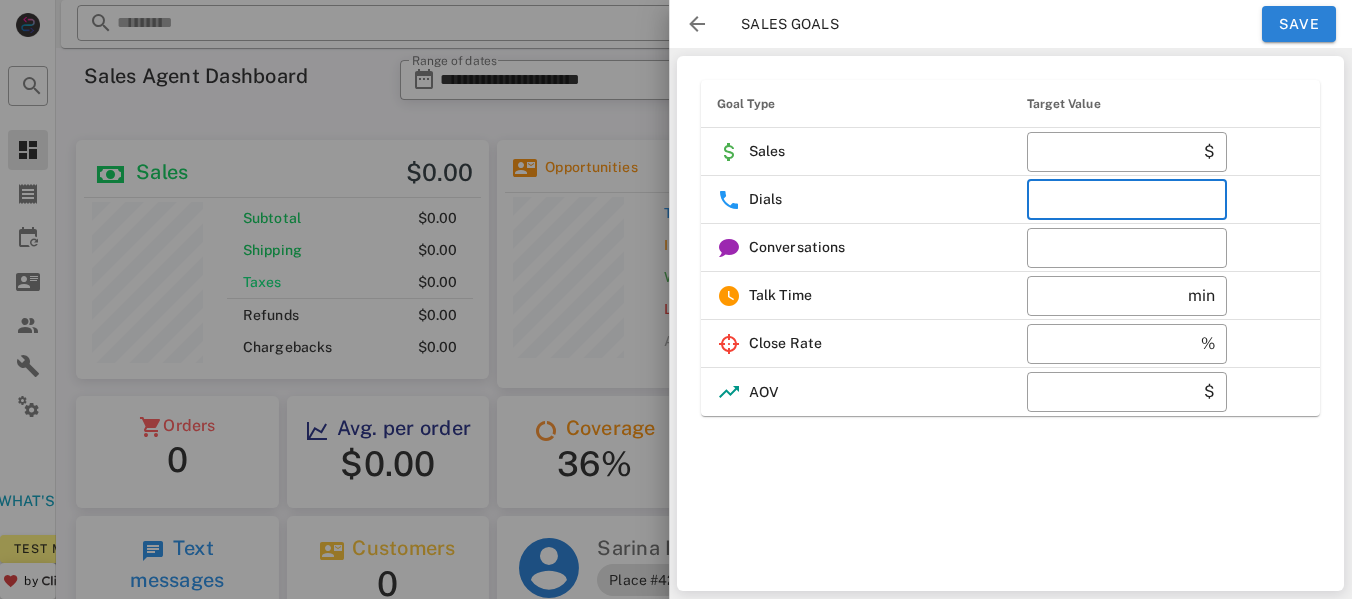 type on "****" 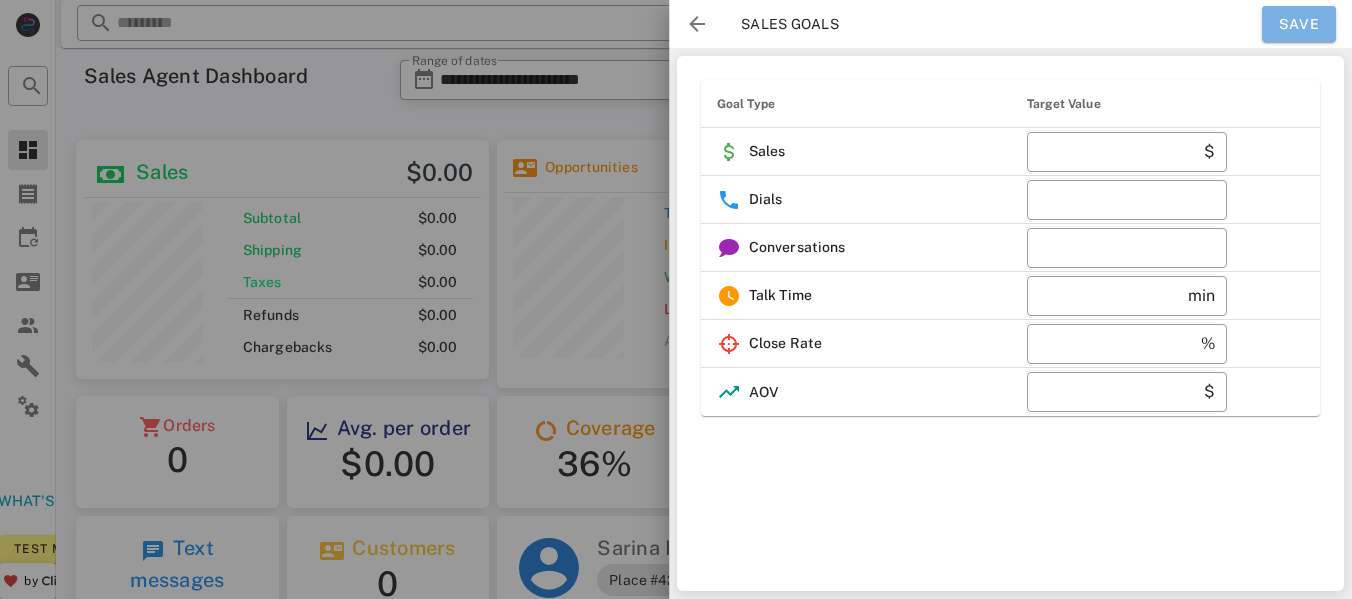 click on "Save" at bounding box center [1299, 24] 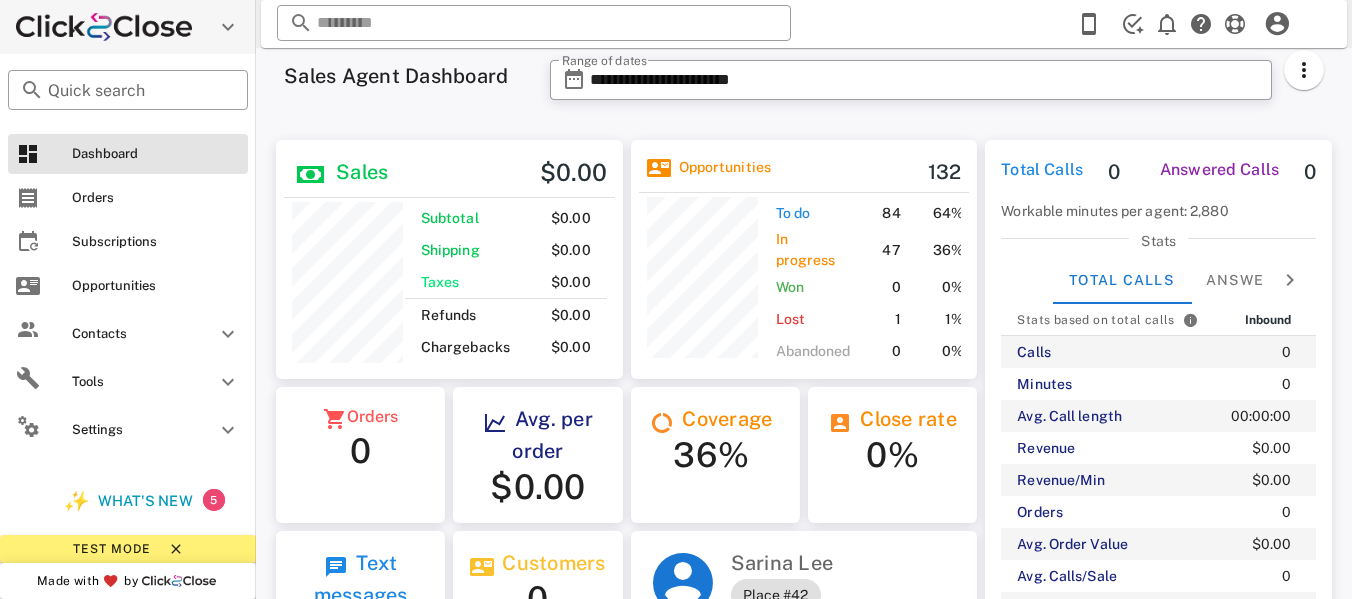 scroll, scrollTop: 240, scrollLeft: 346, axis: both 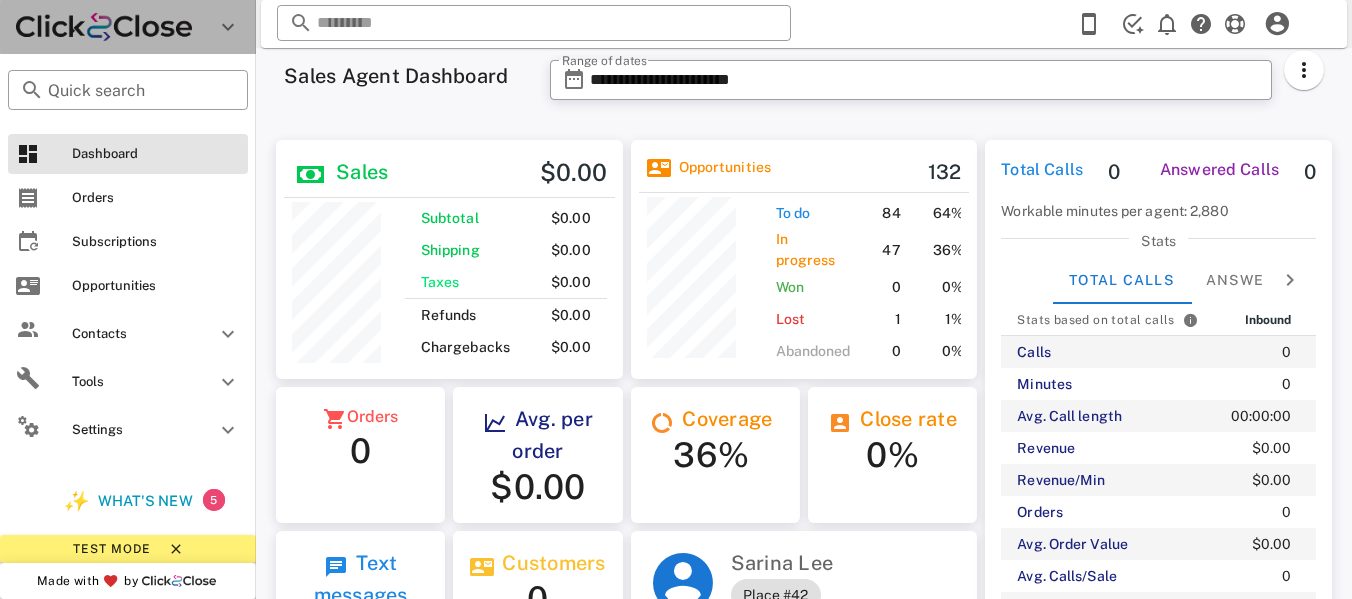 click at bounding box center [228, 27] 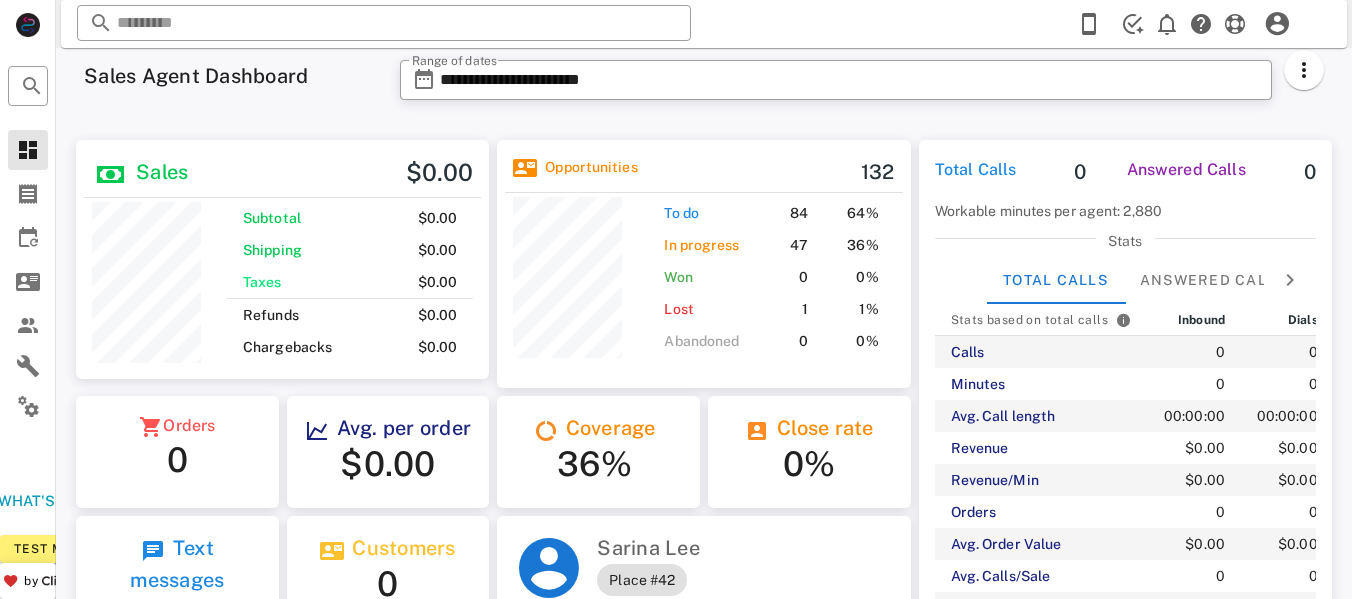 scroll, scrollTop: 999761, scrollLeft: 999587, axis: both 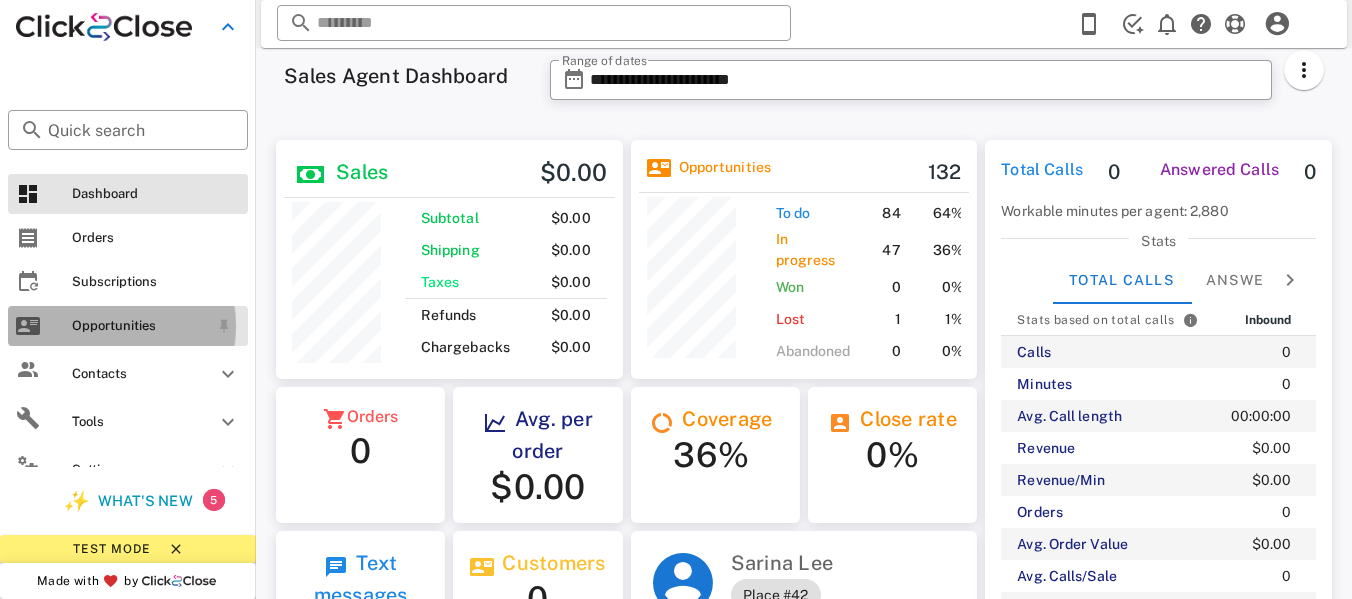 click on "Opportunities" at bounding box center [140, 326] 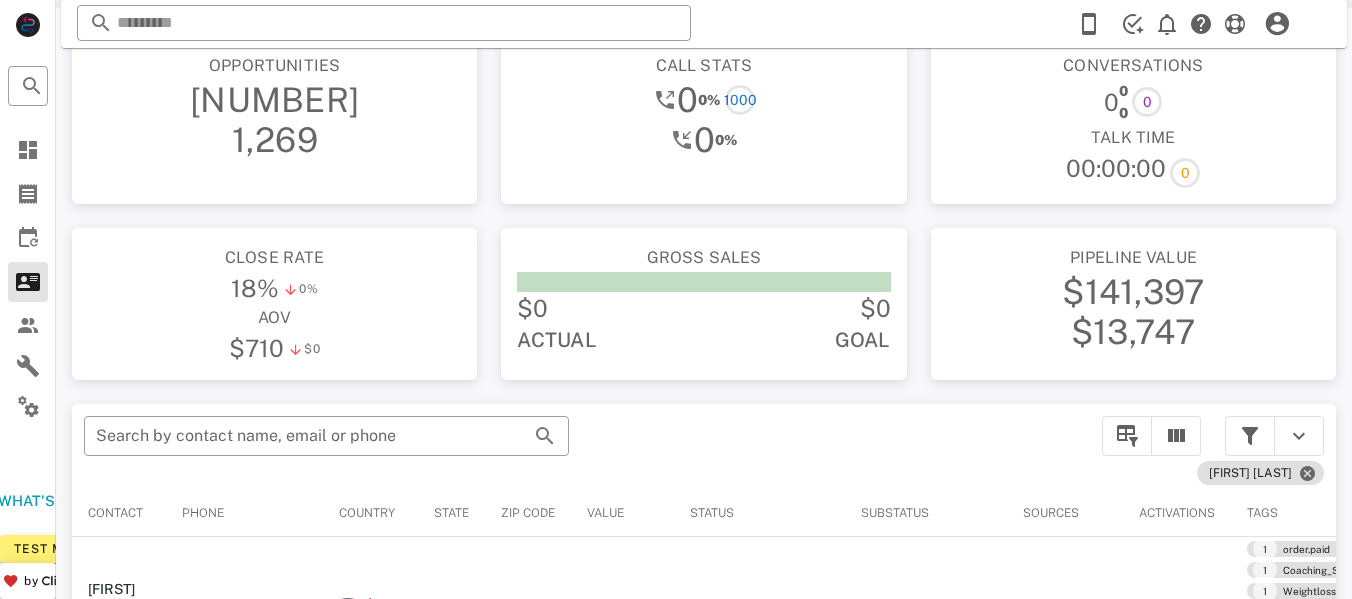 scroll, scrollTop: 0, scrollLeft: 0, axis: both 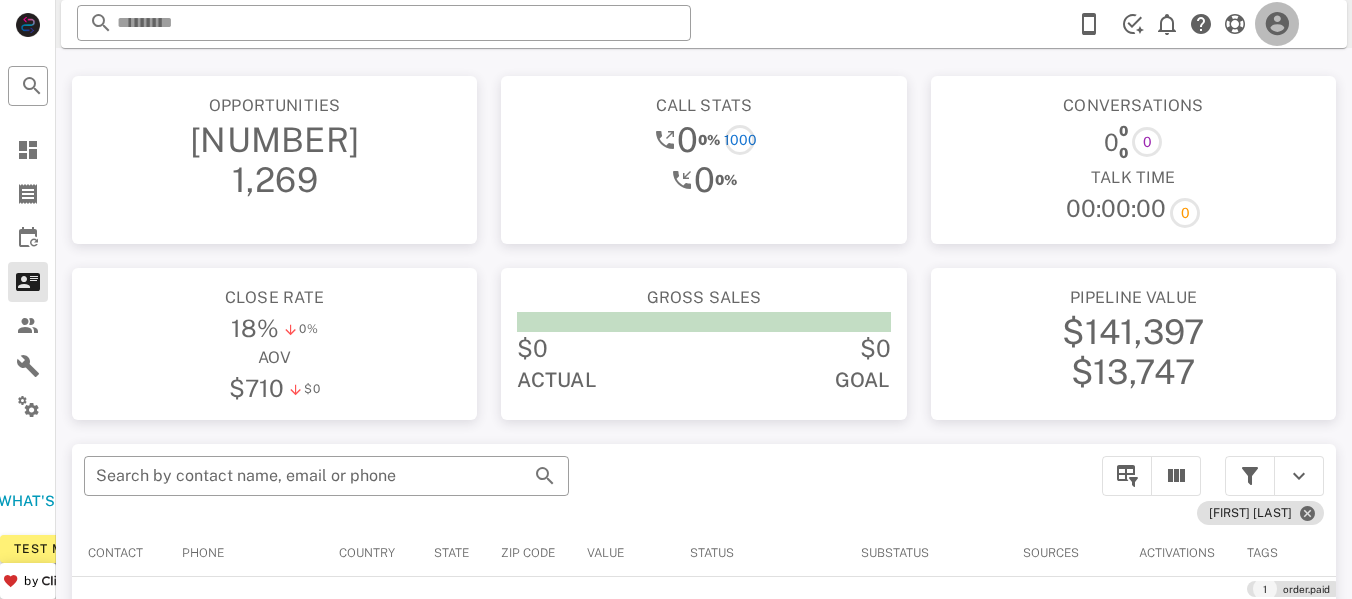 click at bounding box center (1277, 24) 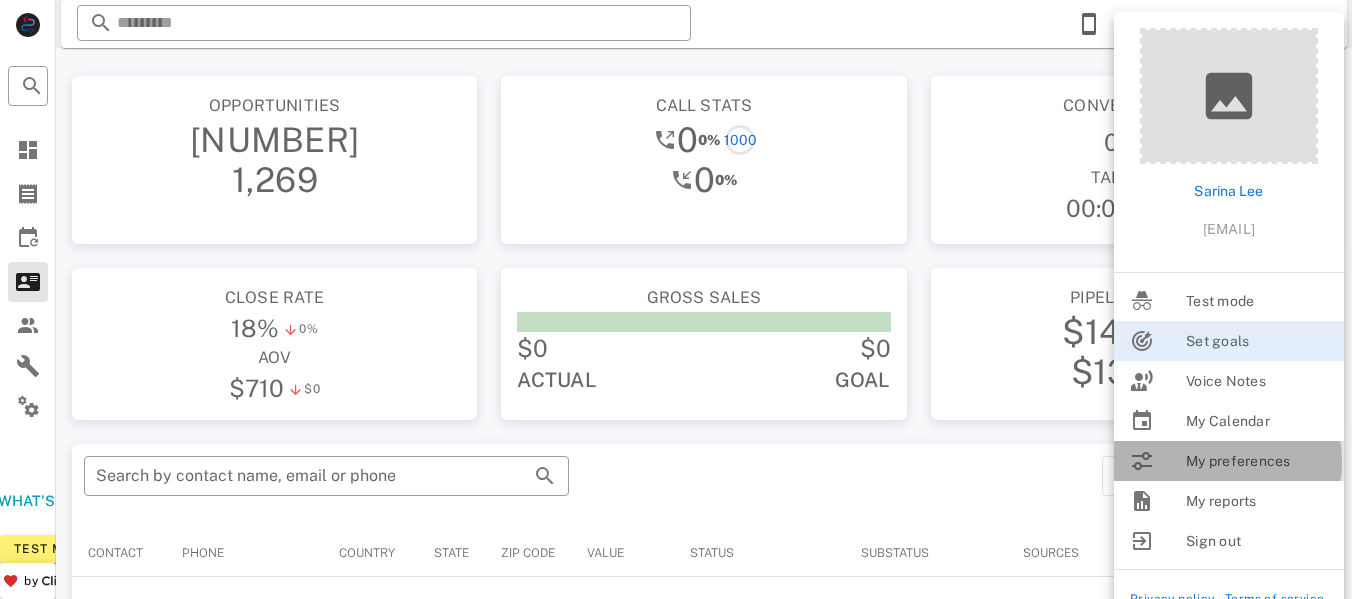 click on "My preferences" at bounding box center [1257, 461] 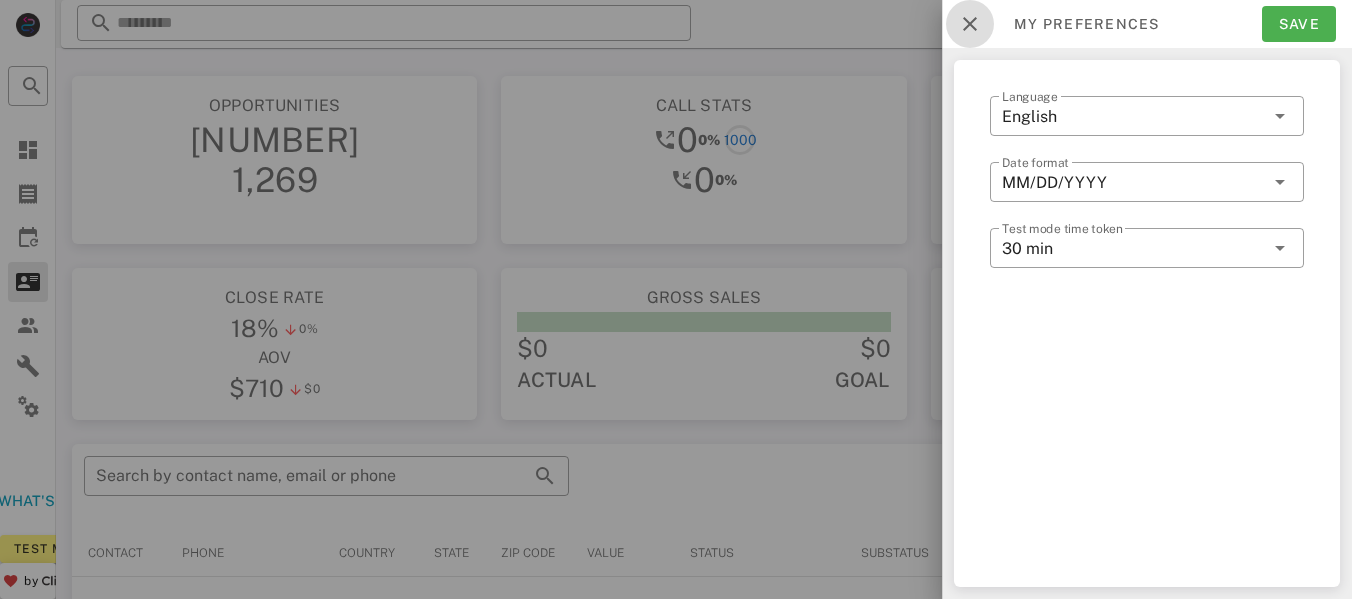 click at bounding box center [970, 24] 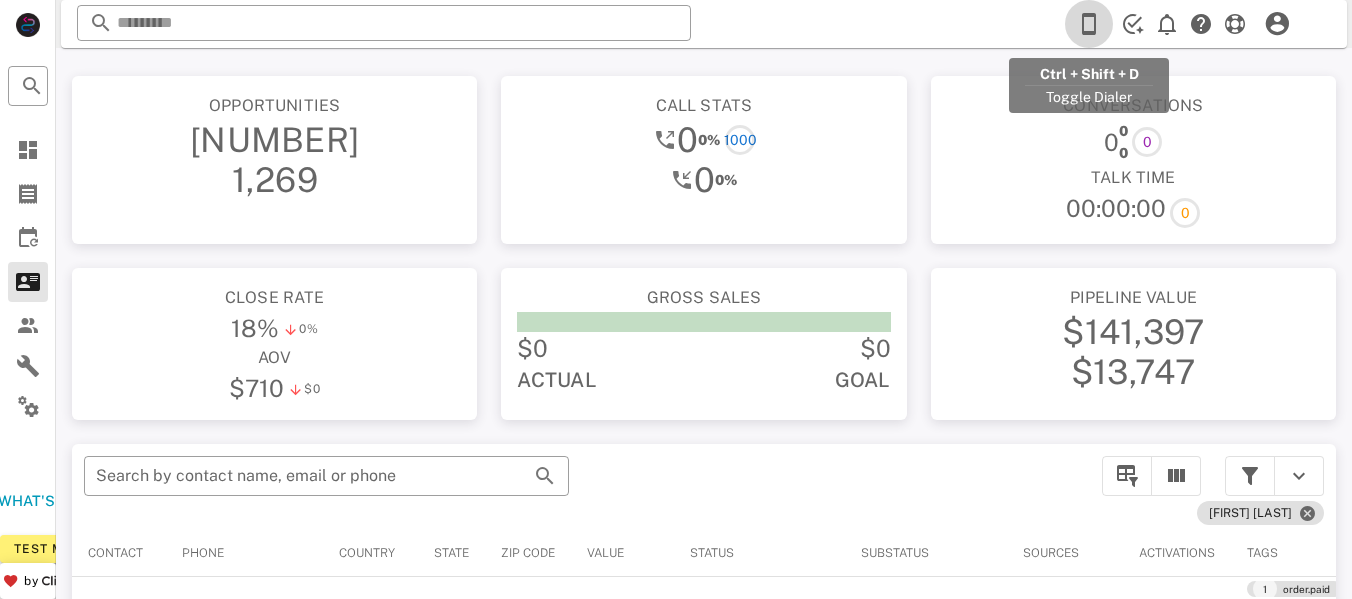 click at bounding box center (1089, 24) 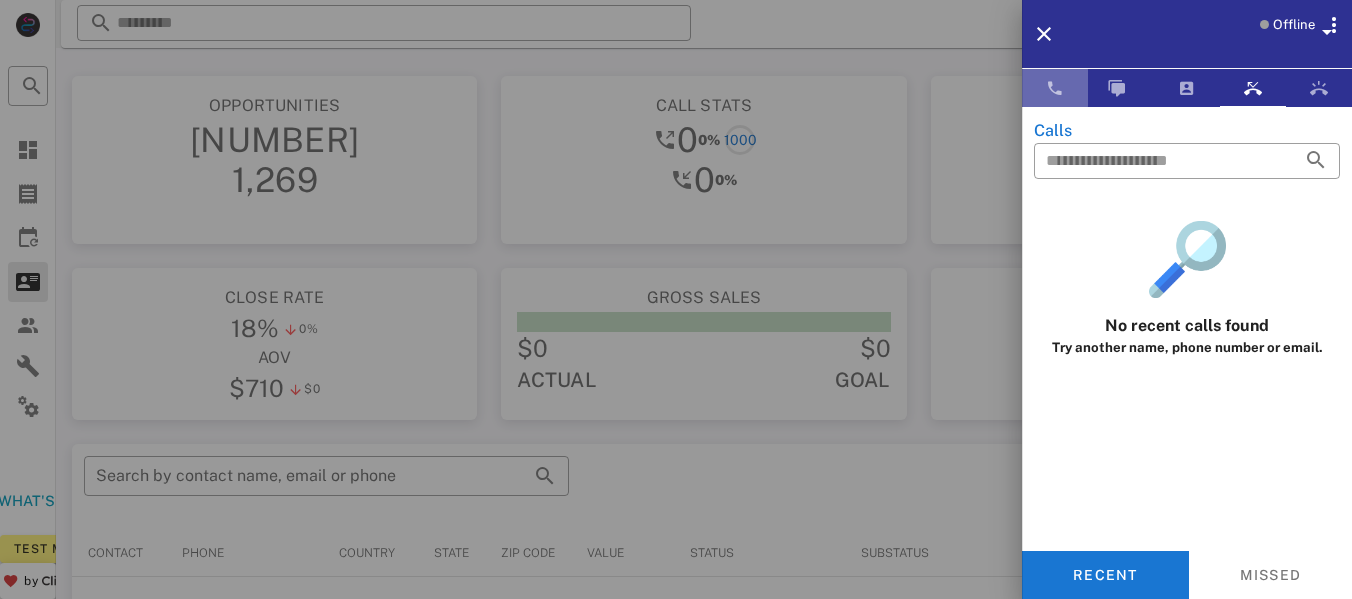 click at bounding box center [1055, 88] 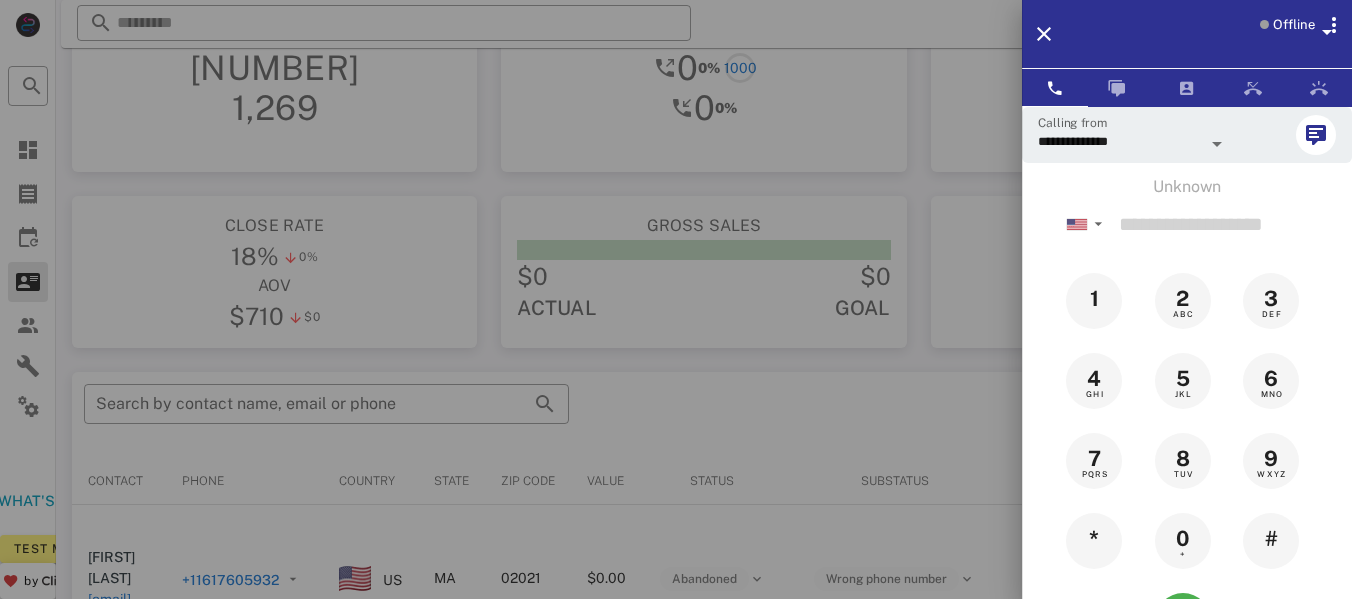 scroll, scrollTop: 80, scrollLeft: 0, axis: vertical 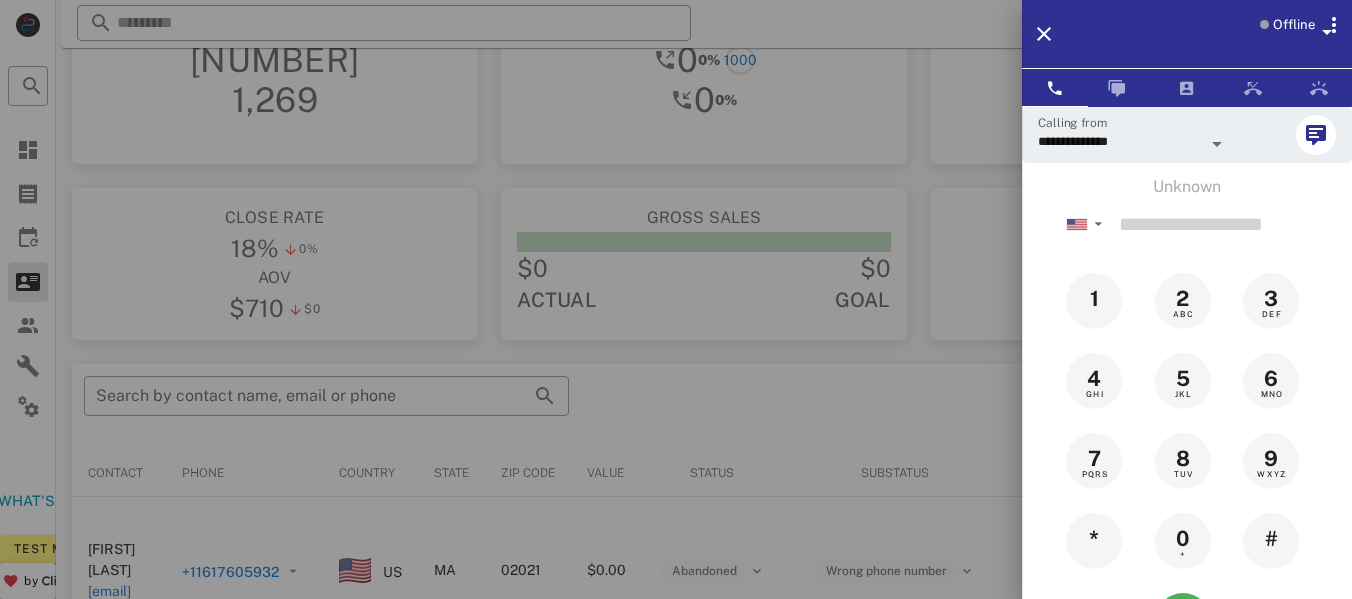 click on "Offline" at bounding box center [1294, 25] 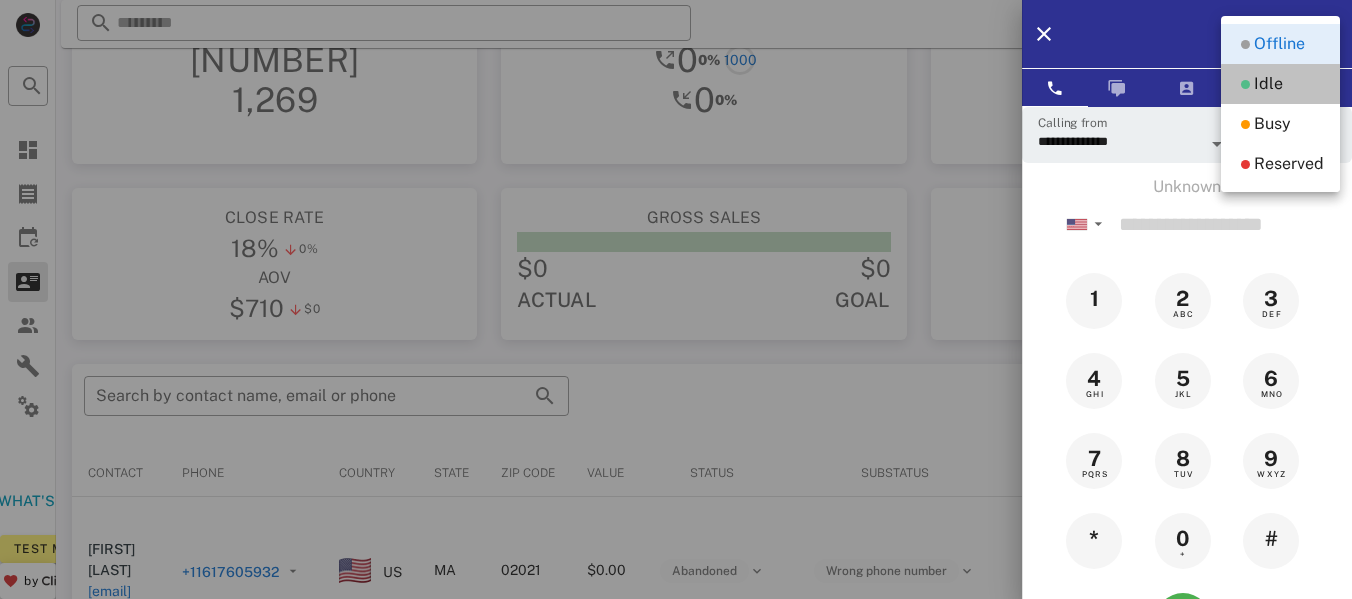click on "Idle" at bounding box center [1268, 84] 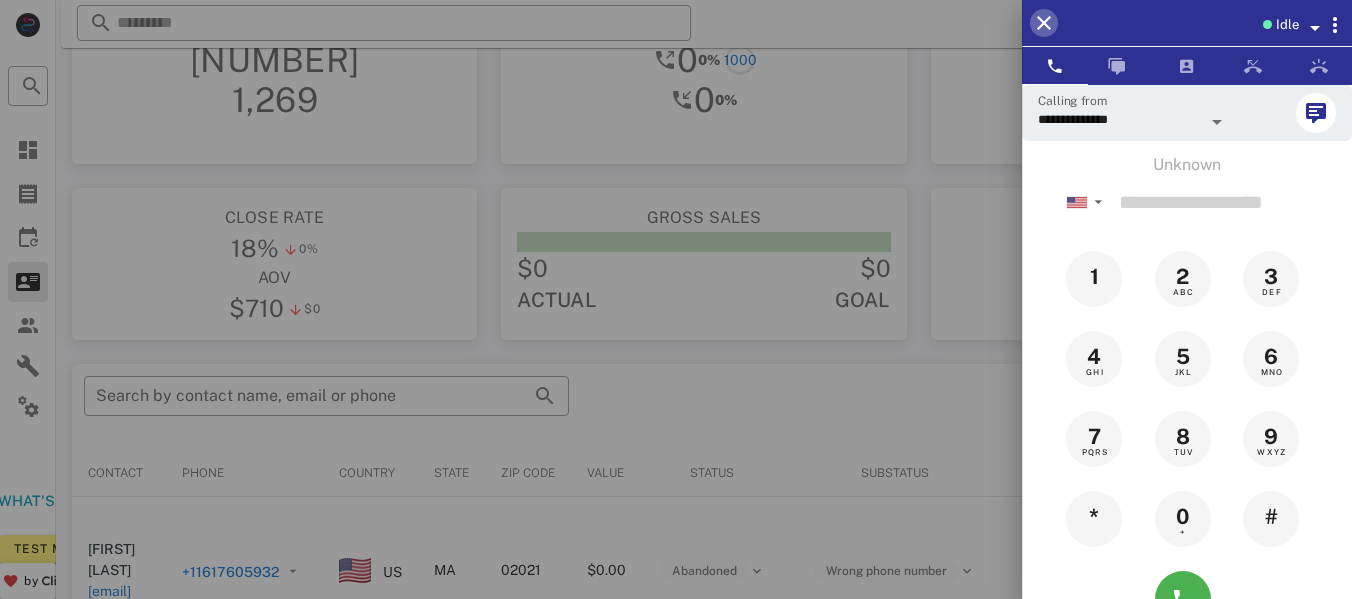 click at bounding box center [1044, 23] 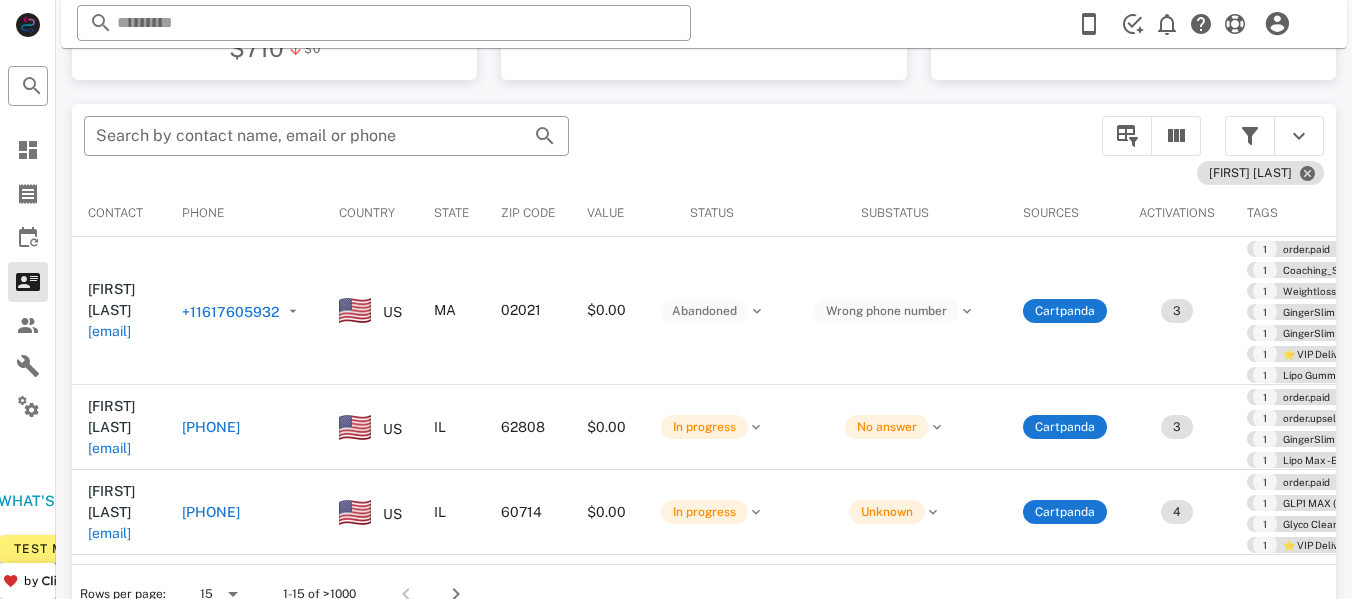 scroll, scrollTop: 380, scrollLeft: 0, axis: vertical 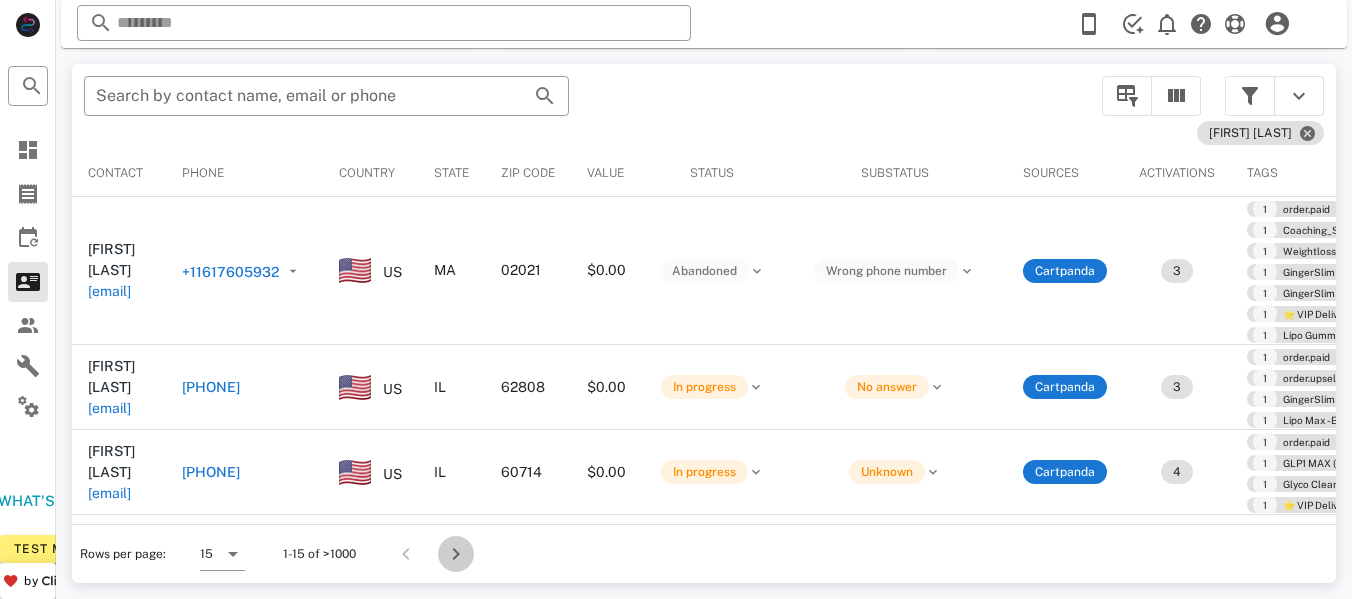 click at bounding box center (456, 554) 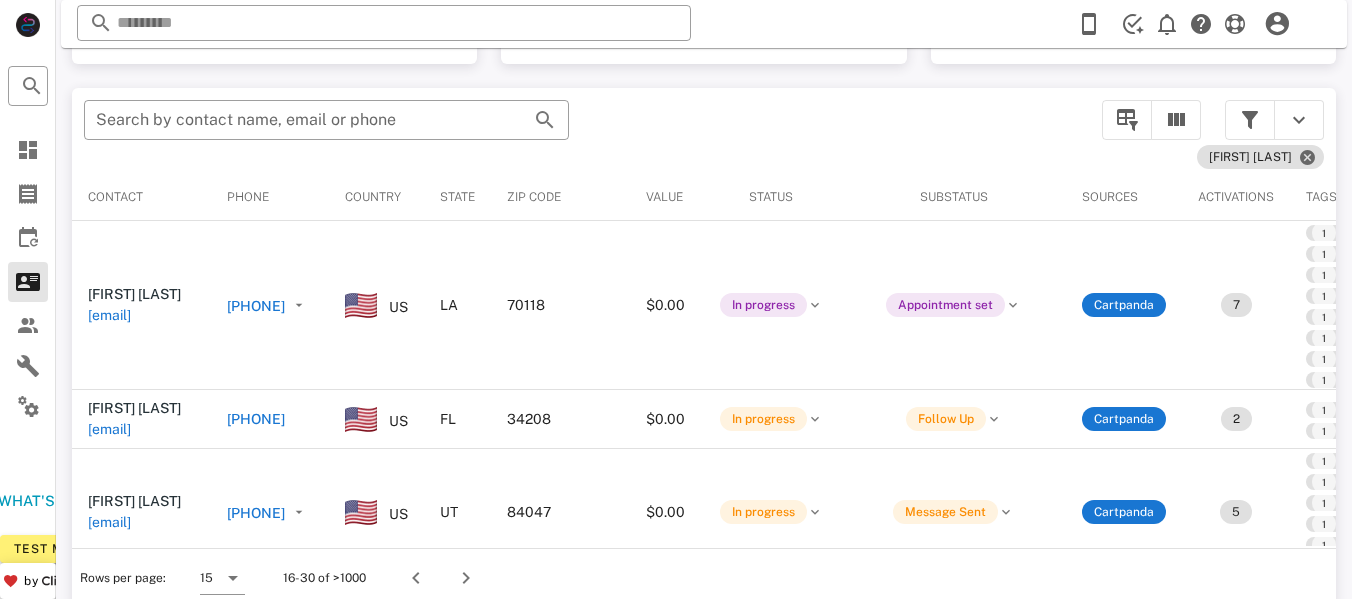 scroll, scrollTop: 380, scrollLeft: 0, axis: vertical 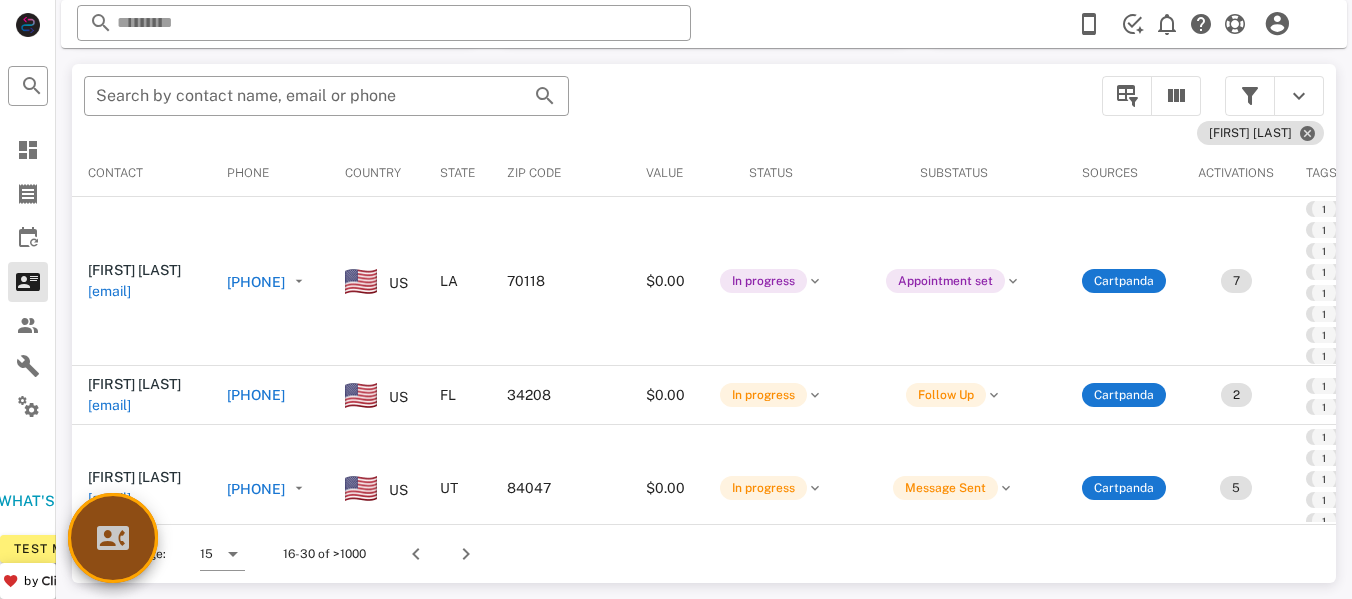 click at bounding box center [113, 538] 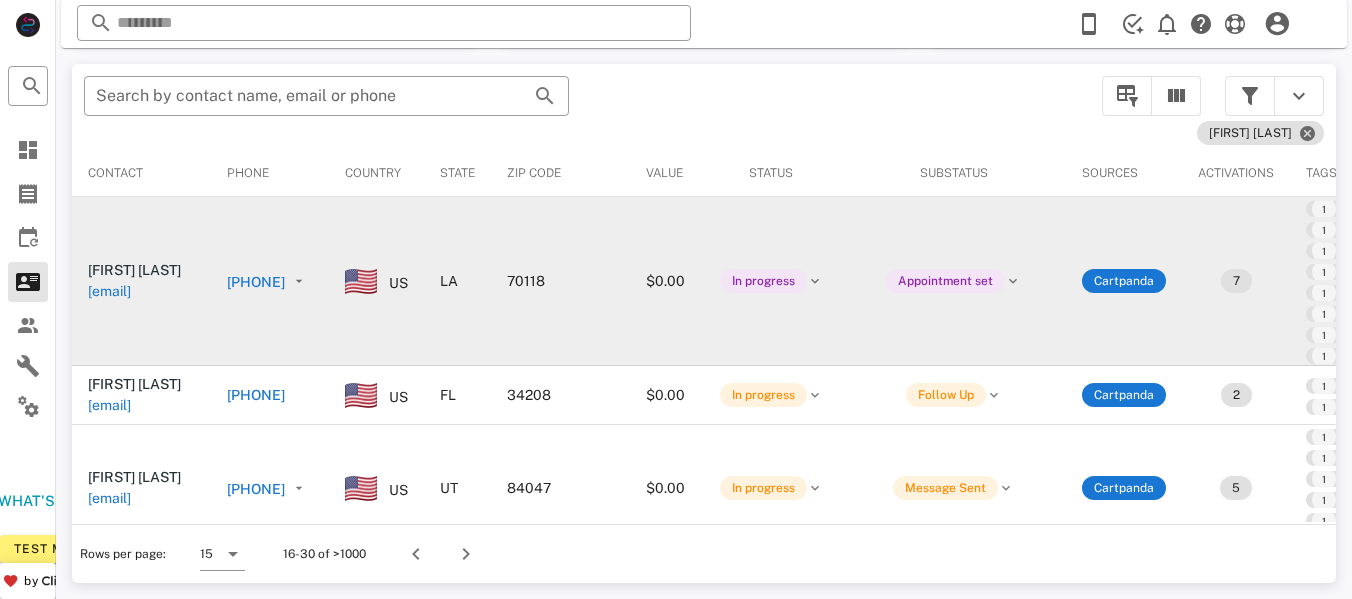 drag, startPoint x: 696, startPoint y: 425, endPoint x: 411, endPoint y: 228, distance: 346.45923 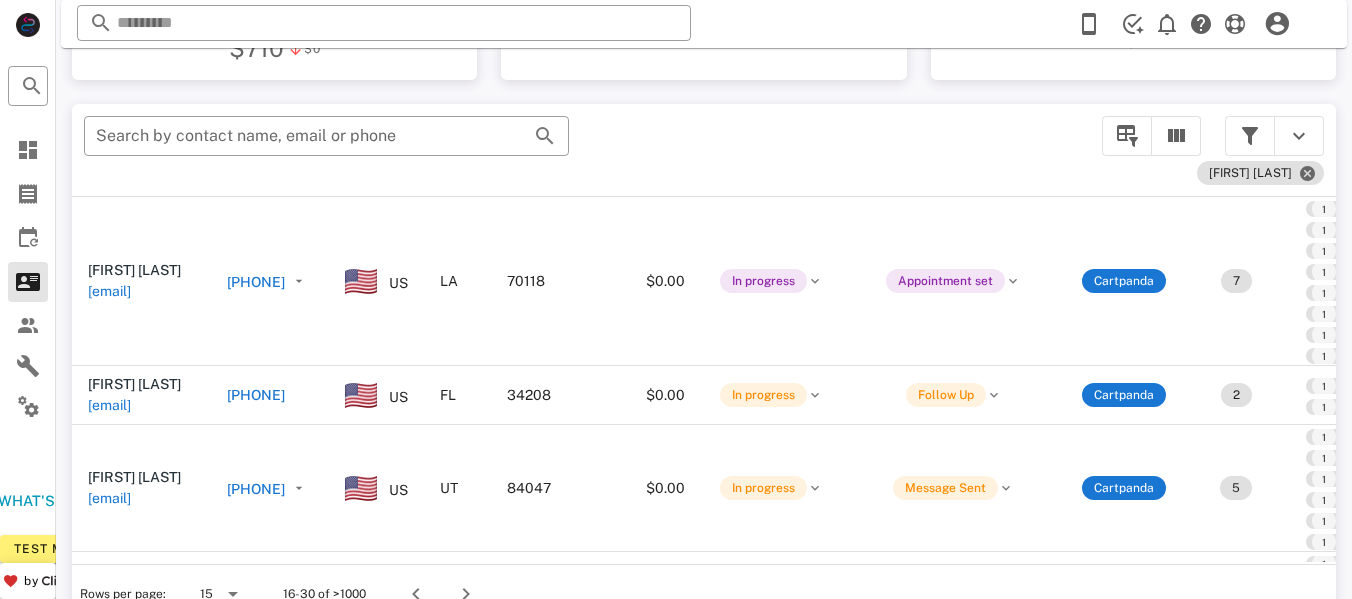 drag, startPoint x: 211, startPoint y: 360, endPoint x: 905, endPoint y: 140, distance: 728.0357 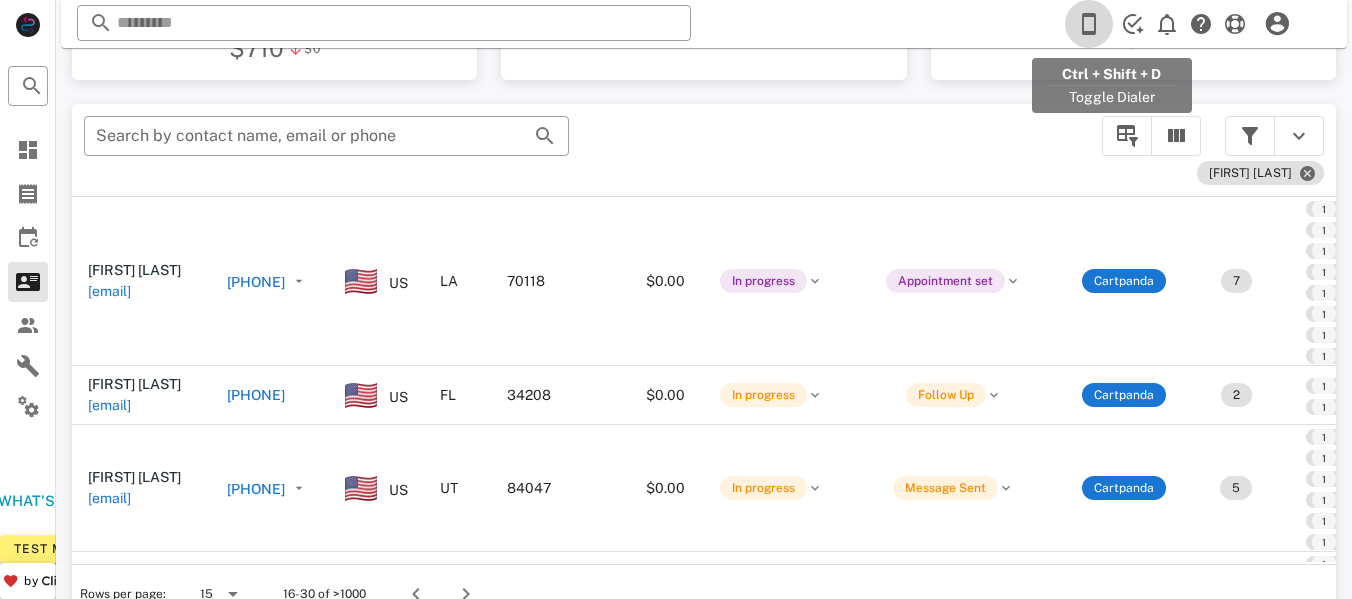 click at bounding box center [1089, 24] 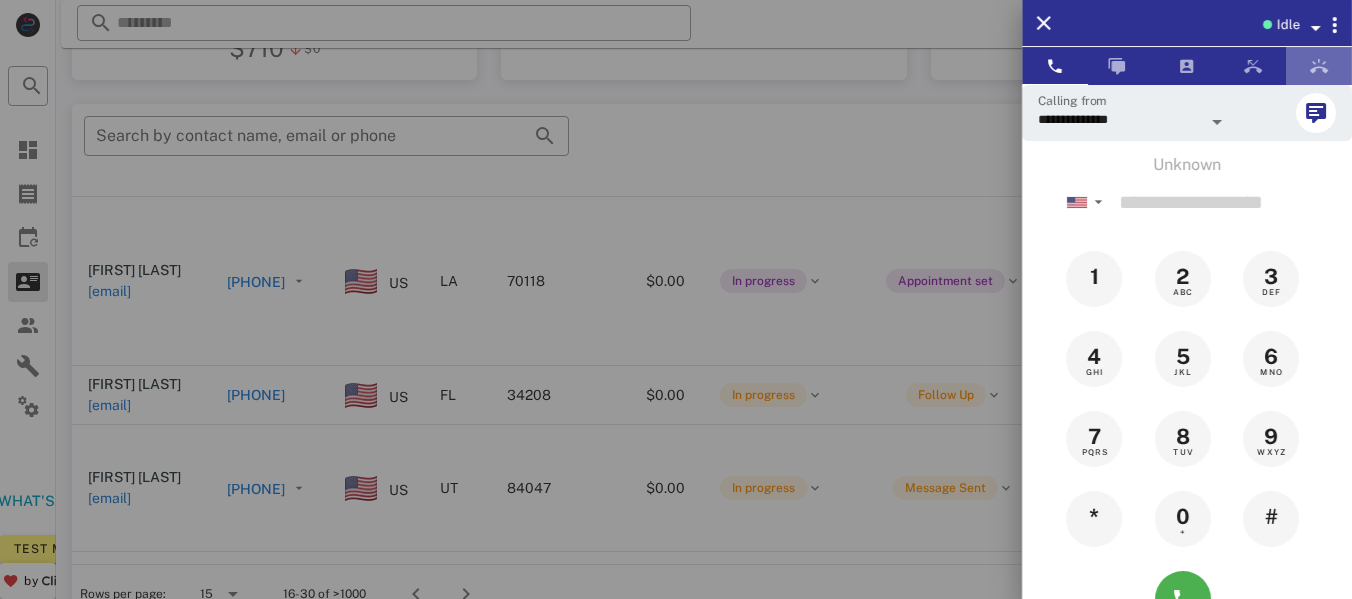 click at bounding box center (1319, 66) 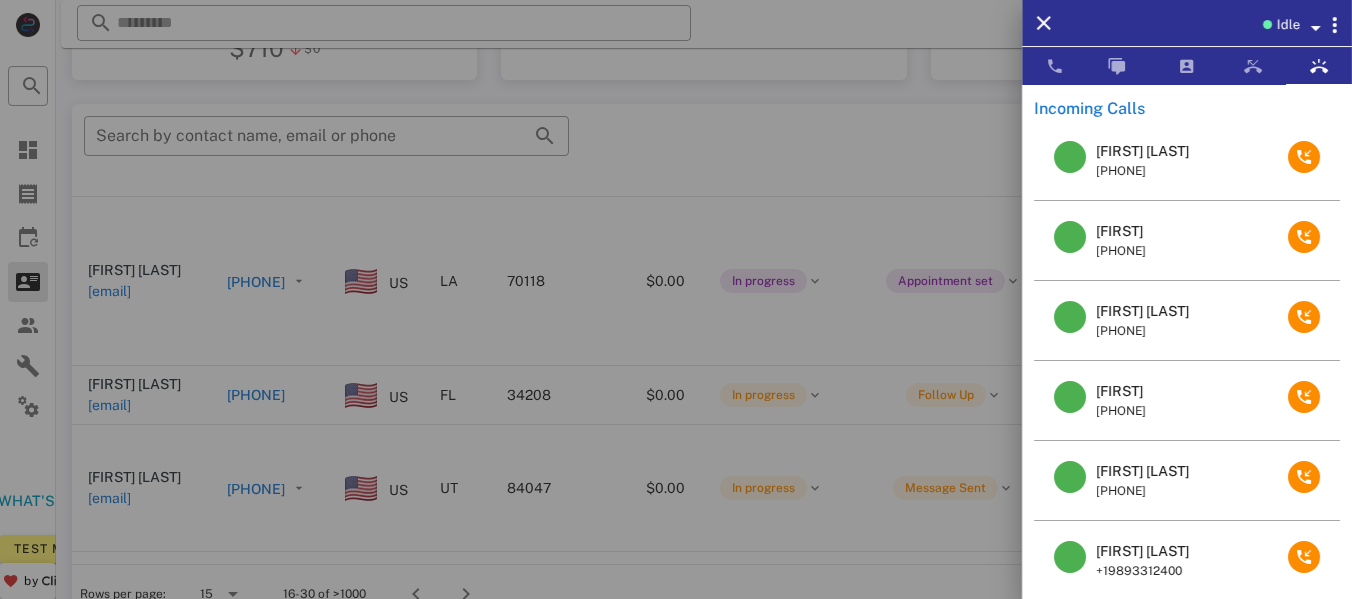 click at bounding box center [1070, 157] 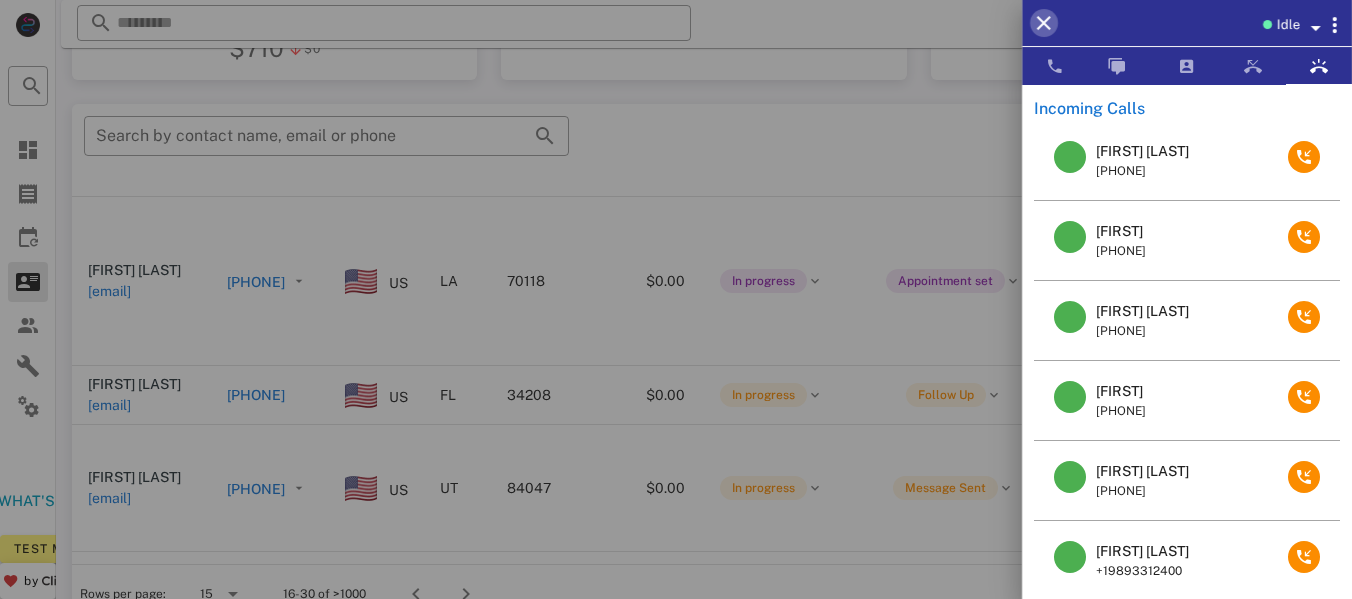 click at bounding box center (1044, 23) 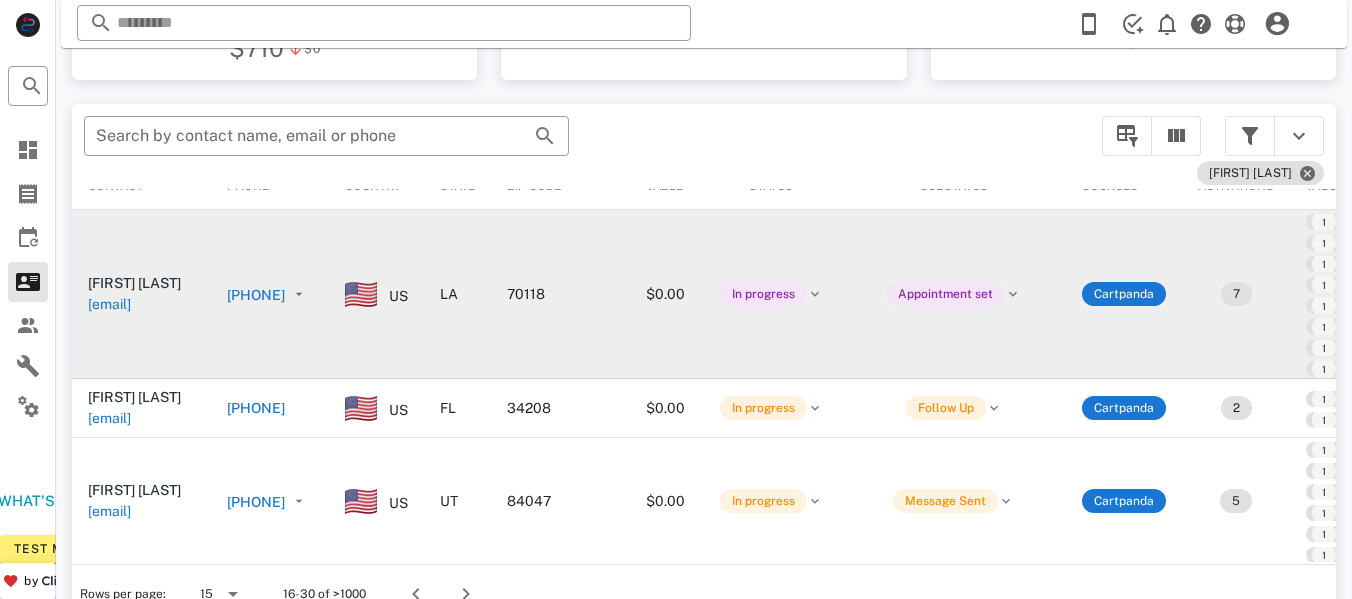 scroll, scrollTop: 0, scrollLeft: 0, axis: both 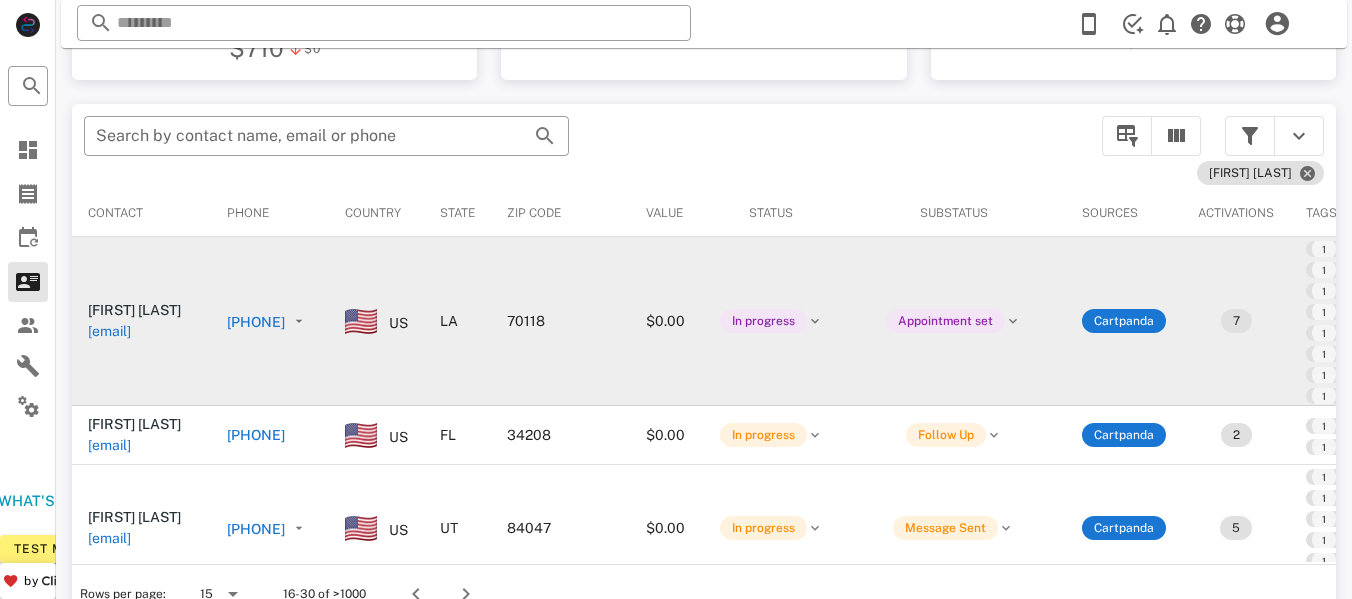 click on "$0.00" at bounding box center [665, 321] 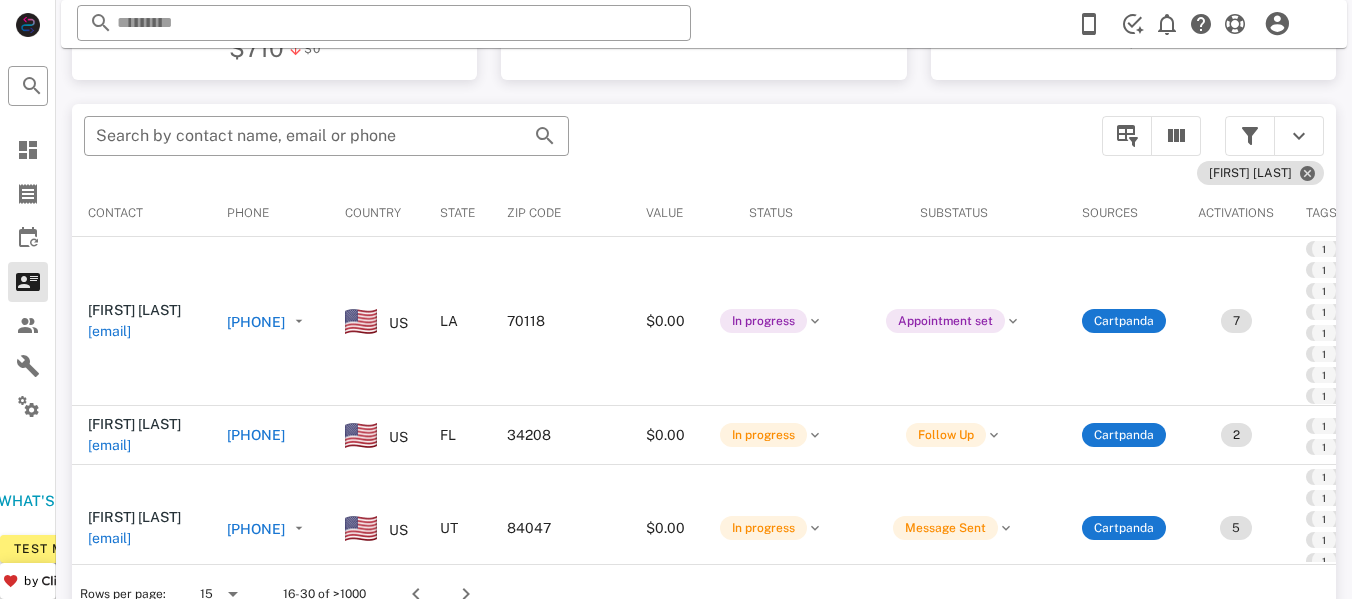 type on "**********" 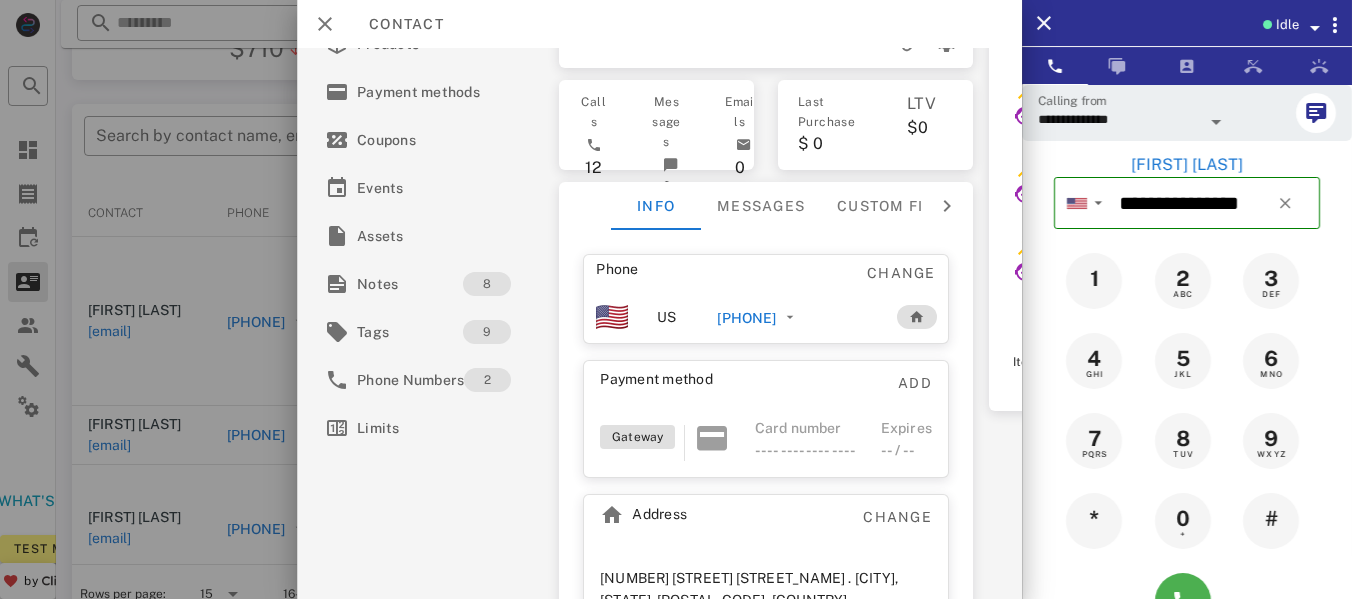 scroll, scrollTop: 200, scrollLeft: 0, axis: vertical 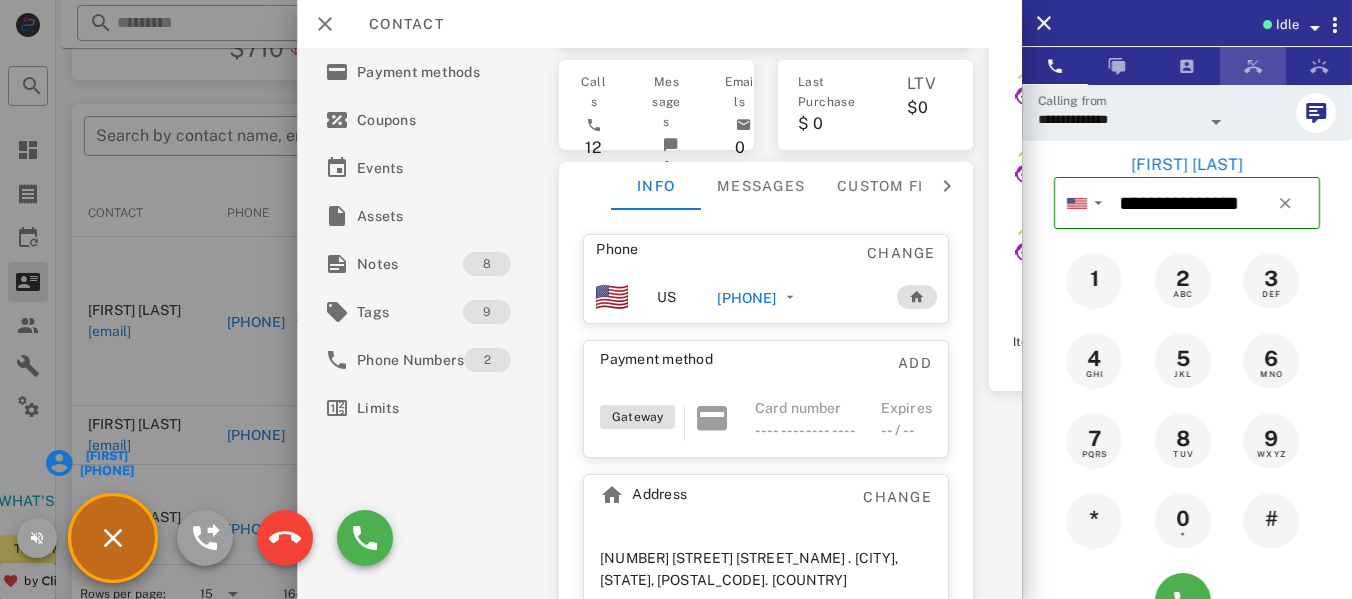 click at bounding box center [1253, 66] 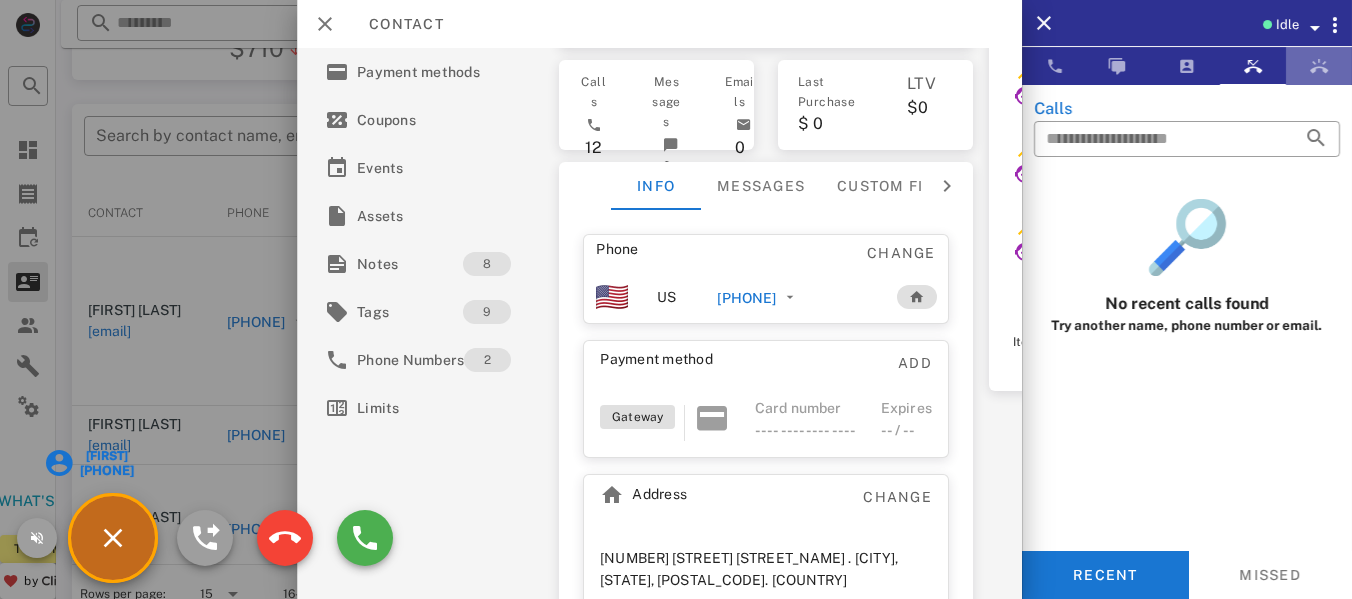click at bounding box center (1319, 66) 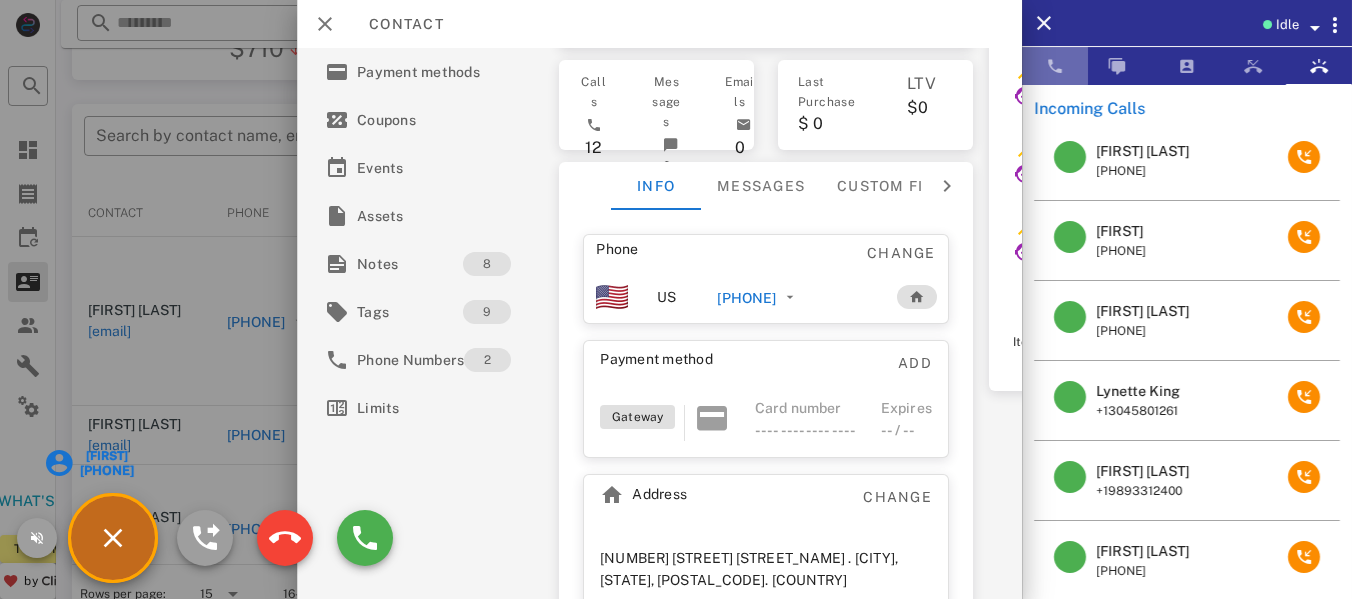 click at bounding box center (1055, 66) 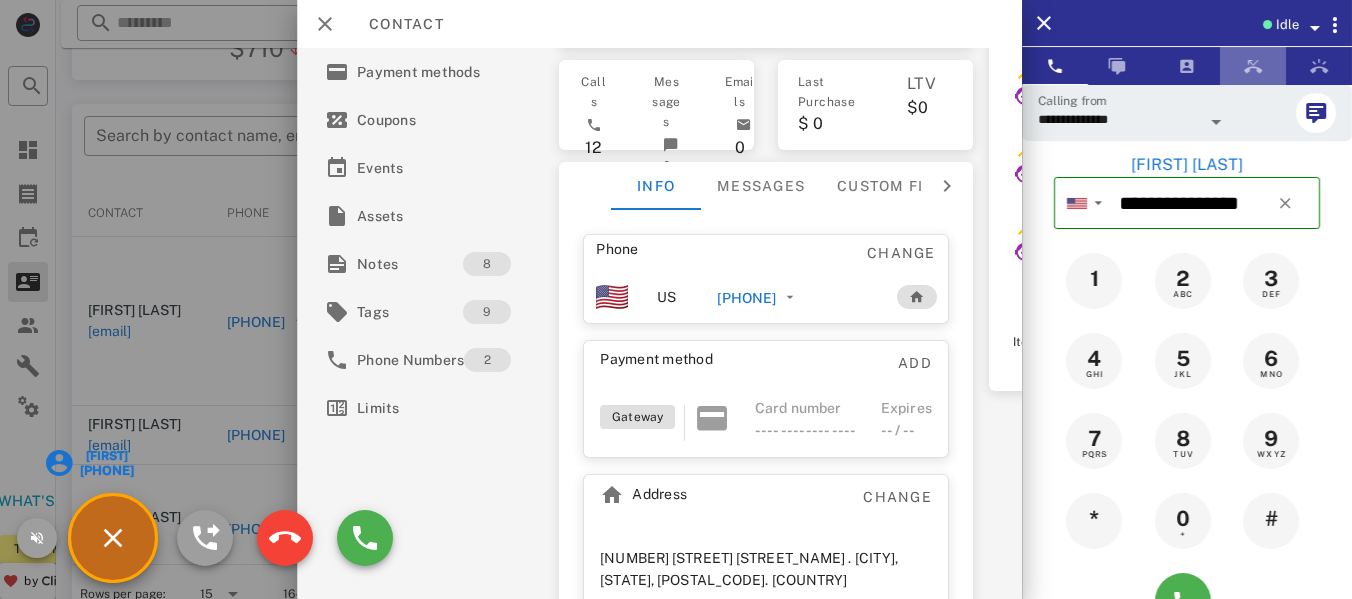 click at bounding box center (1253, 66) 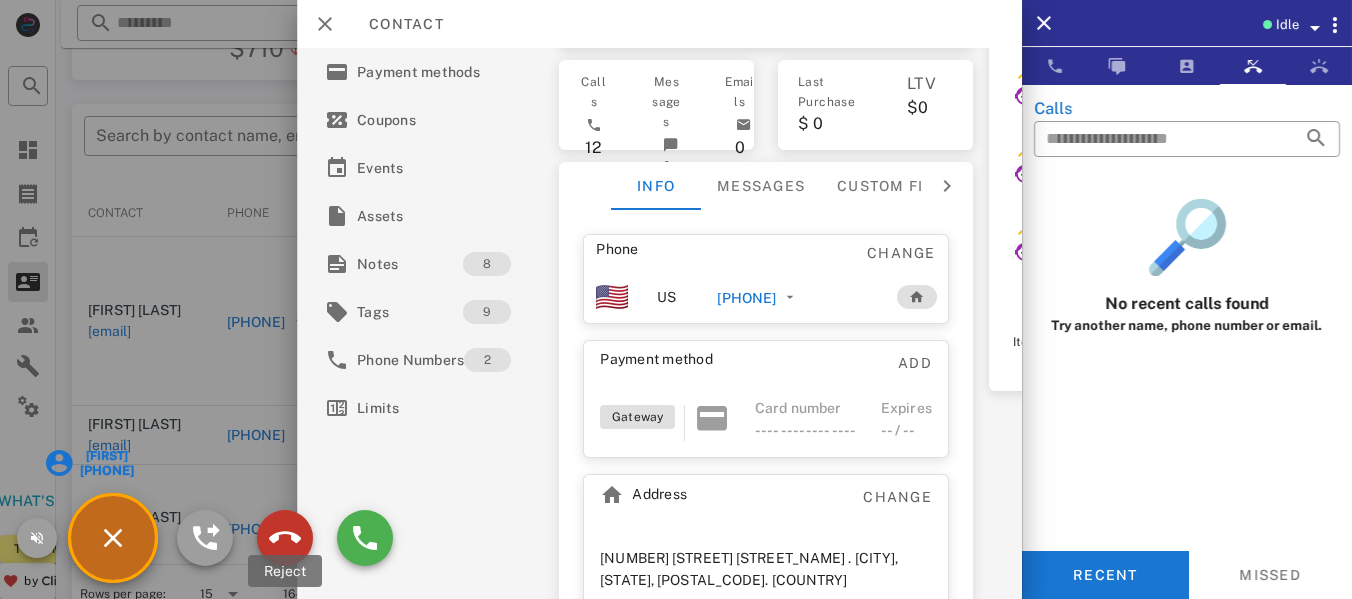 click at bounding box center (285, 538) 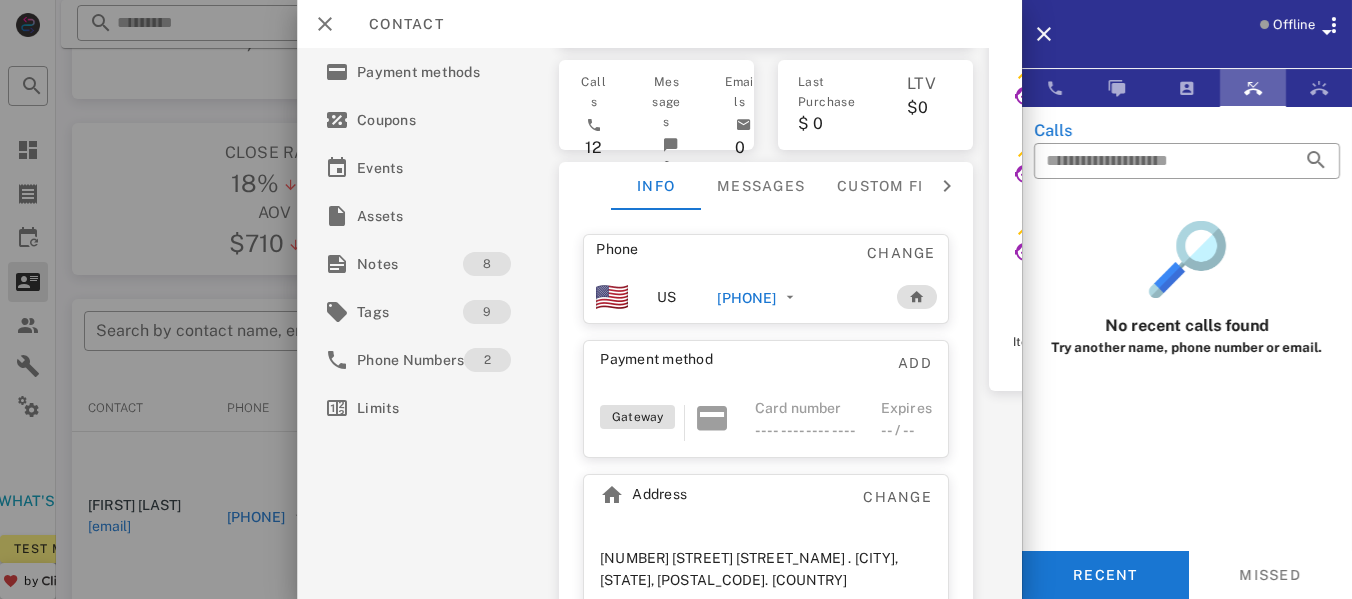 scroll, scrollTop: 200, scrollLeft: 0, axis: vertical 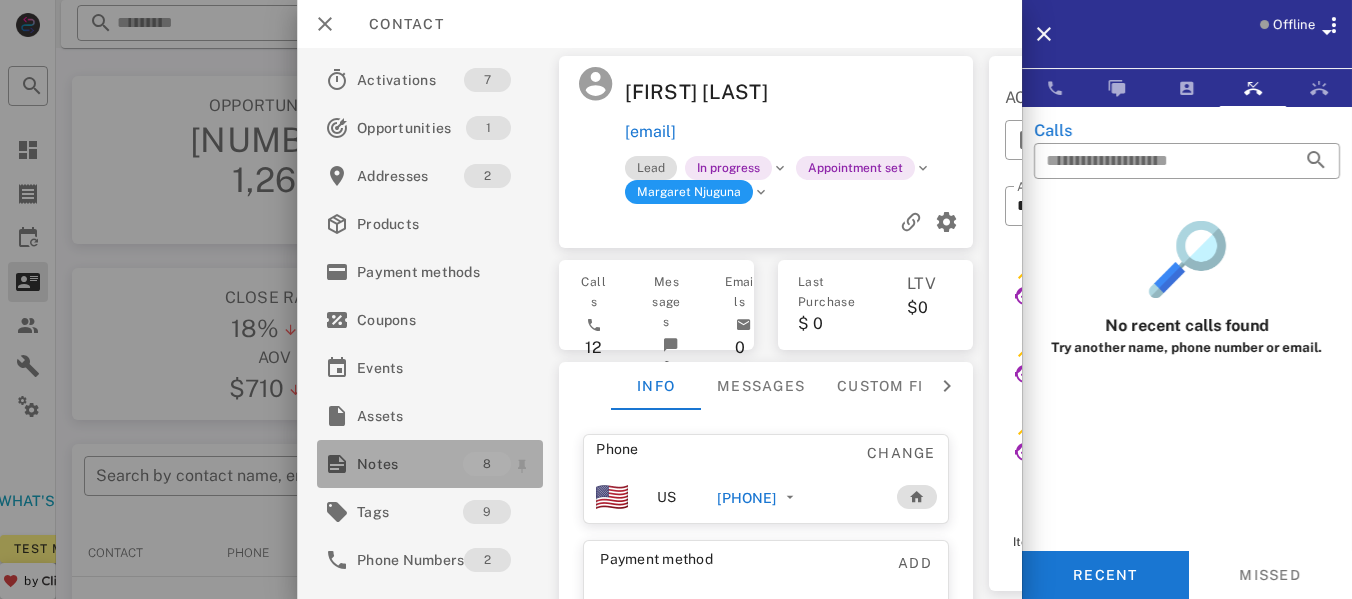 click on "Notes" at bounding box center (410, 464) 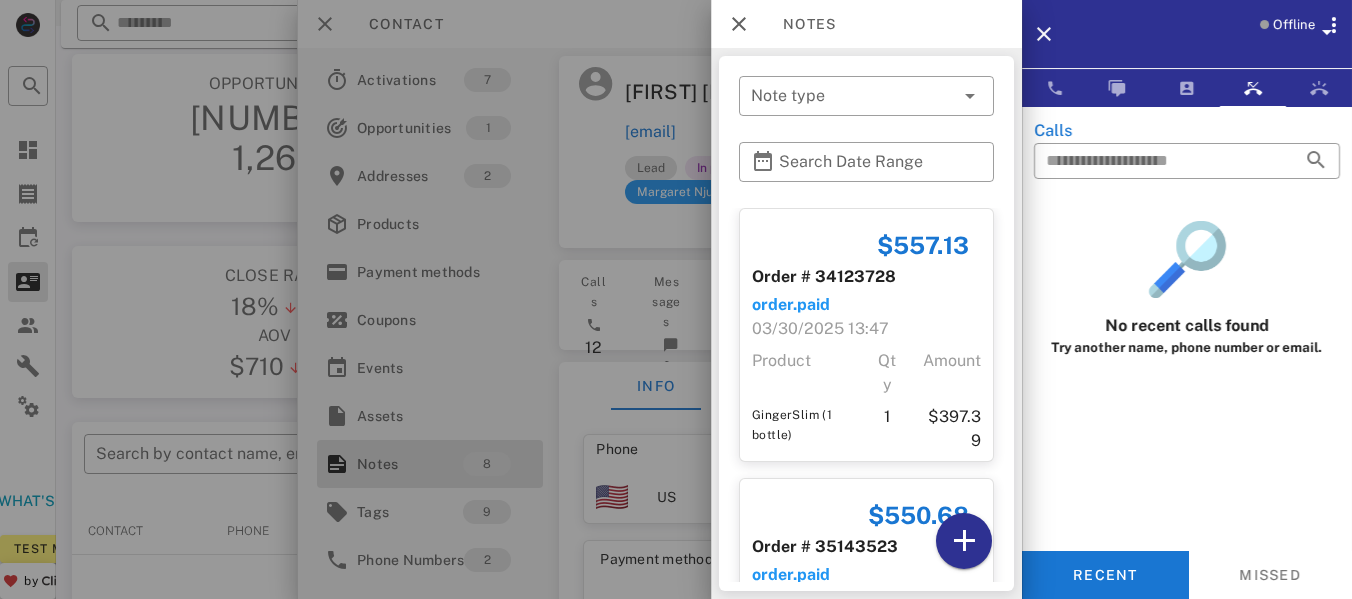 scroll, scrollTop: 0, scrollLeft: 0, axis: both 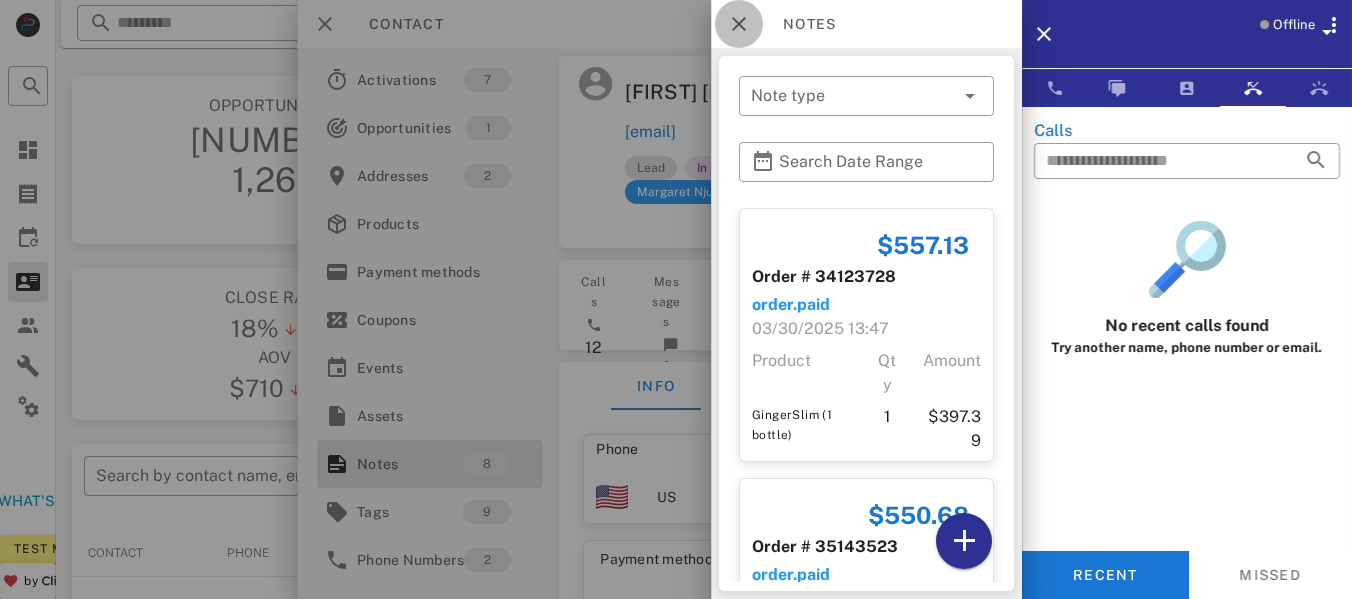 click at bounding box center [739, 24] 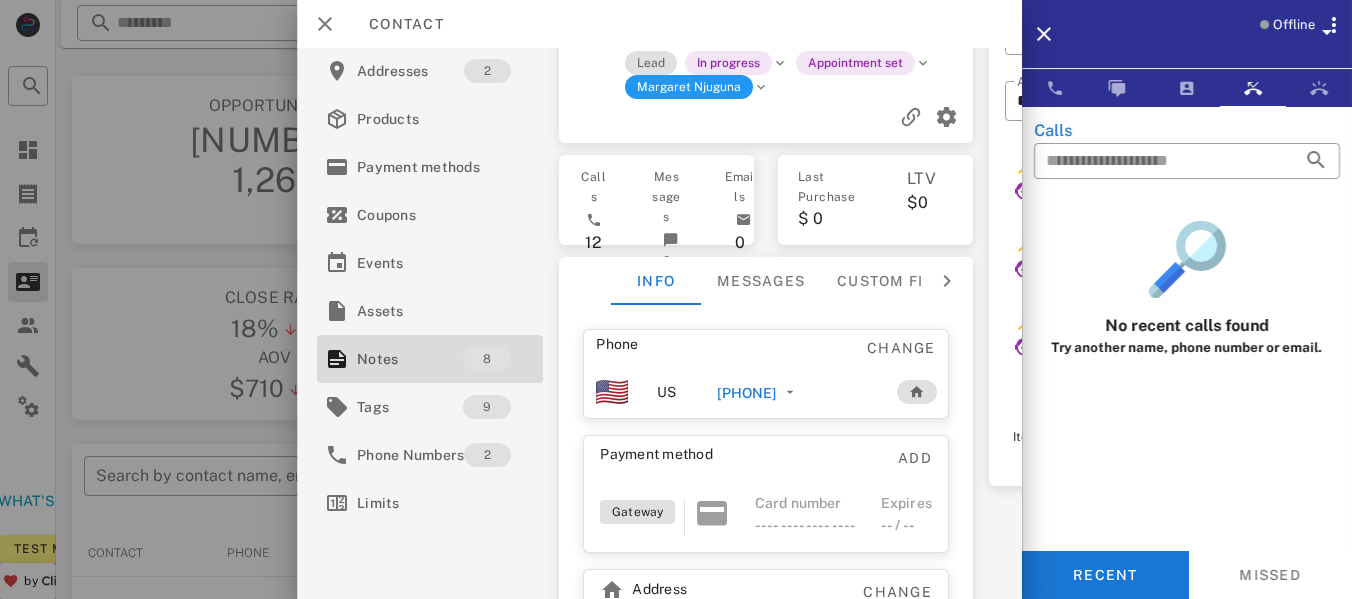 scroll, scrollTop: 200, scrollLeft: 0, axis: vertical 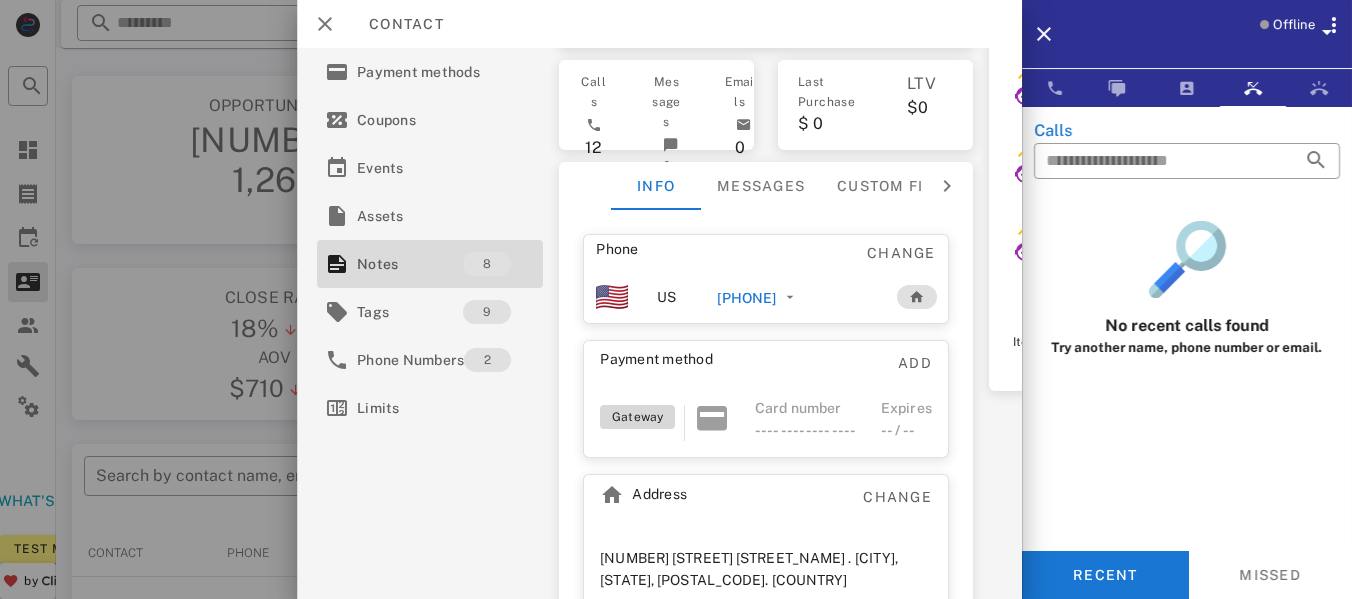 click on "Gateway" at bounding box center (637, 417) 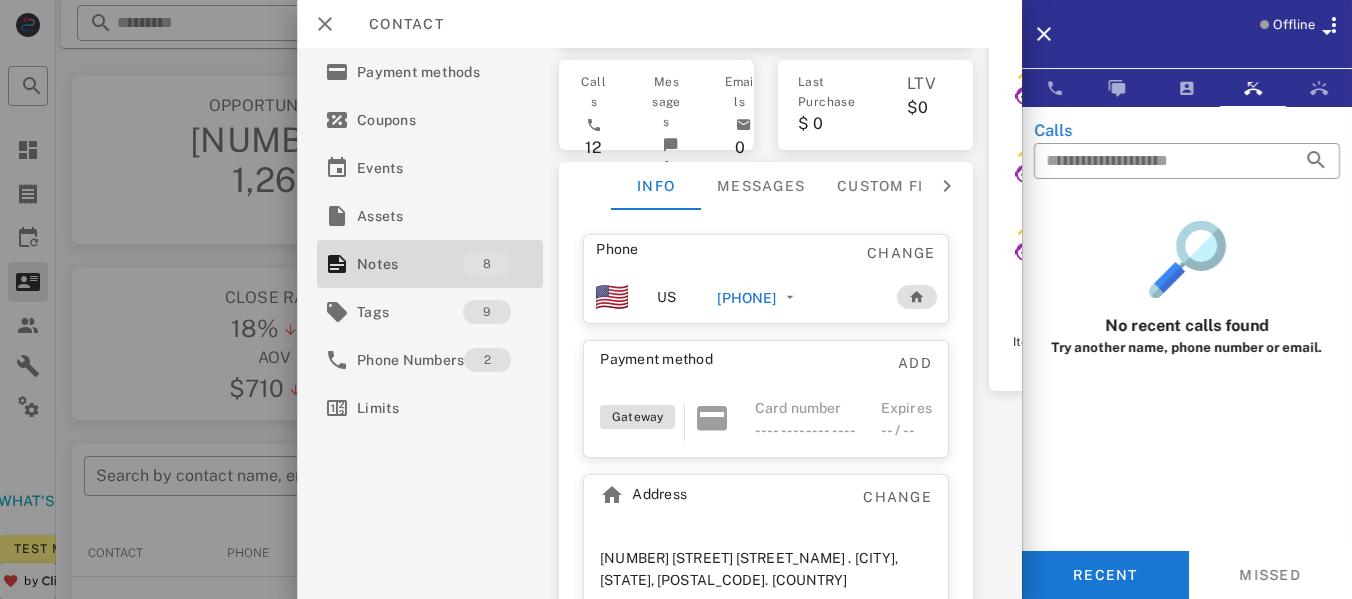 click on "Gateway  Card number  ---- ---- ---- ----  Expires  -- / --" at bounding box center [766, 427] 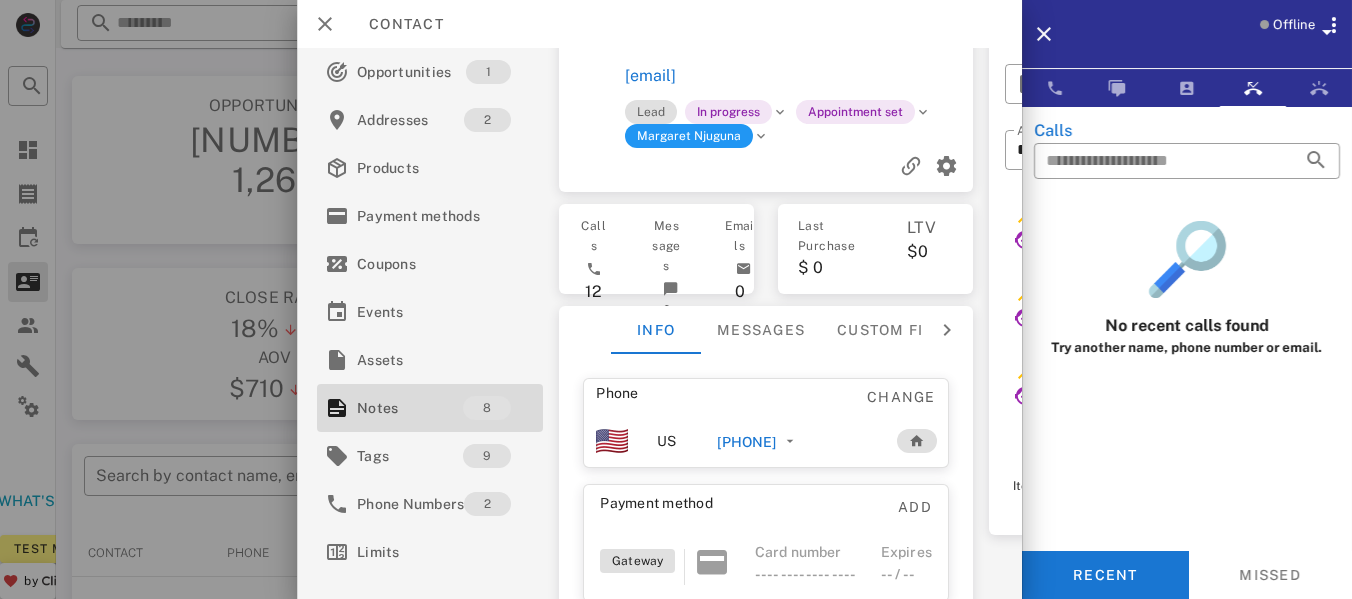 scroll, scrollTop: 0, scrollLeft: 0, axis: both 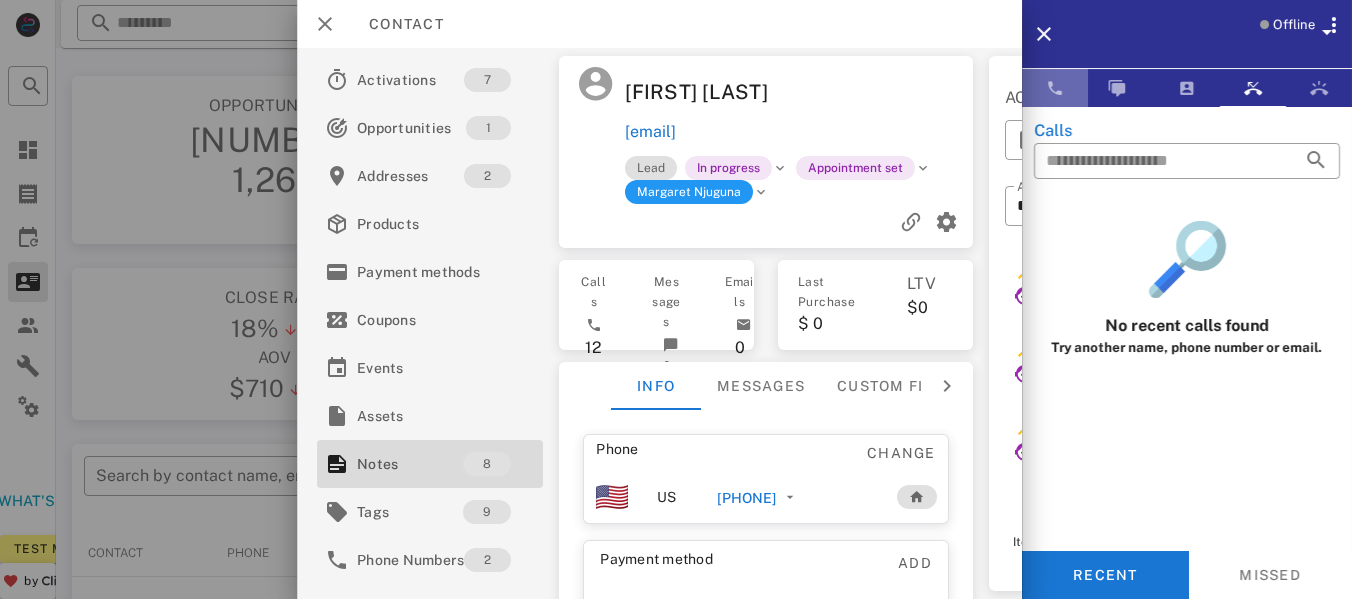 click at bounding box center [1055, 88] 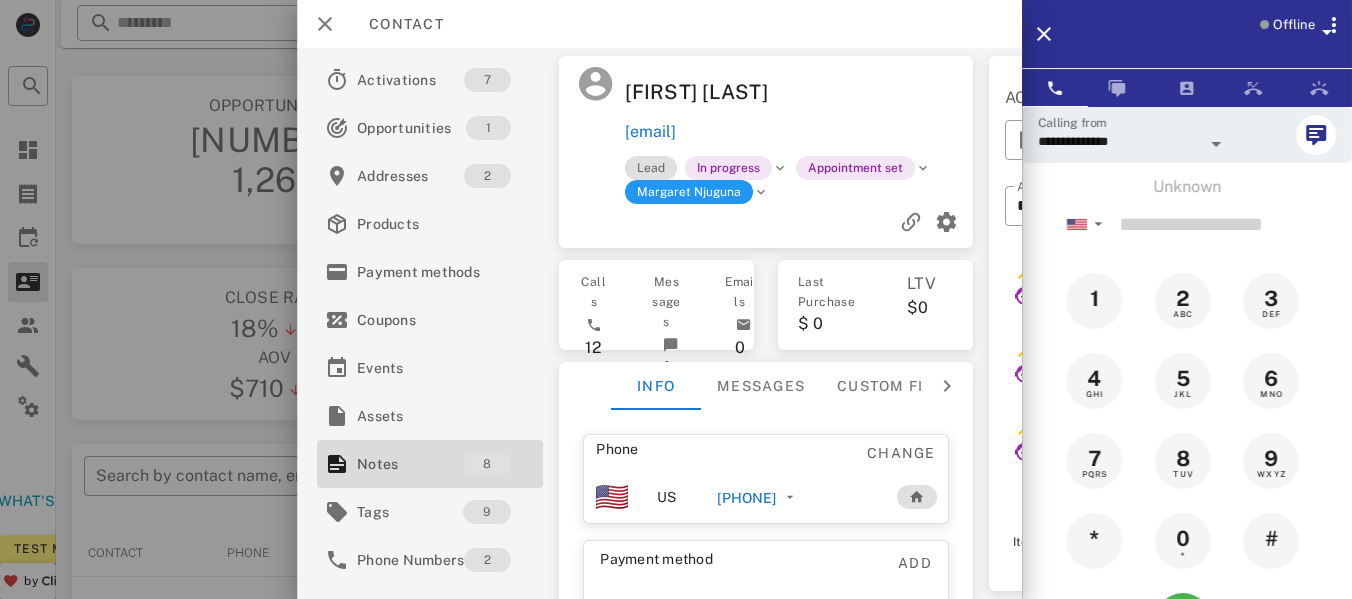 click on "Offline" at bounding box center [1294, 25] 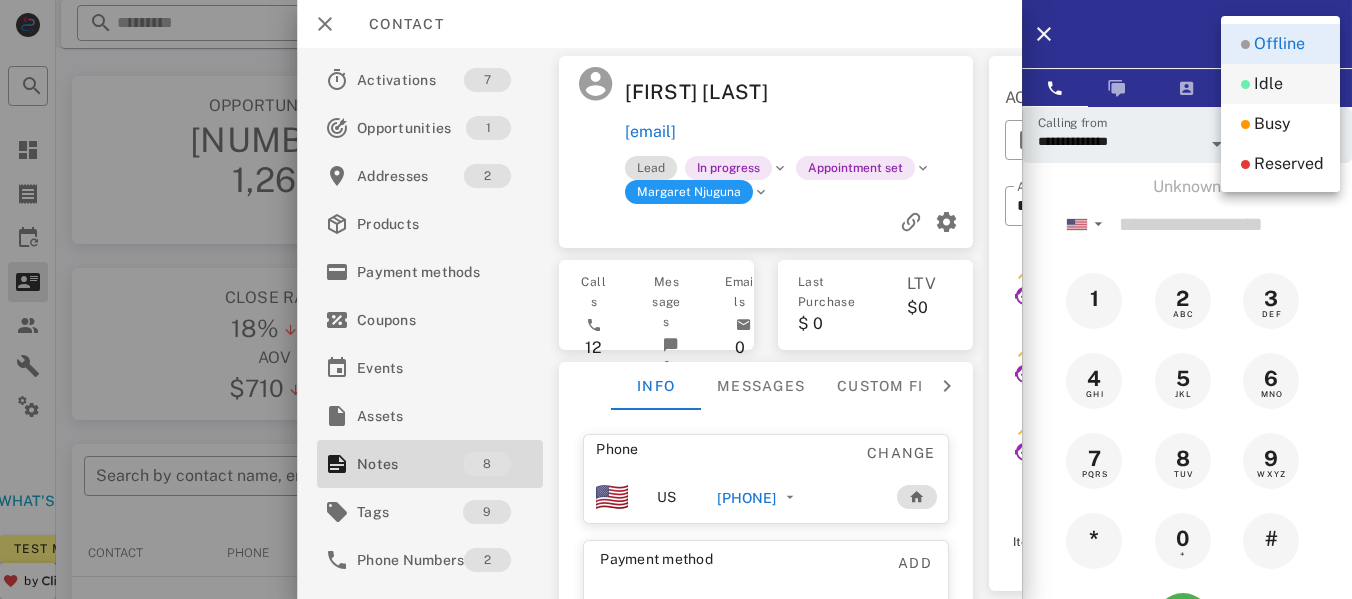click on "Idle" at bounding box center (1280, 84) 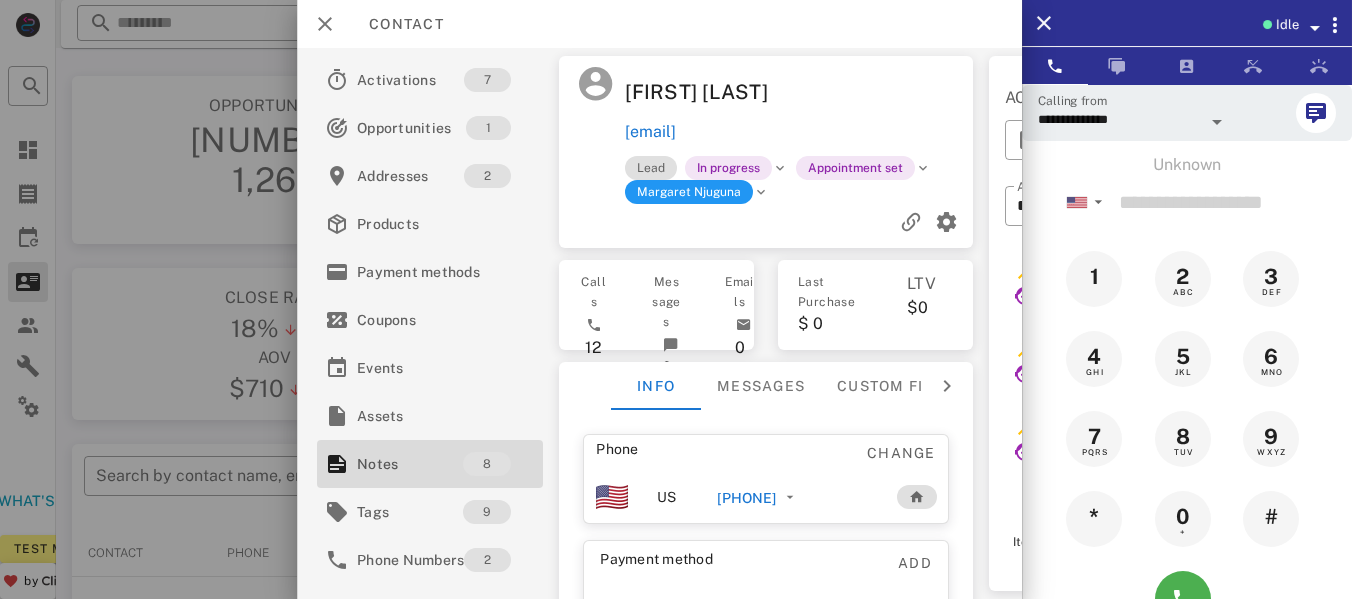 click at bounding box center (1217, 122) 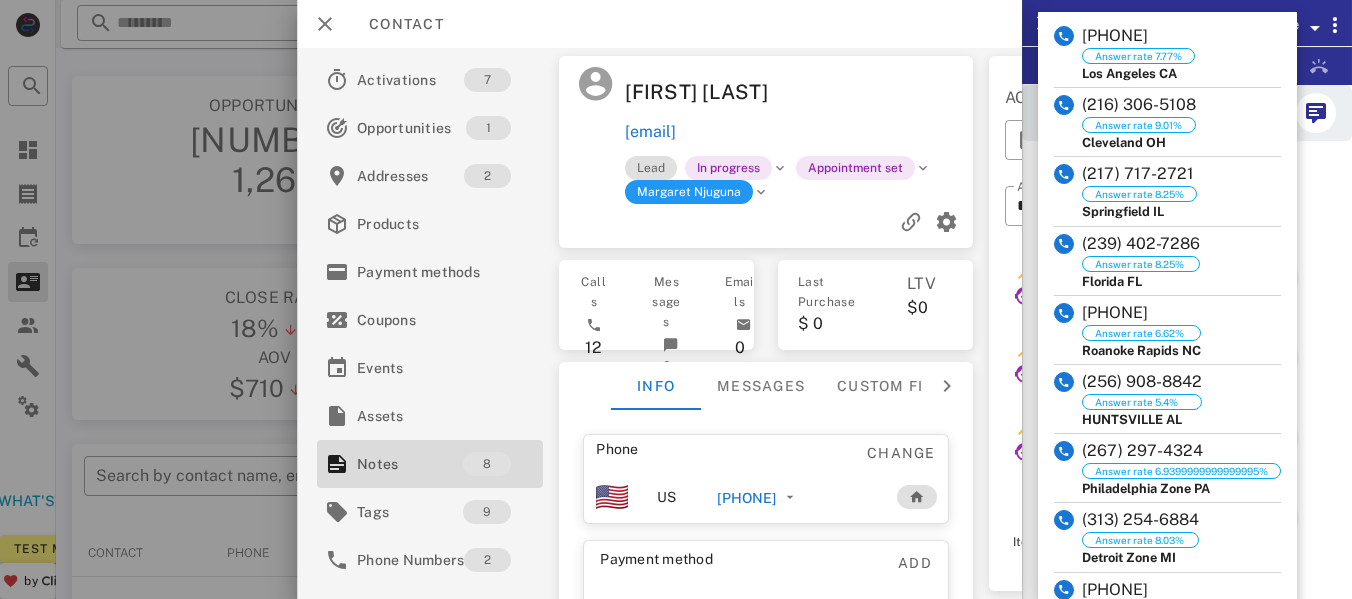 click on "Unknown      ▼     Australia
+61
Canada
+1
Guam
+1671
Mexico (México)
+52
New Zealand
+64
United Kingdom
+44
United States
+1
1 2 ABC 3 DEF 4 GHI 5 JKL 6 MNO 7 PQRS 8 TUV 9 WXYZ * 0 + #" at bounding box center (1187, 396) 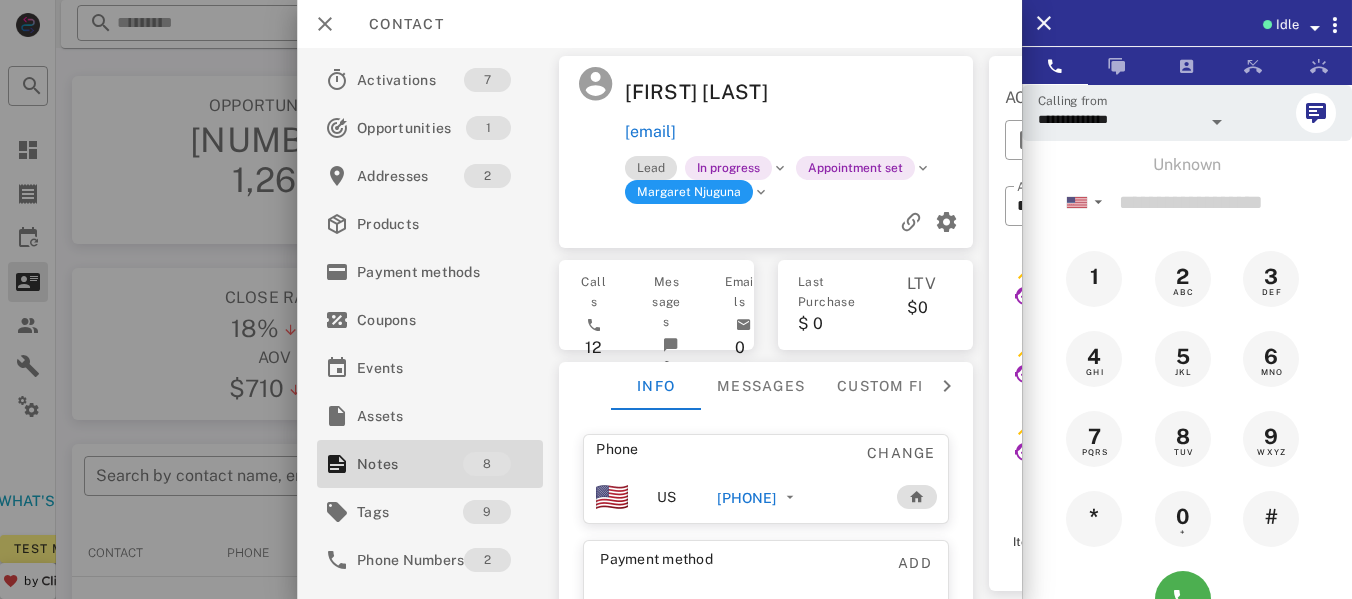 click at bounding box center (761, 192) 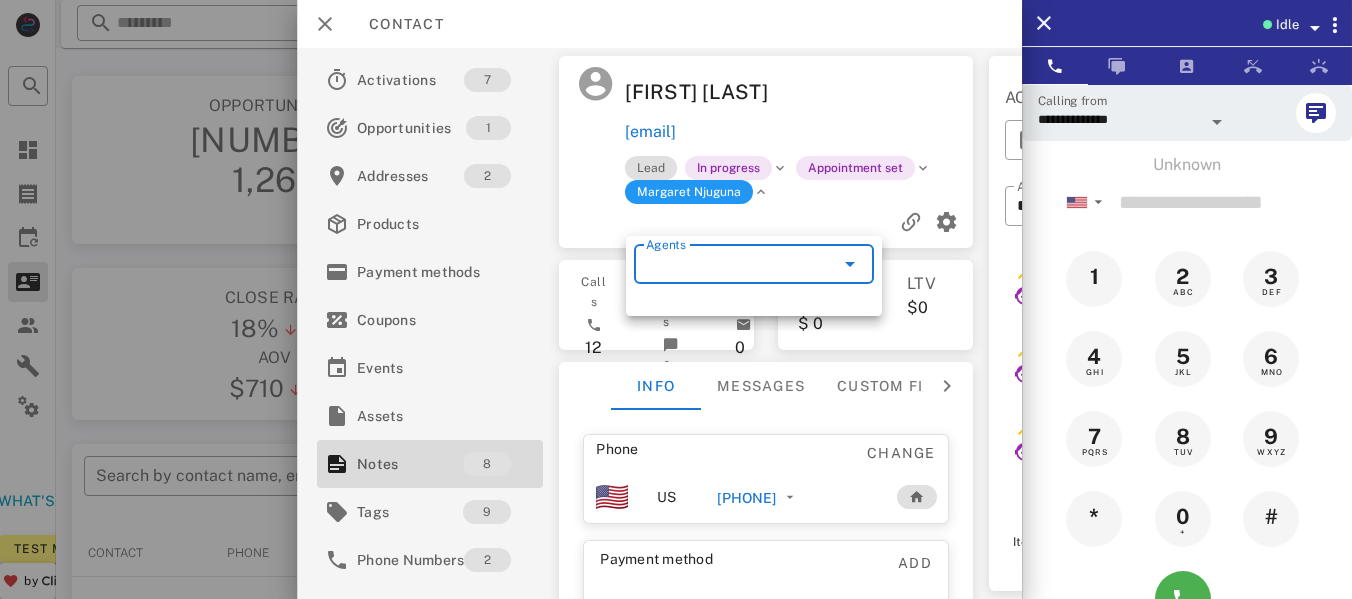 click on "Agents" at bounding box center (726, 264) 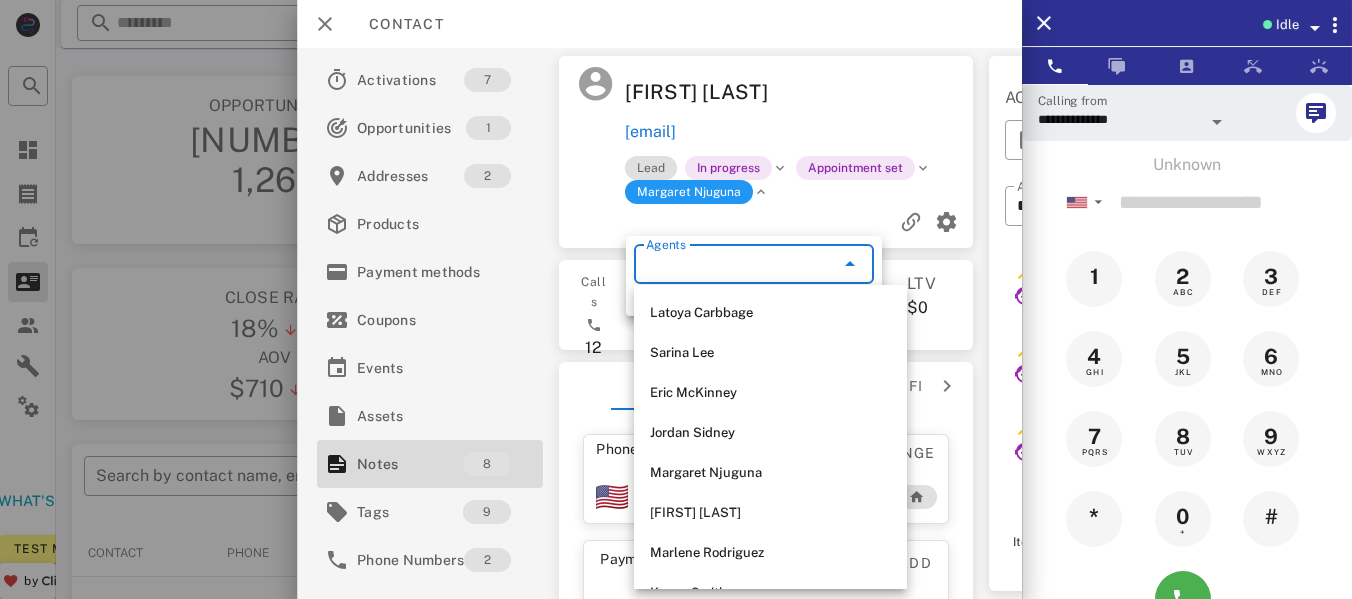 click at bounding box center [892, 92] 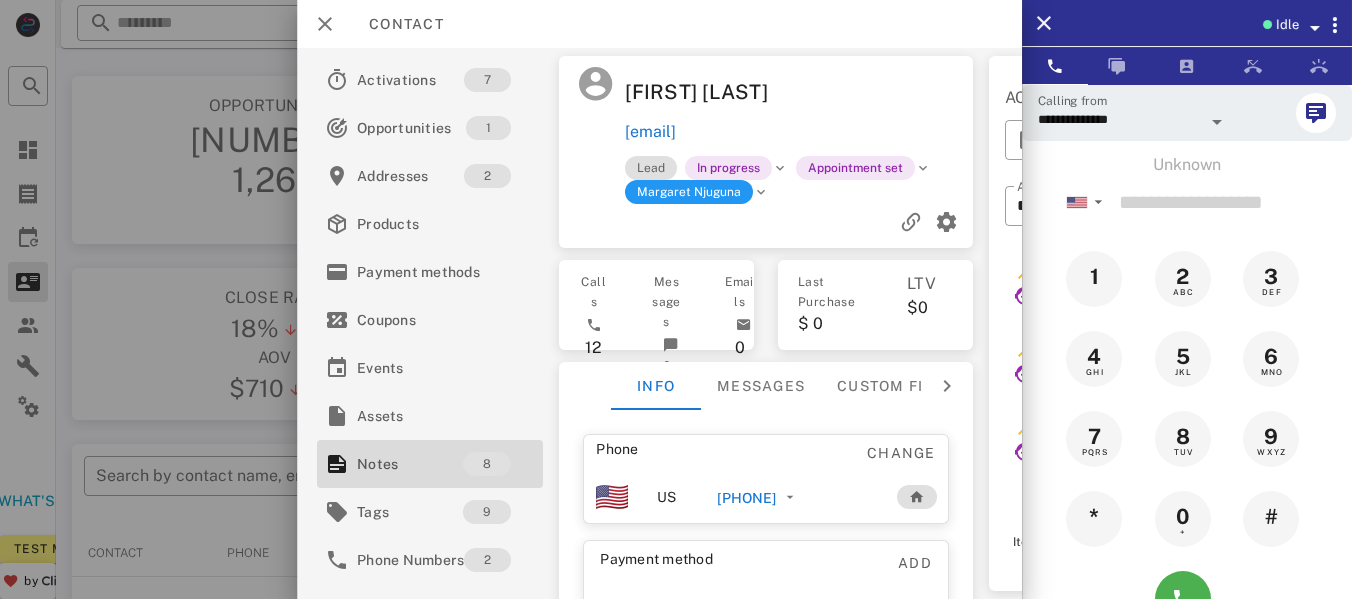 click at bounding box center [761, 192] 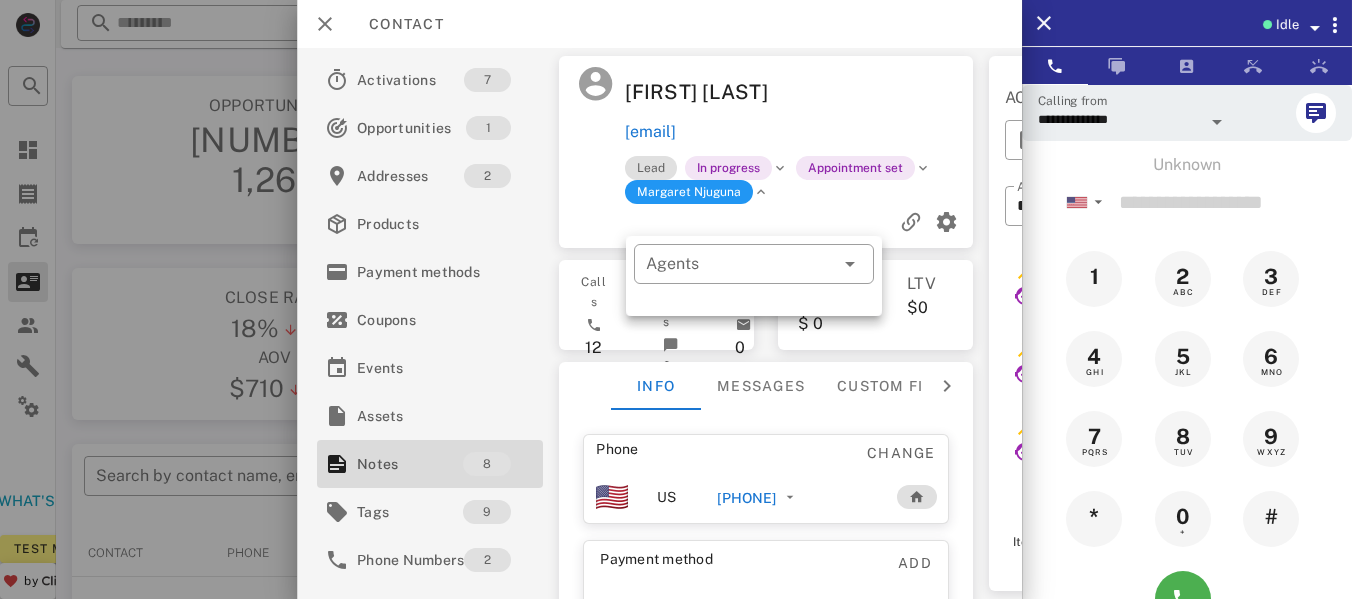click at bounding box center [892, 92] 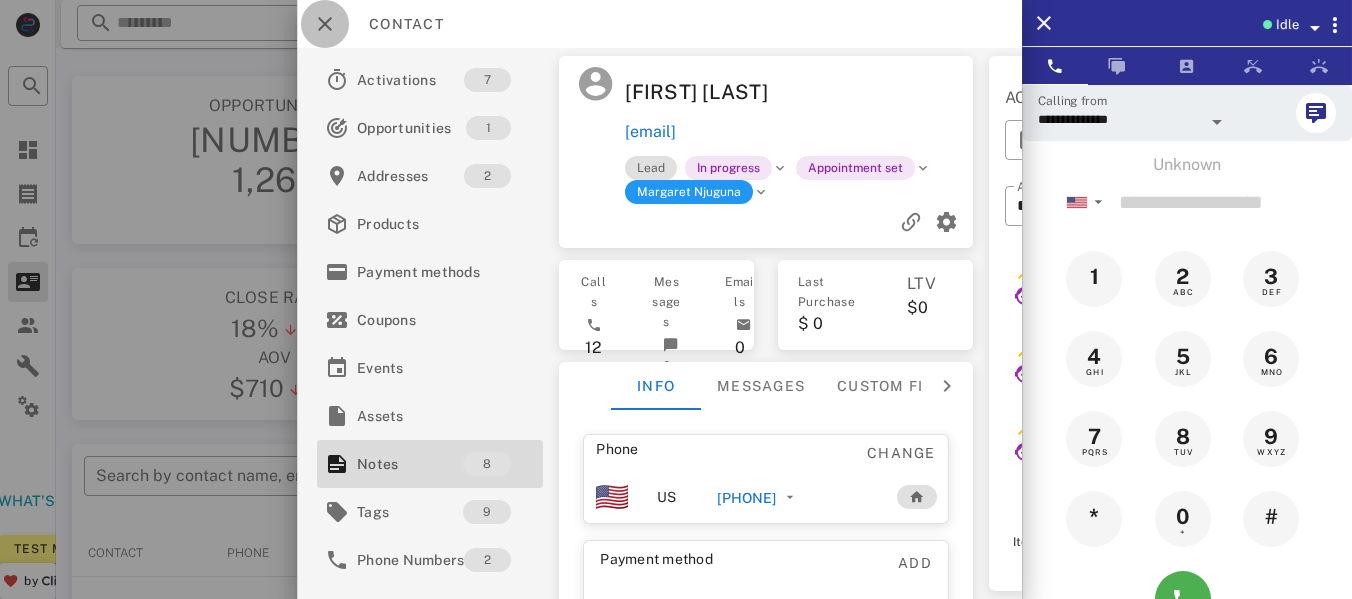 click at bounding box center [325, 24] 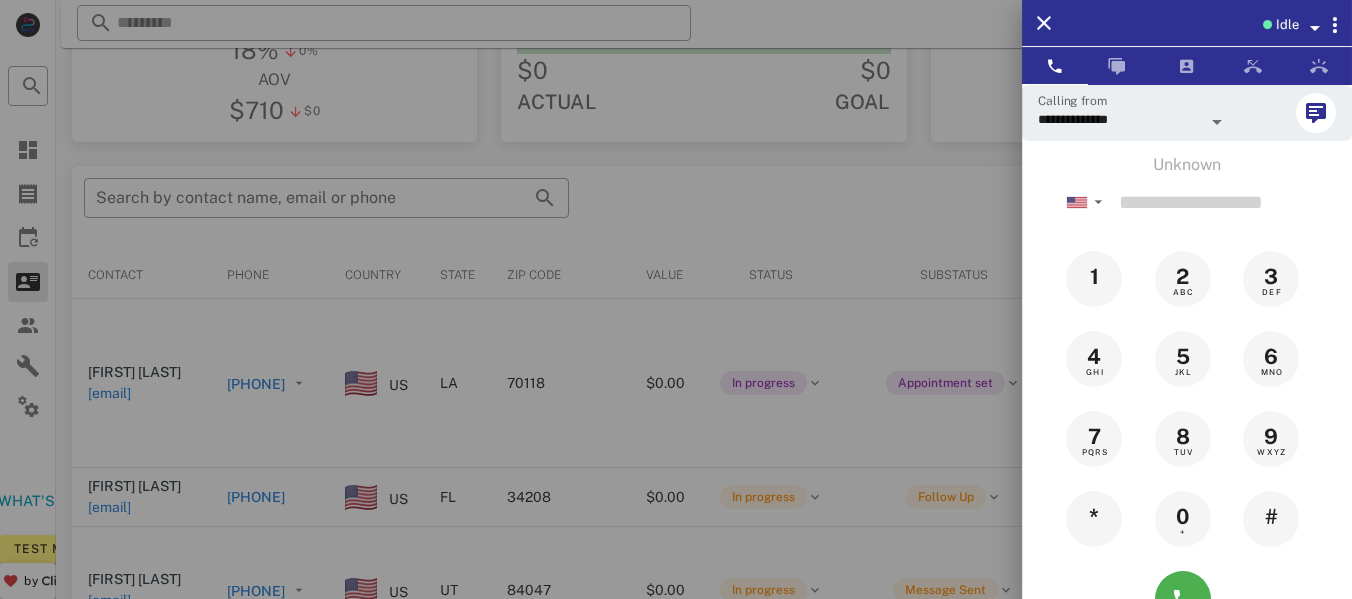 scroll, scrollTop: 300, scrollLeft: 0, axis: vertical 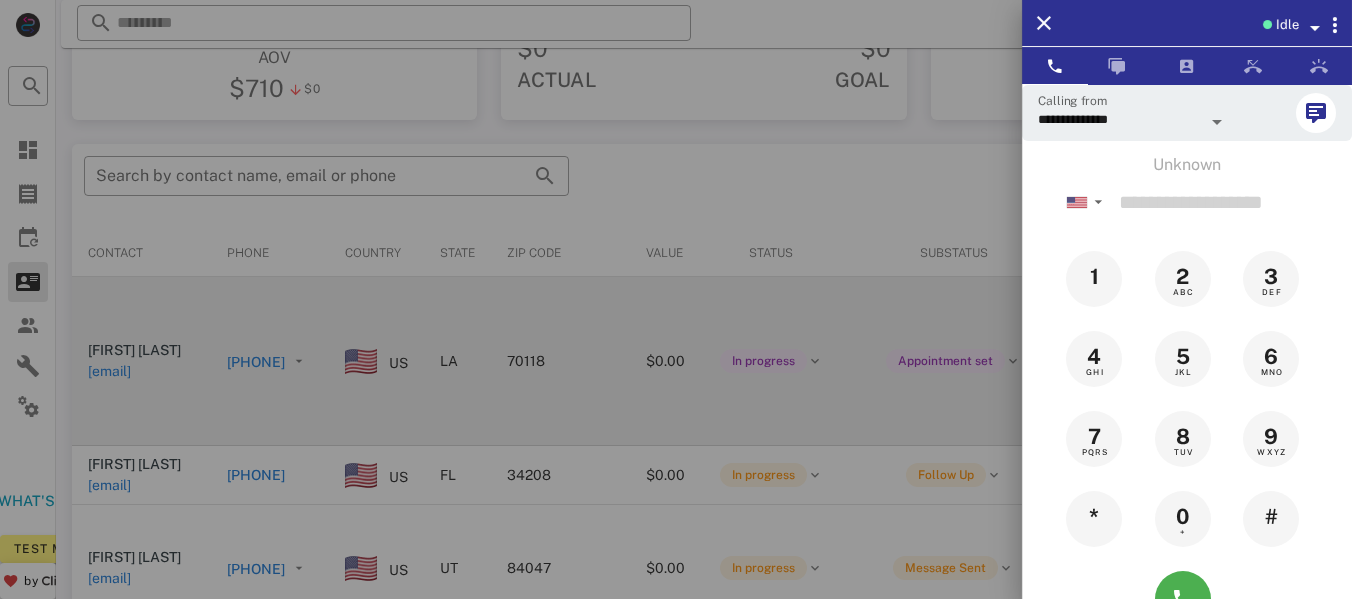 drag, startPoint x: 718, startPoint y: 316, endPoint x: 821, endPoint y: 293, distance: 105.53672 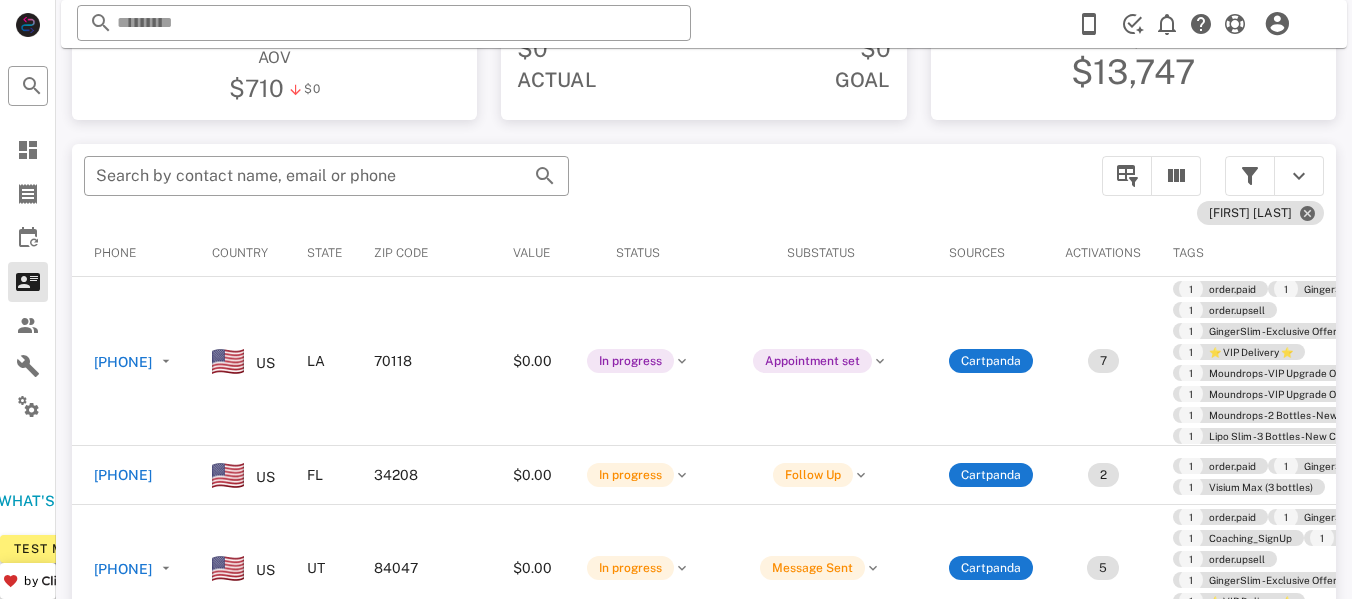 scroll, scrollTop: 0, scrollLeft: 0, axis: both 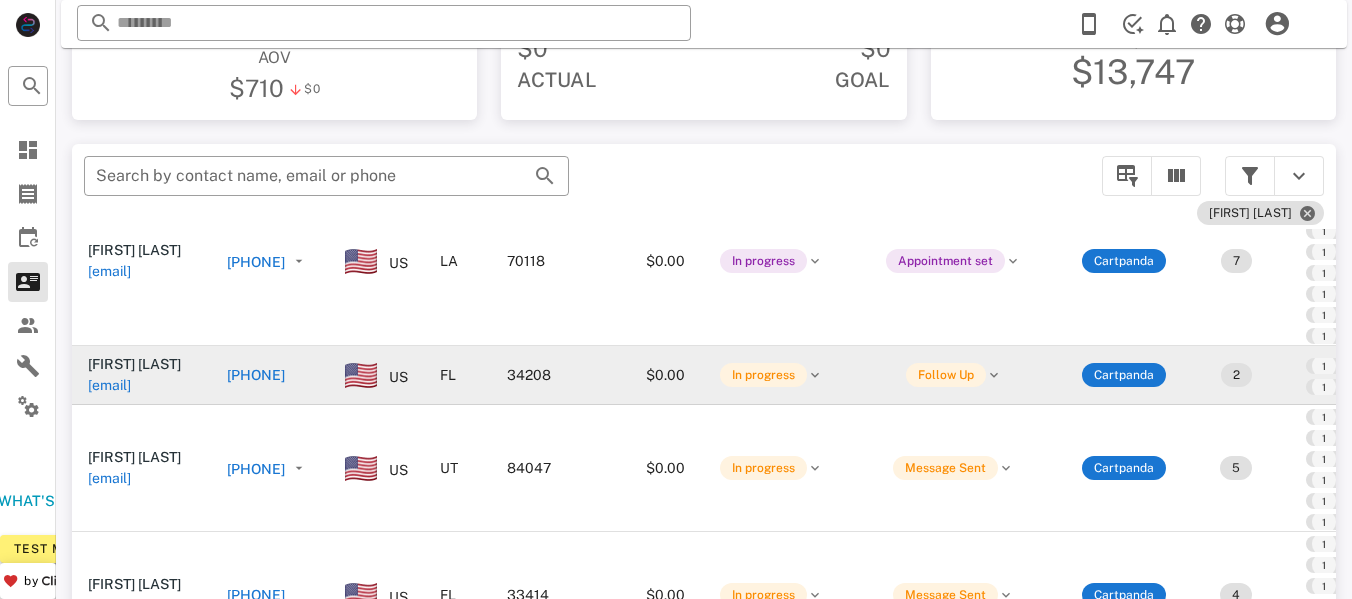 click on "[PHONE]" at bounding box center [256, 375] 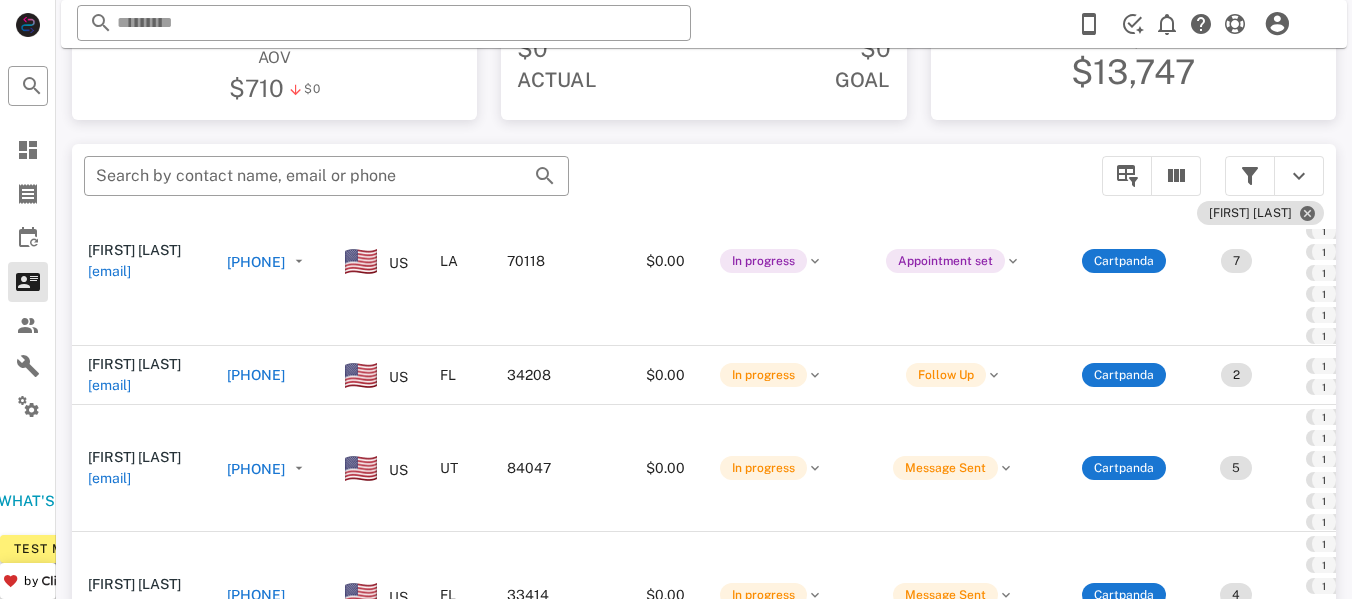 type on "**********" 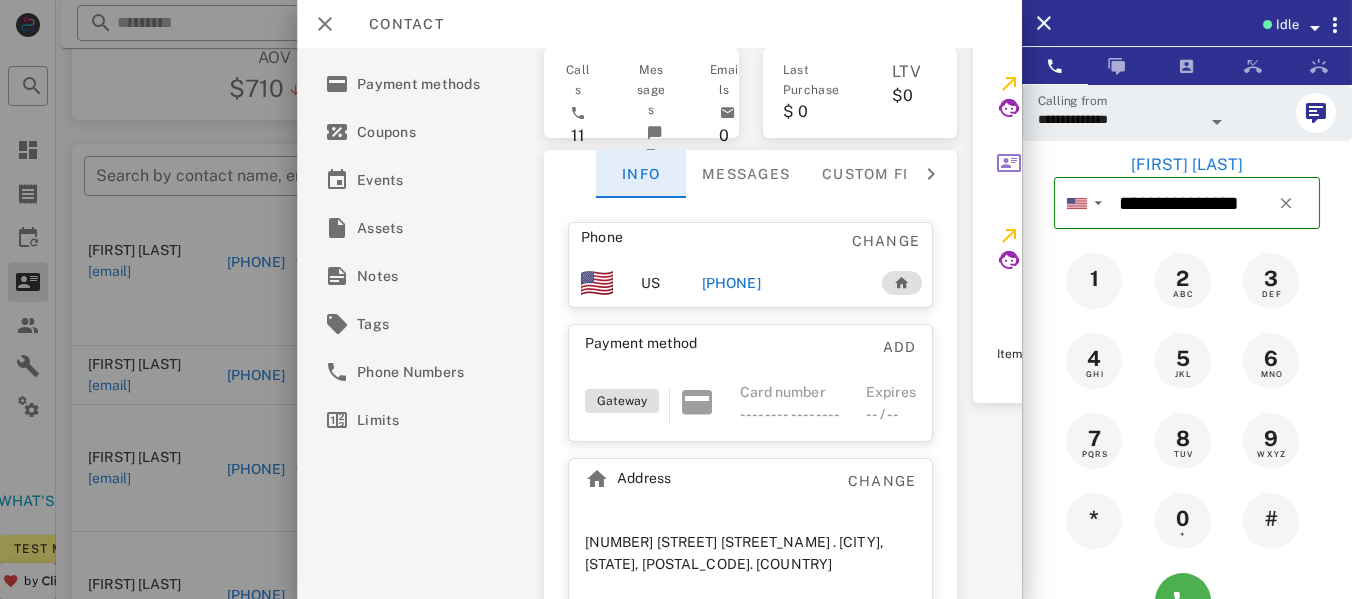 scroll, scrollTop: 200, scrollLeft: 0, axis: vertical 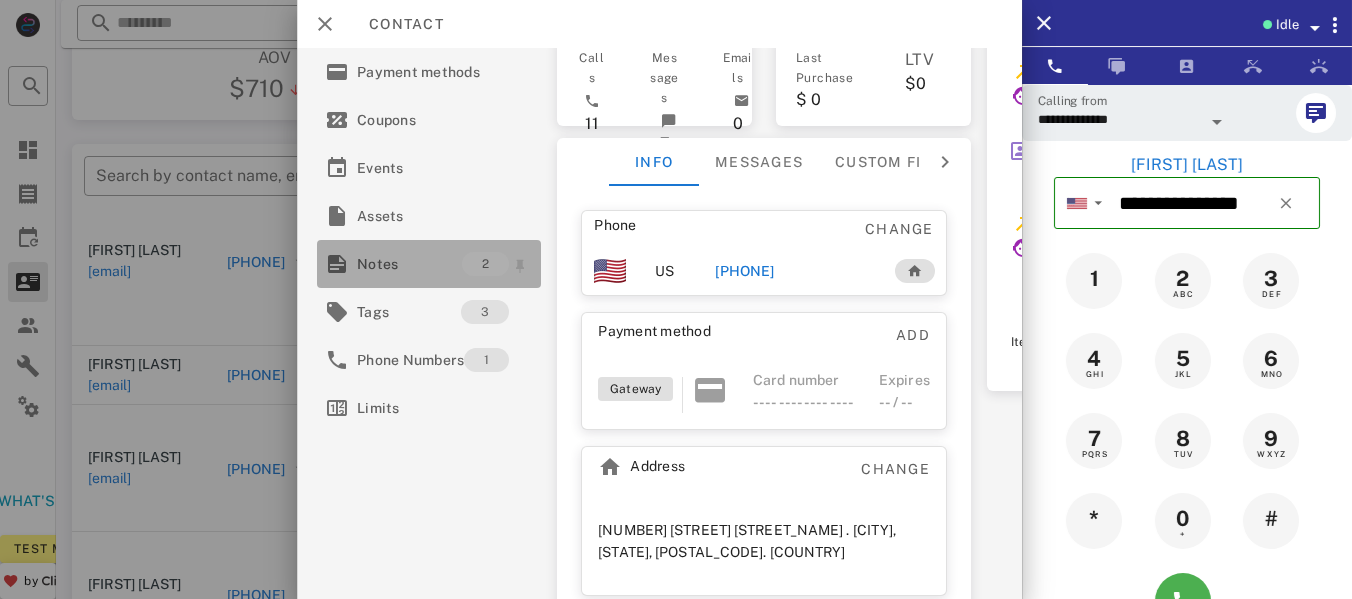 click on "Notes" at bounding box center [409, 264] 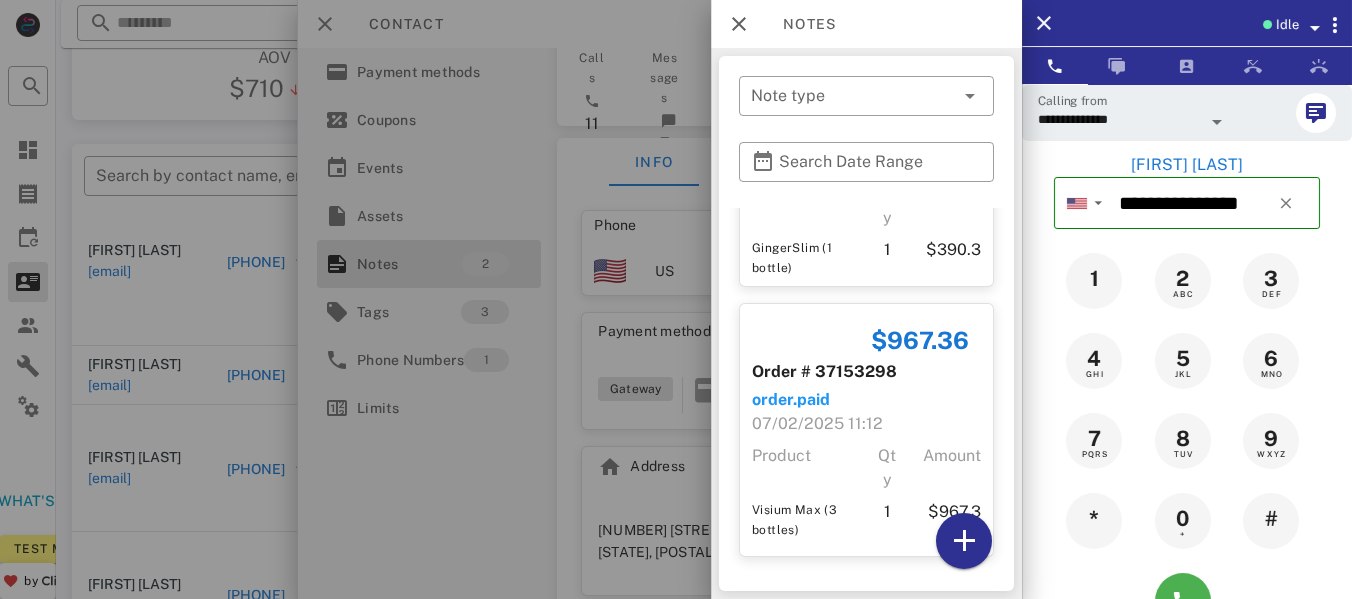 scroll, scrollTop: 170, scrollLeft: 0, axis: vertical 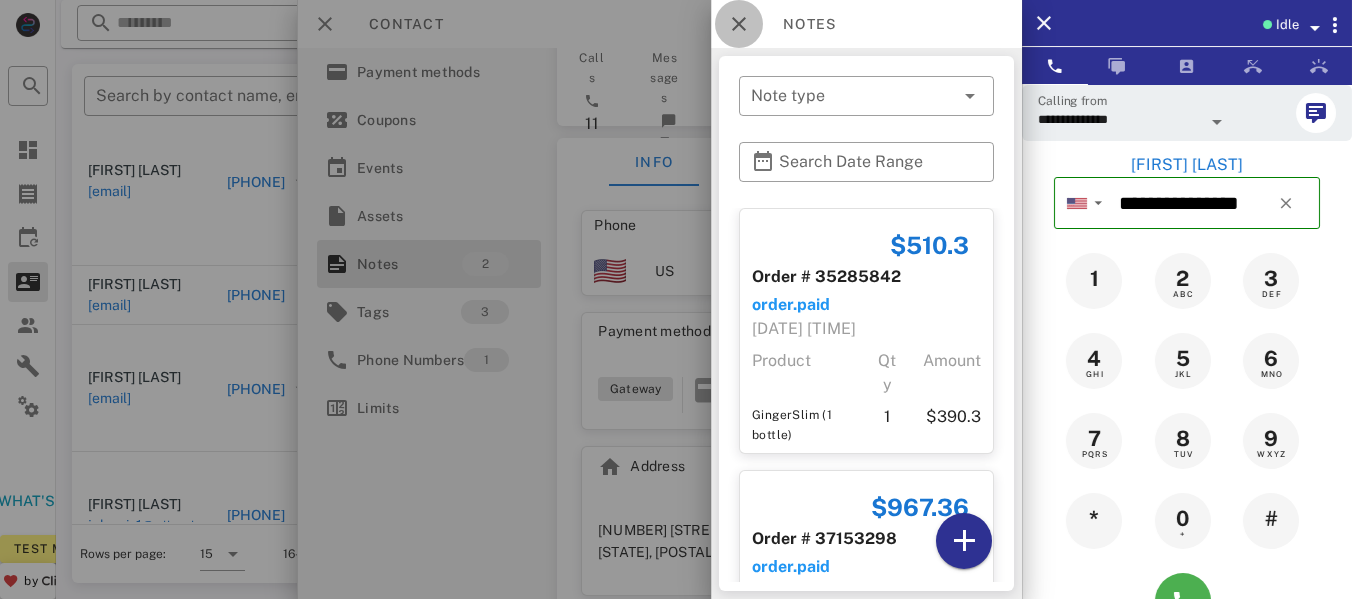 click at bounding box center [739, 24] 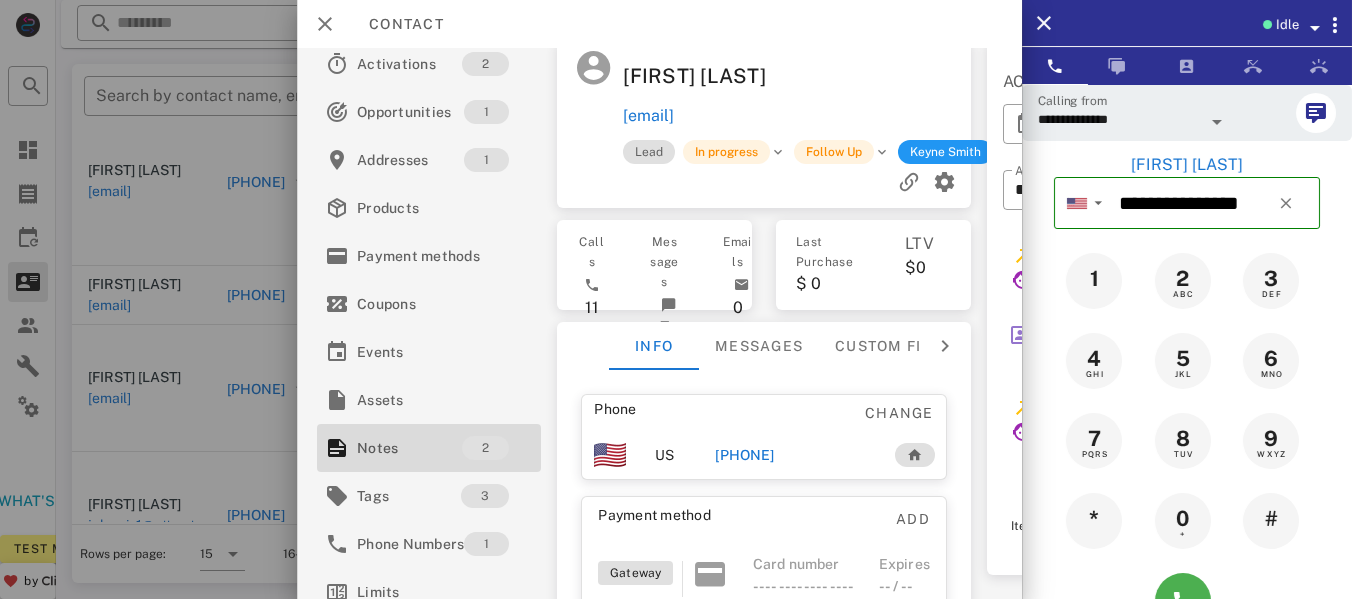 scroll, scrollTop: 0, scrollLeft: 0, axis: both 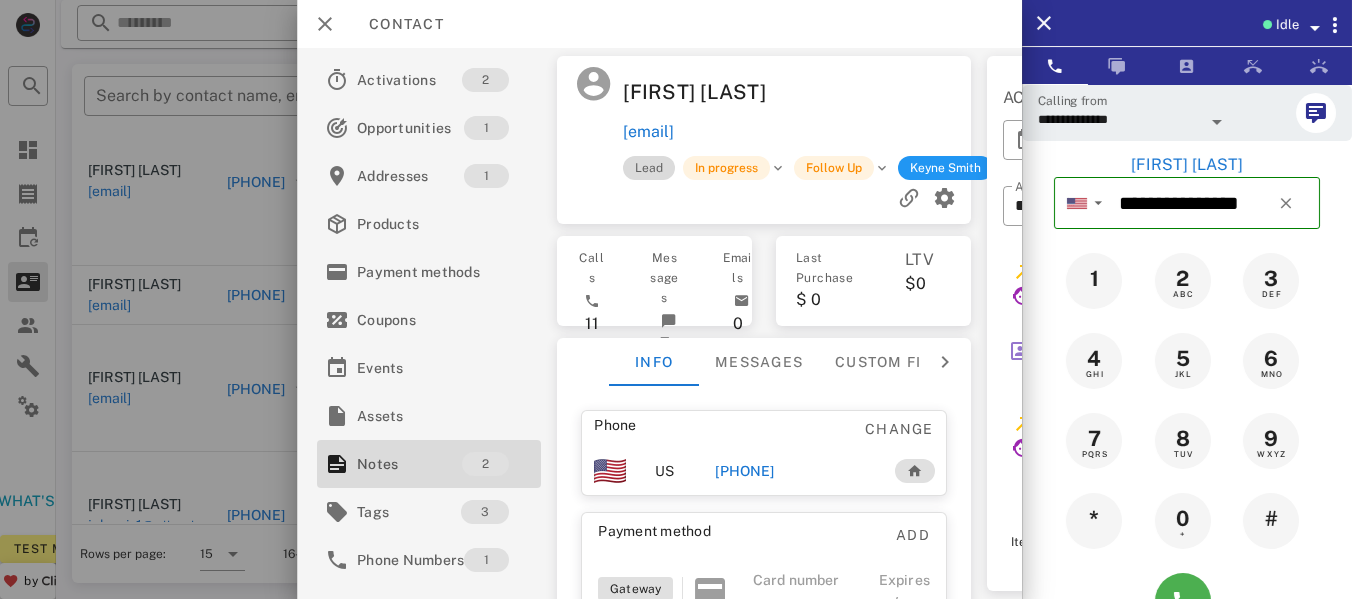 click on "Lead" at bounding box center [649, 168] 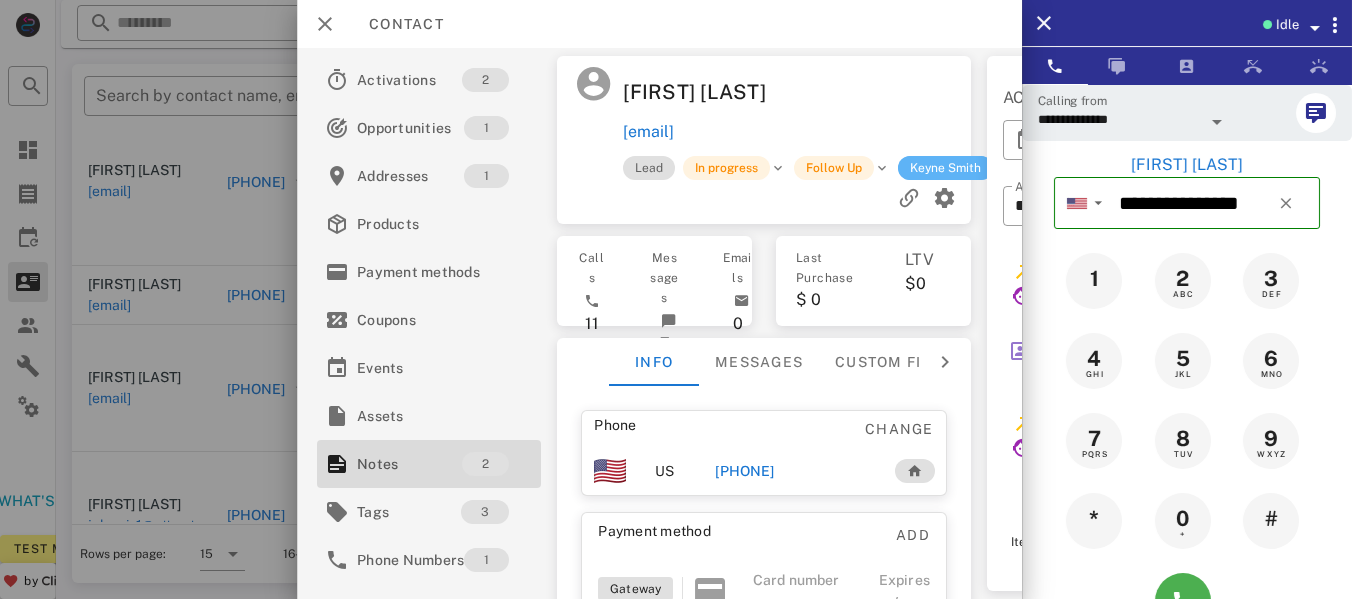 click on "Keyne Smith" at bounding box center [945, 168] 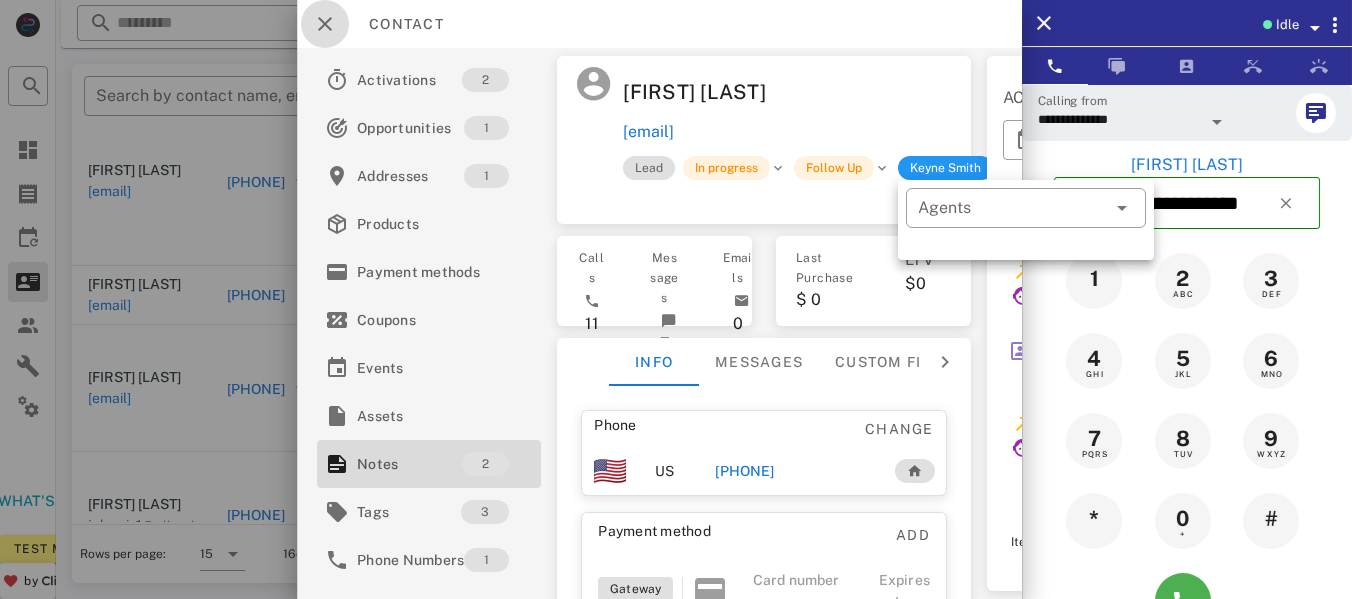 click at bounding box center (325, 24) 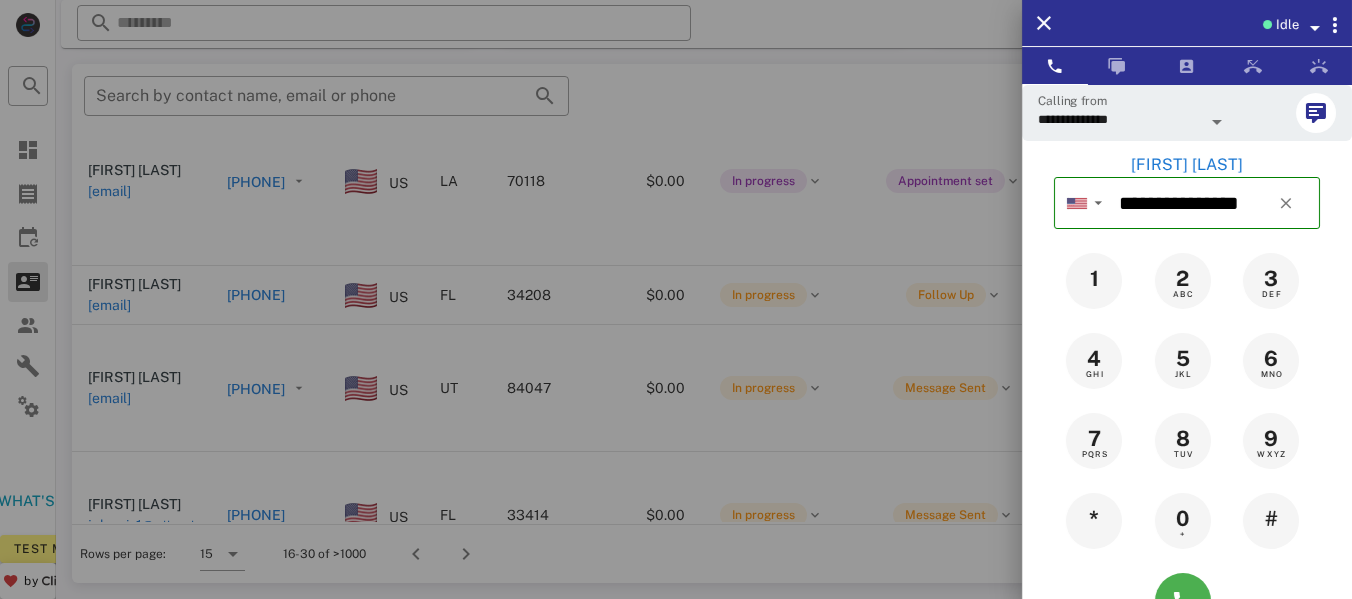 click at bounding box center [676, 299] 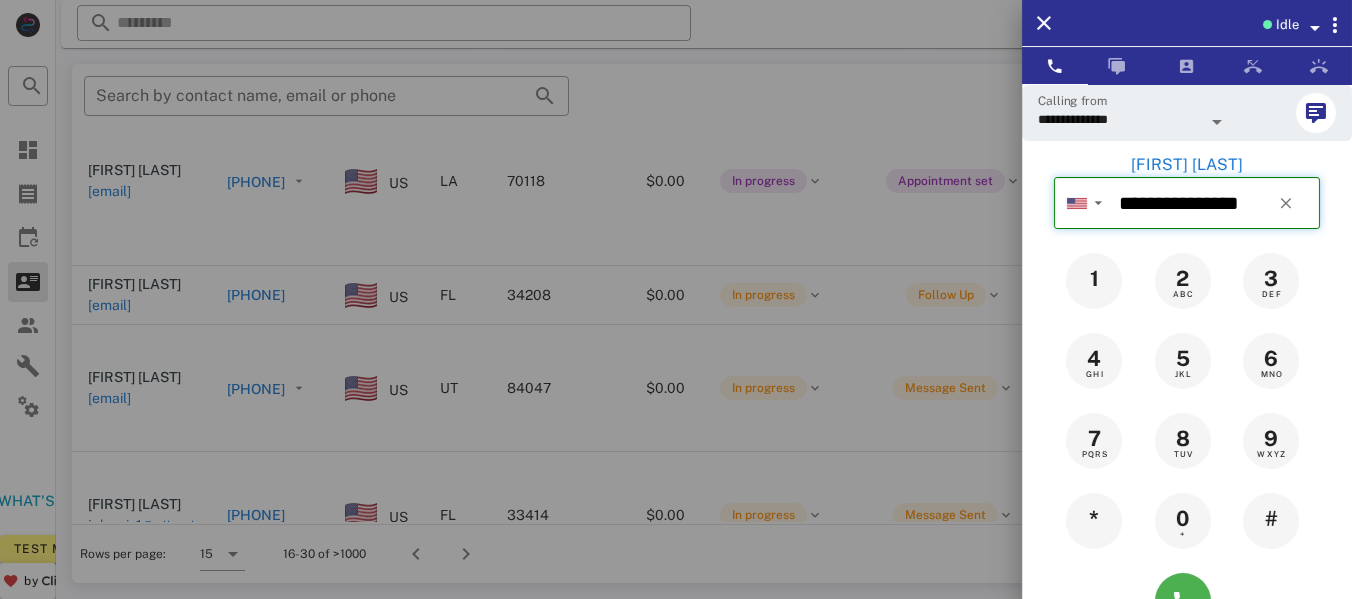 type 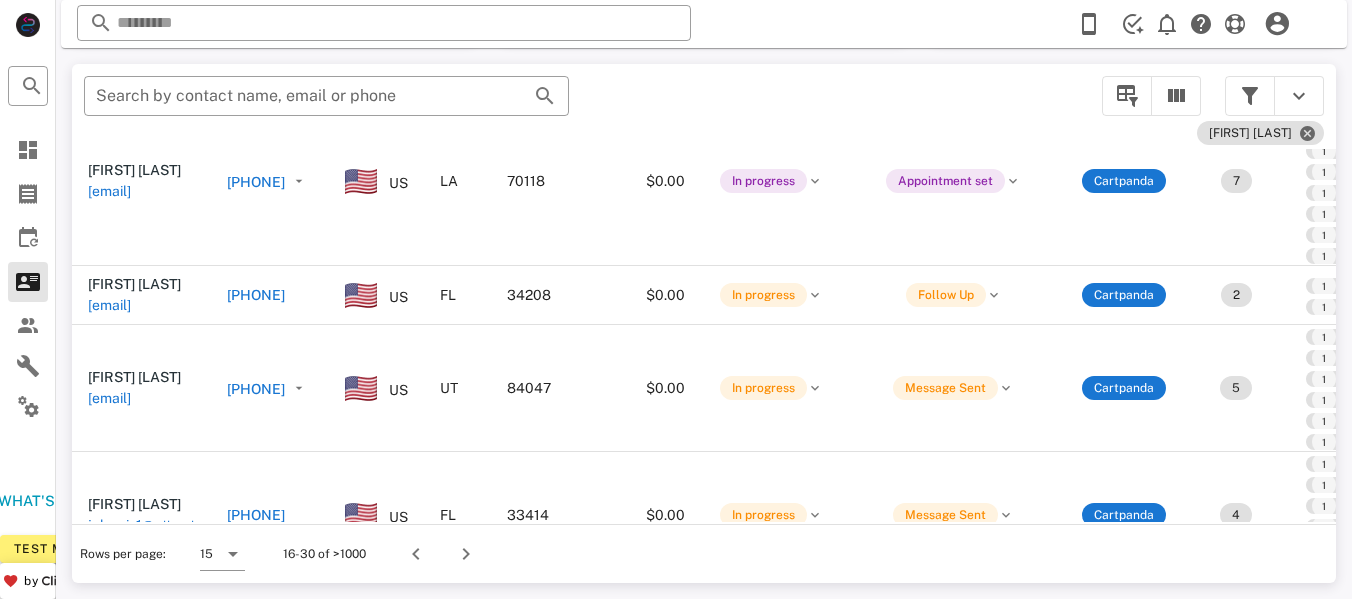 drag, startPoint x: 346, startPoint y: 399, endPoint x: 323, endPoint y: 386, distance: 26.41969 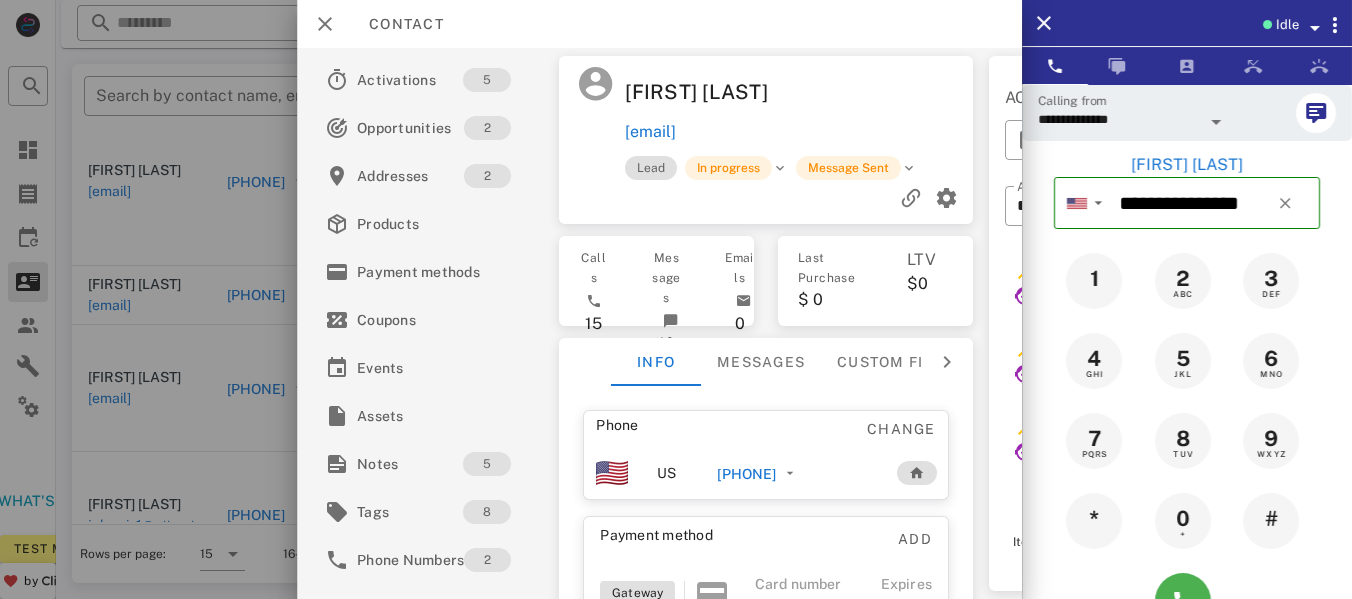 click at bounding box center [676, 299] 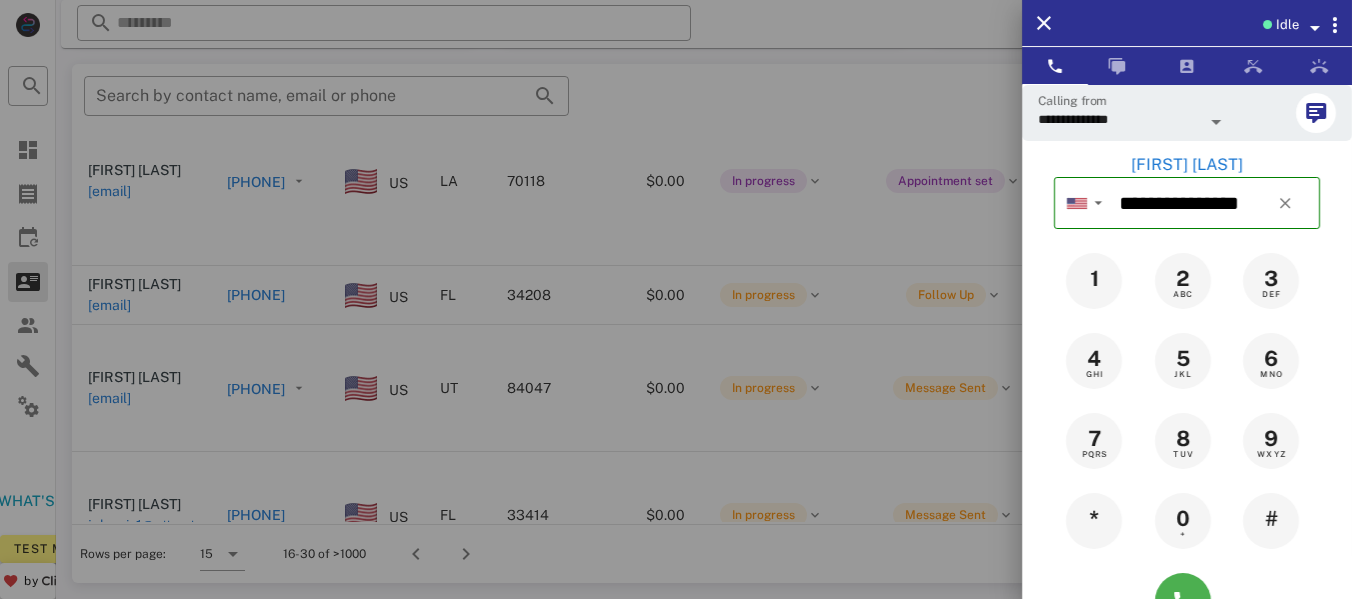 click at bounding box center (676, 299) 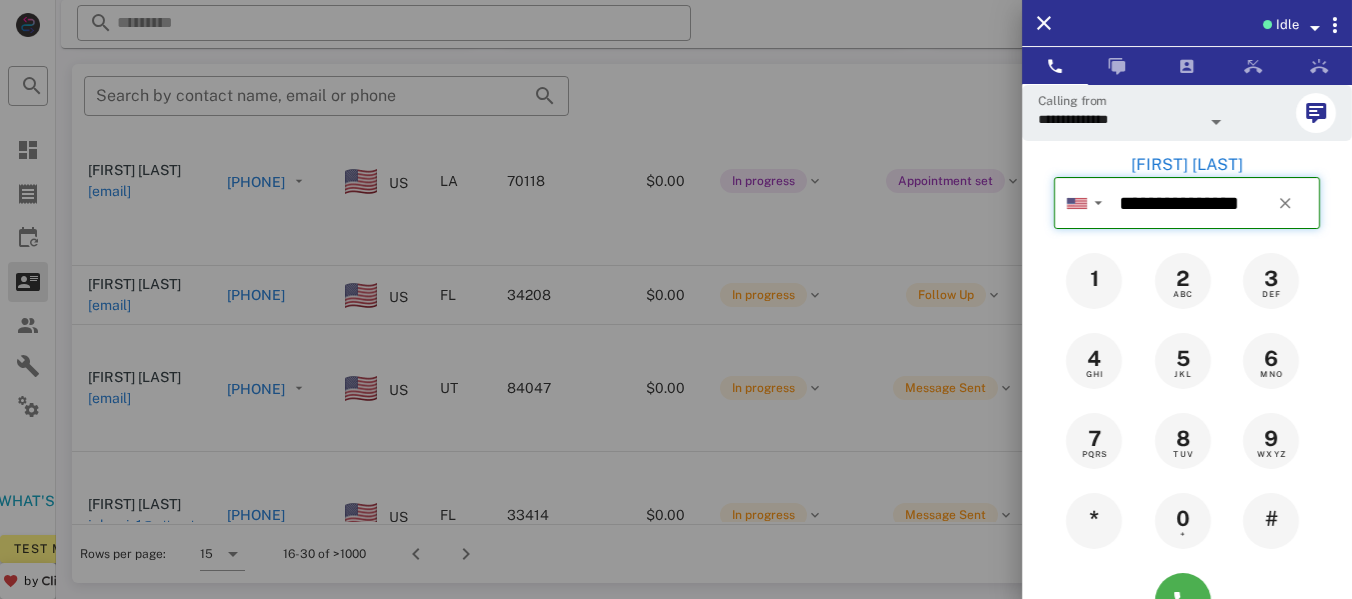 type 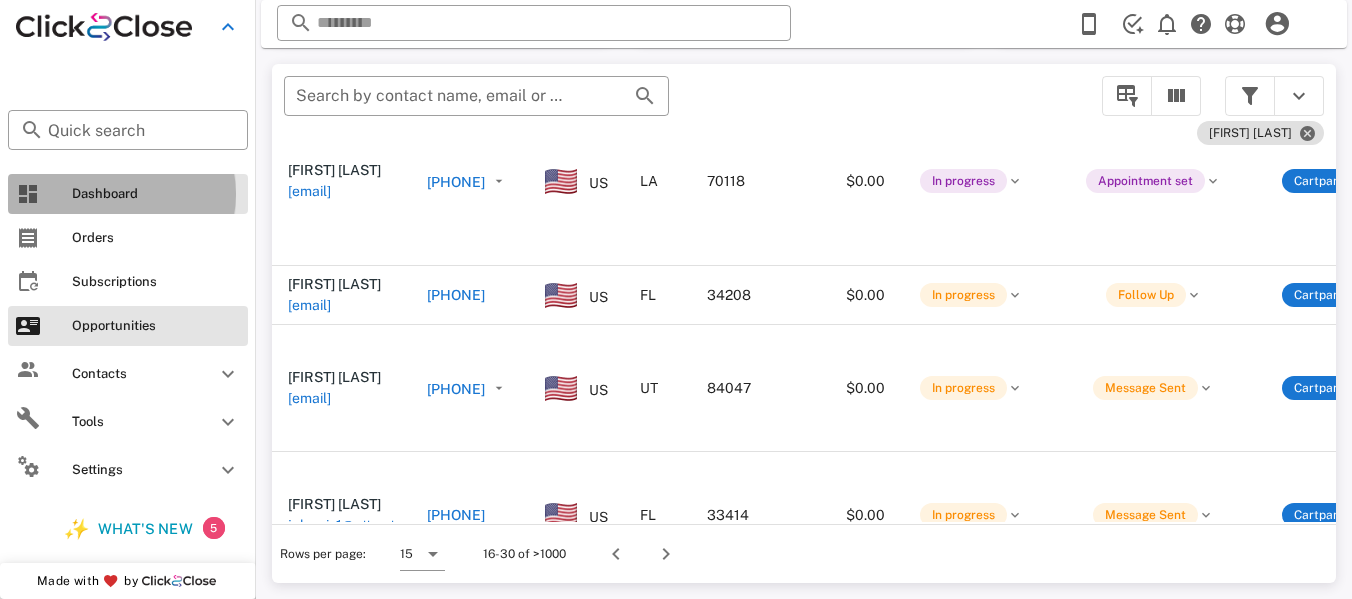 click on "Dashboard" at bounding box center (156, 194) 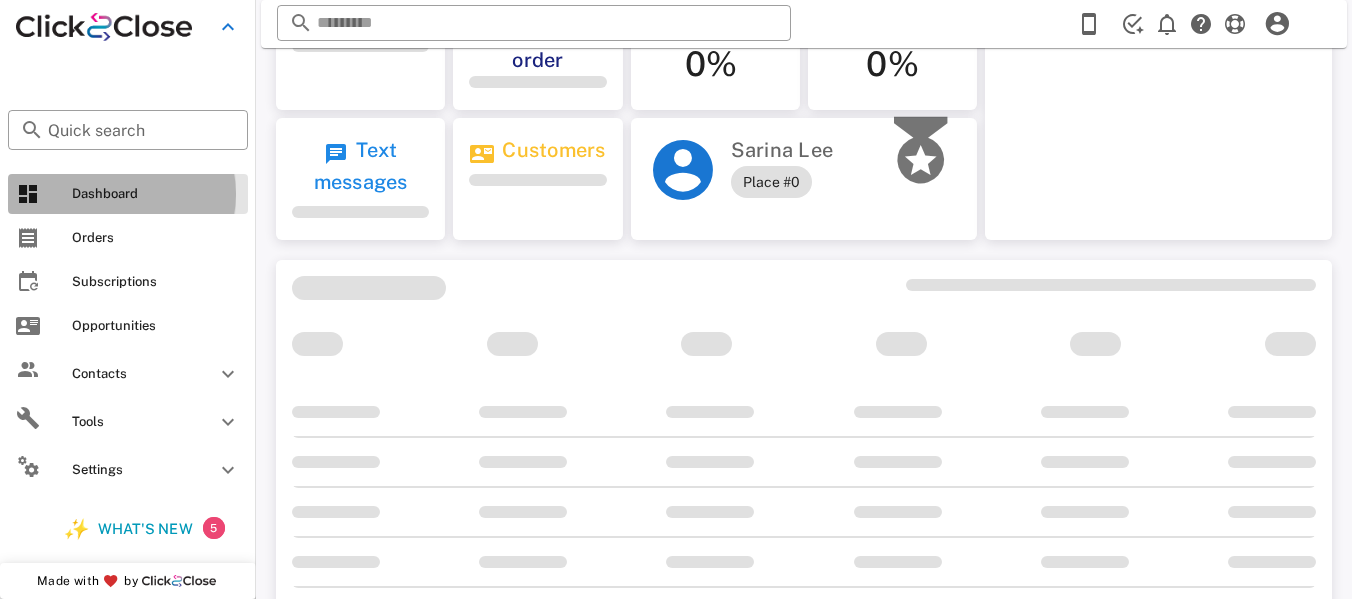 scroll, scrollTop: 0, scrollLeft: 0, axis: both 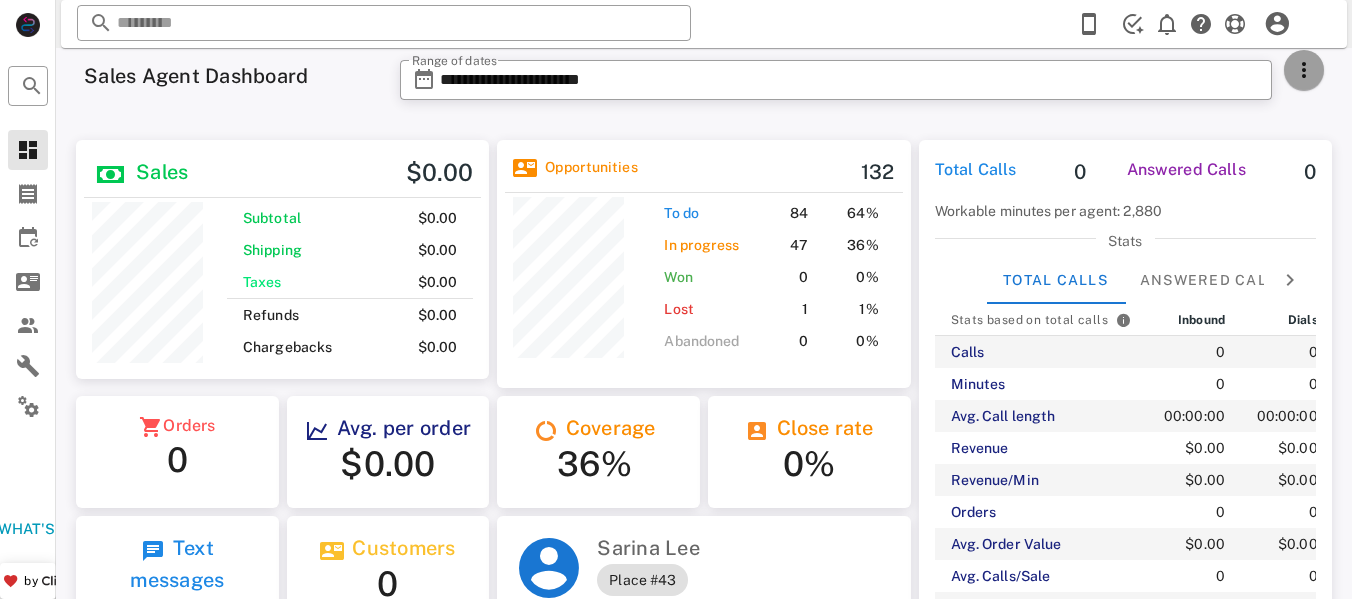 click at bounding box center (1304, 70) 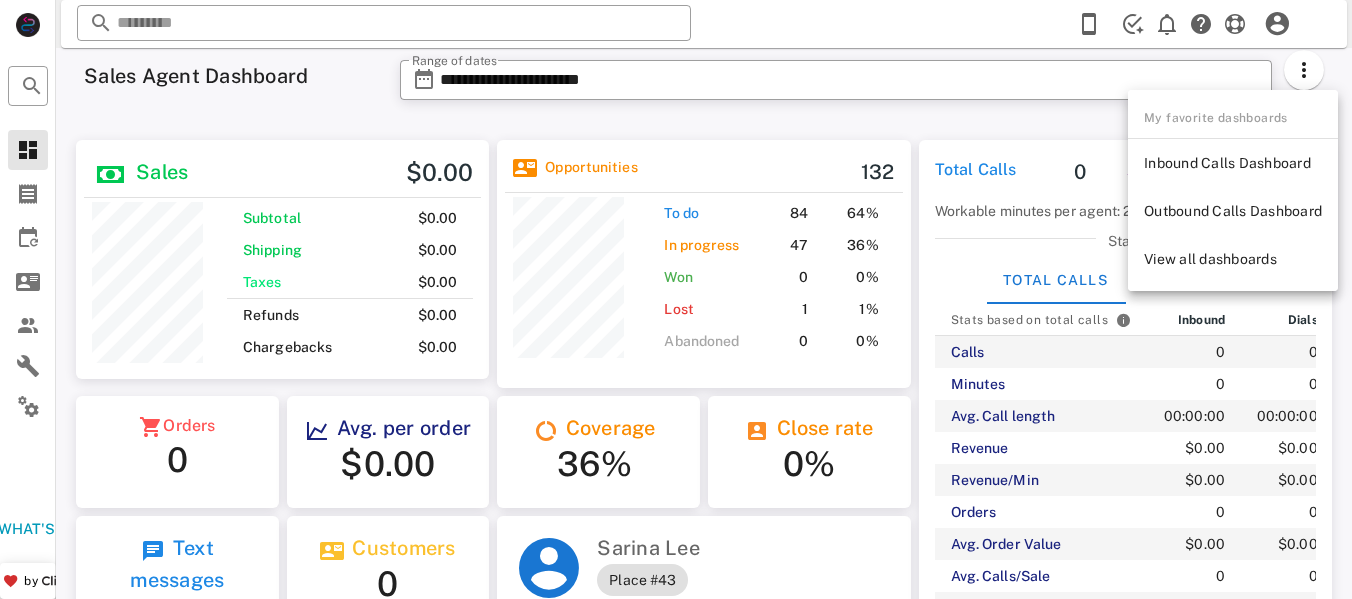 click on "**********" at bounding box center [836, 86] 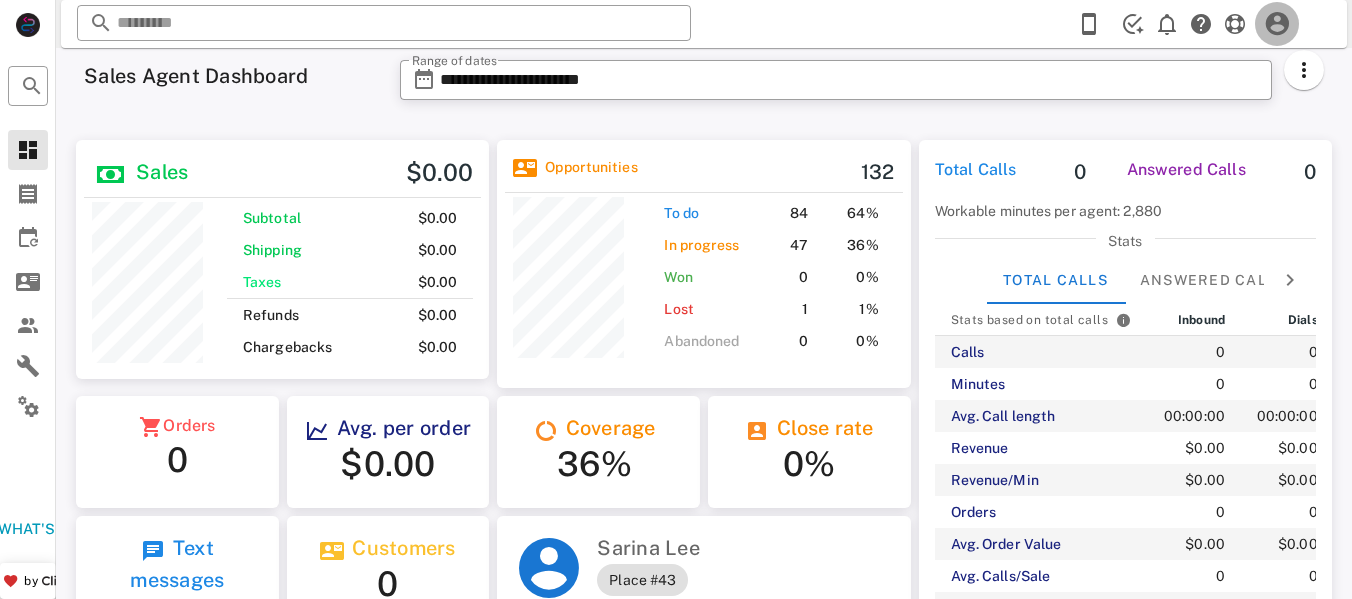 click at bounding box center [1277, 24] 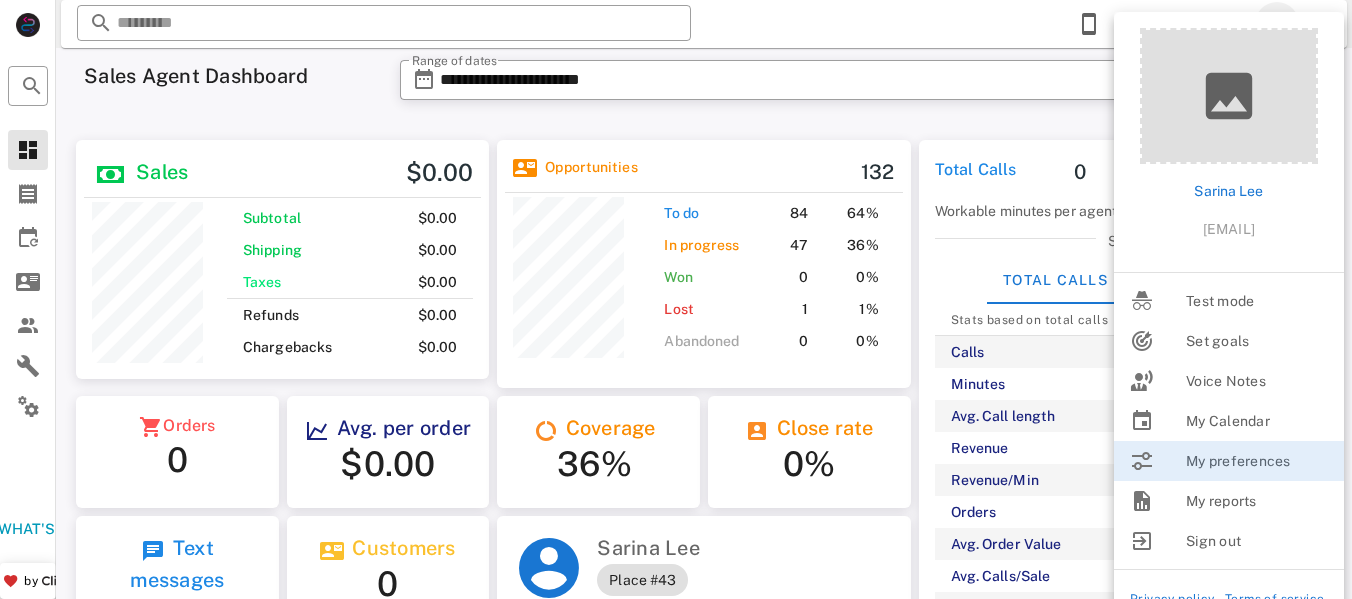 click on "[FIRST] [LAST] [EMAIL]" at bounding box center (1229, 142) 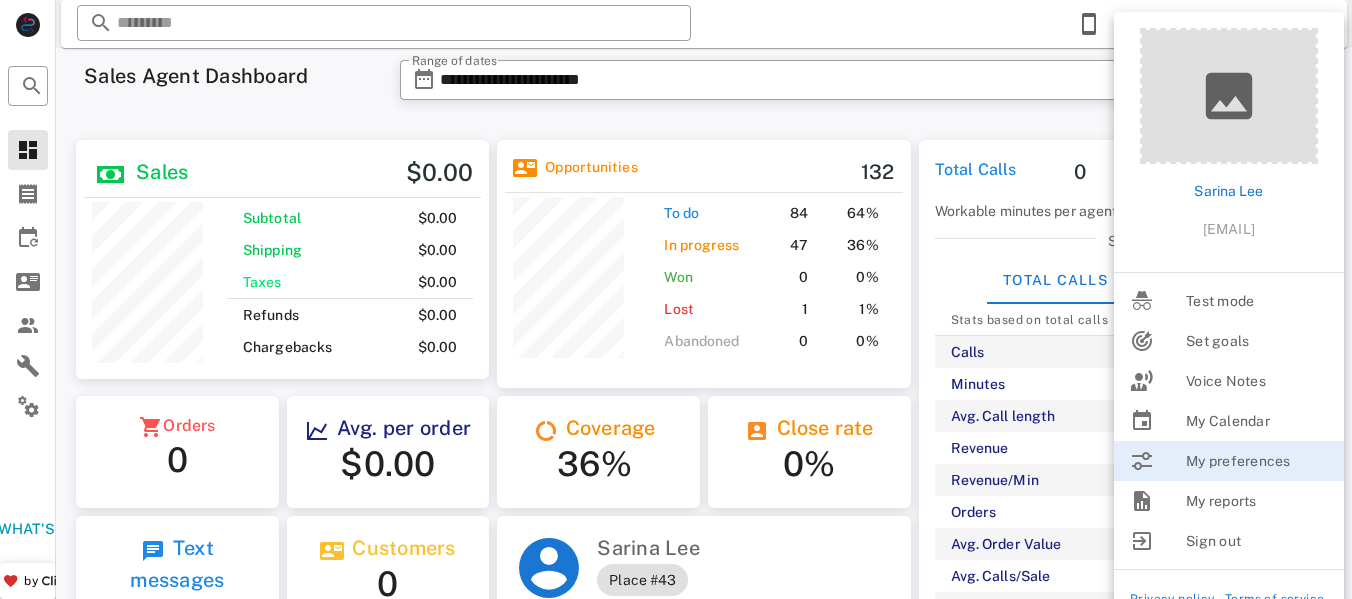 click on "**********" at bounding box center [862, 86] 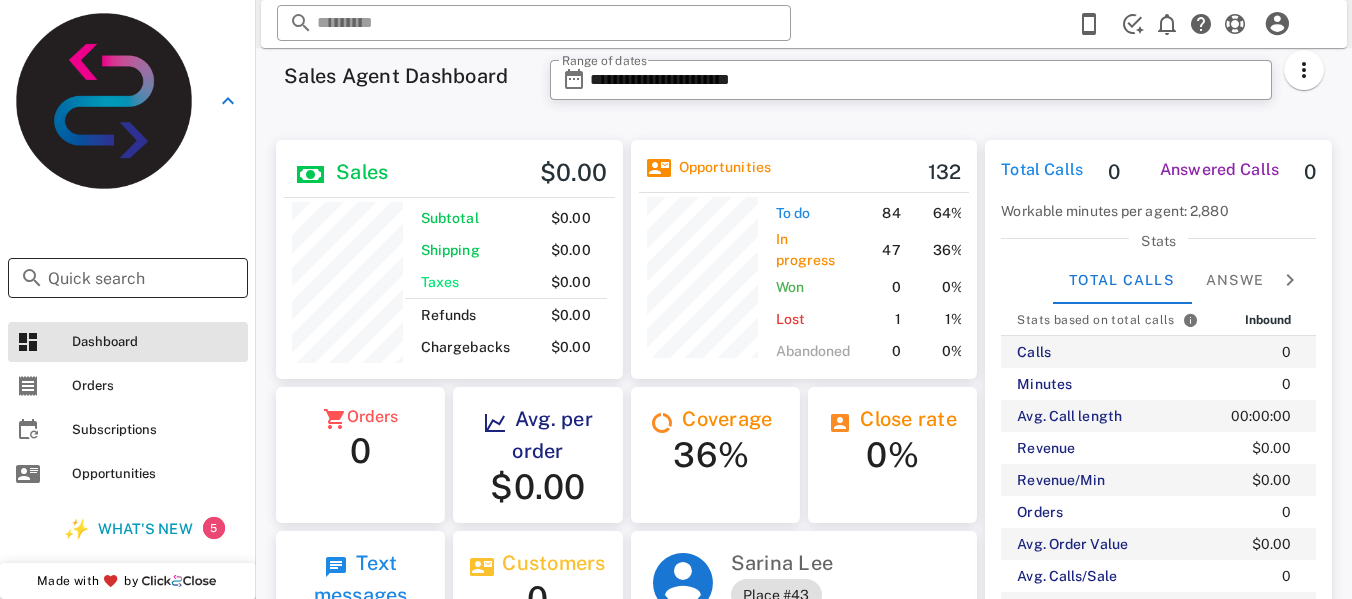 scroll, scrollTop: 240, scrollLeft: 352, axis: both 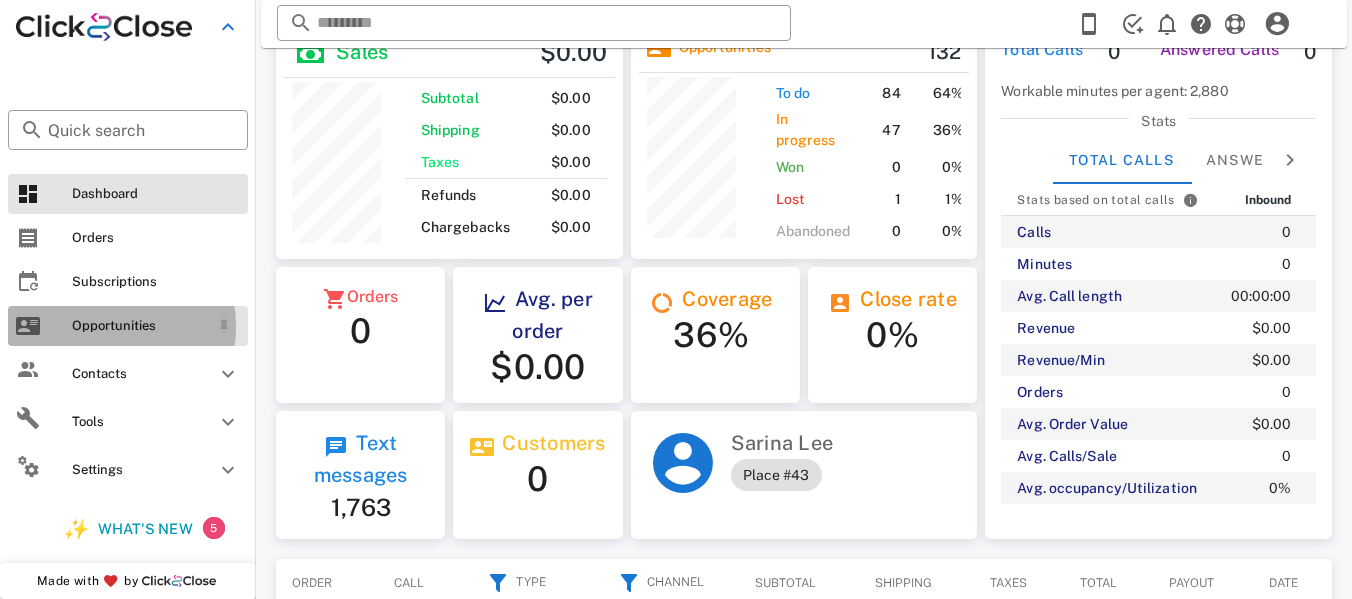 click on "Opportunities" at bounding box center (140, 326) 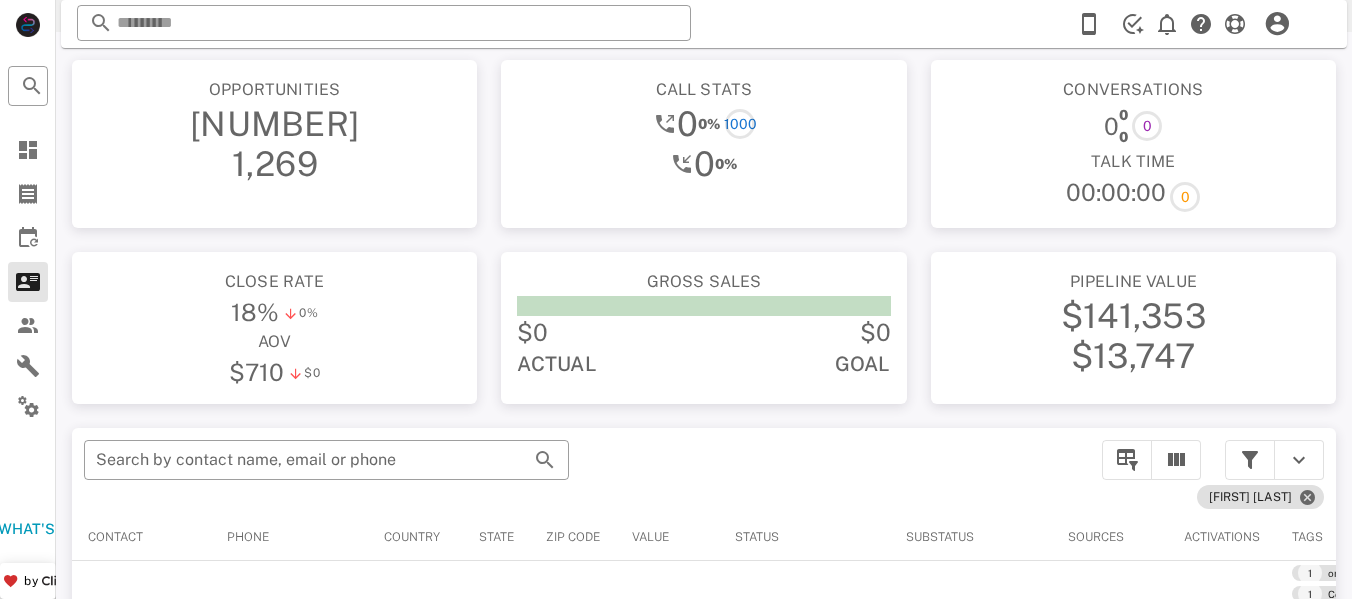 scroll, scrollTop: 0, scrollLeft: 0, axis: both 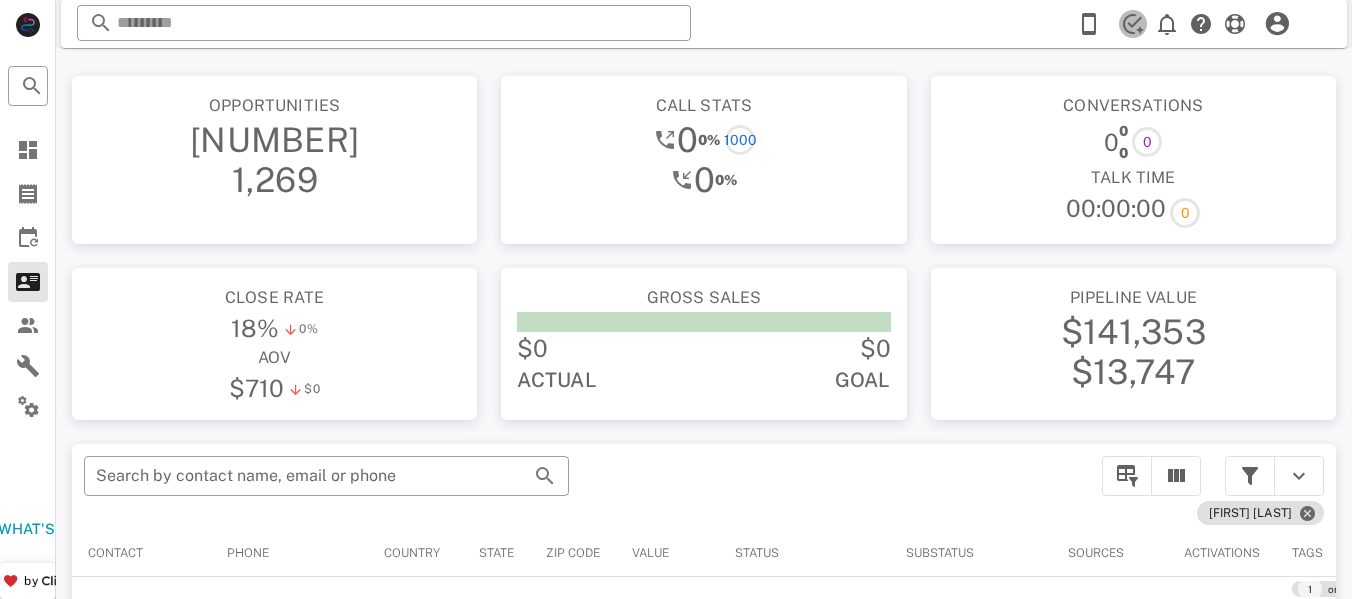 click at bounding box center (1133, 24) 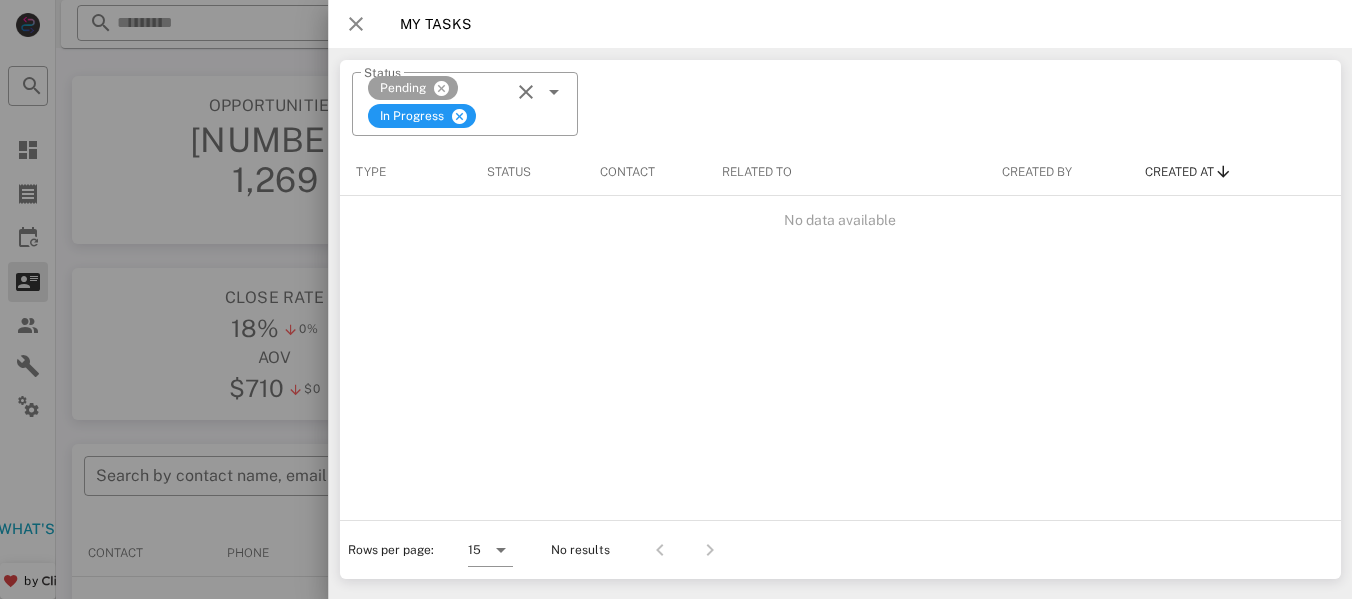 click at bounding box center (356, 24) 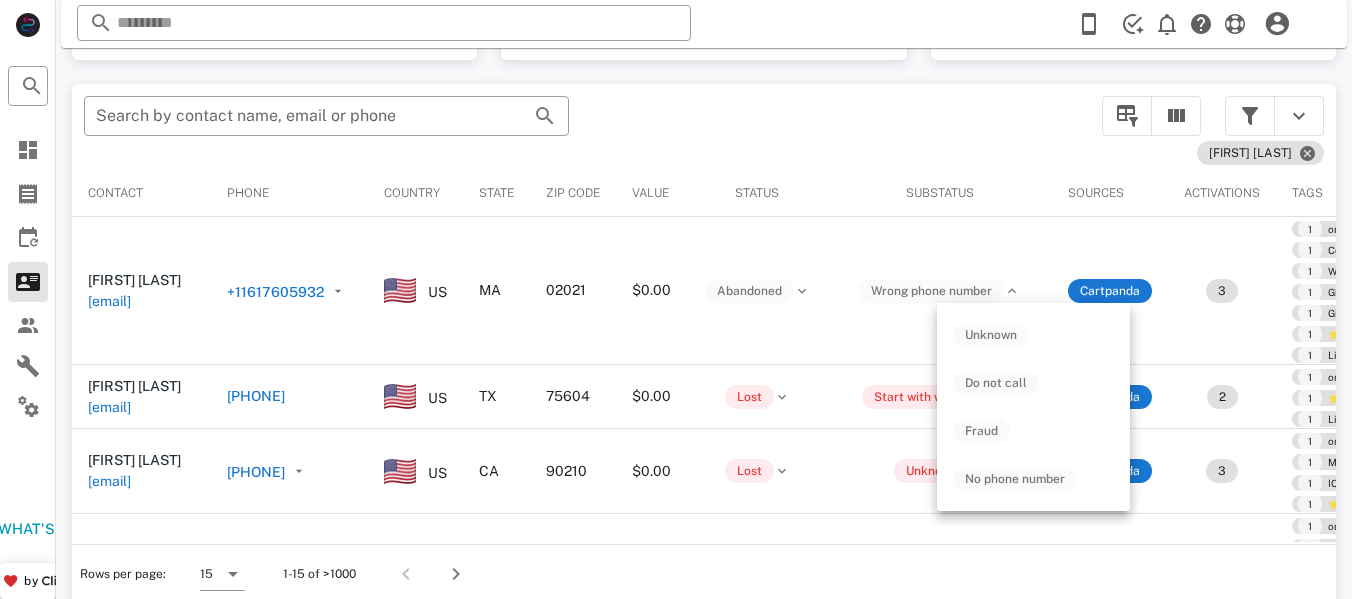 scroll, scrollTop: 380, scrollLeft: 0, axis: vertical 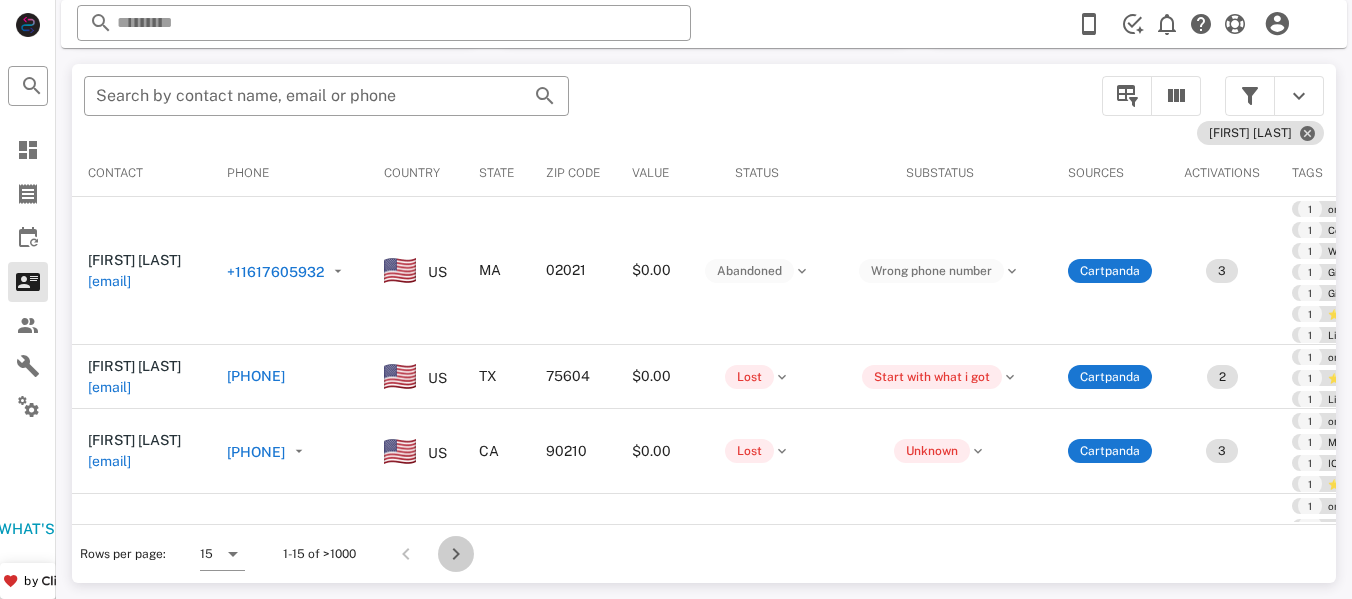click at bounding box center [456, 554] 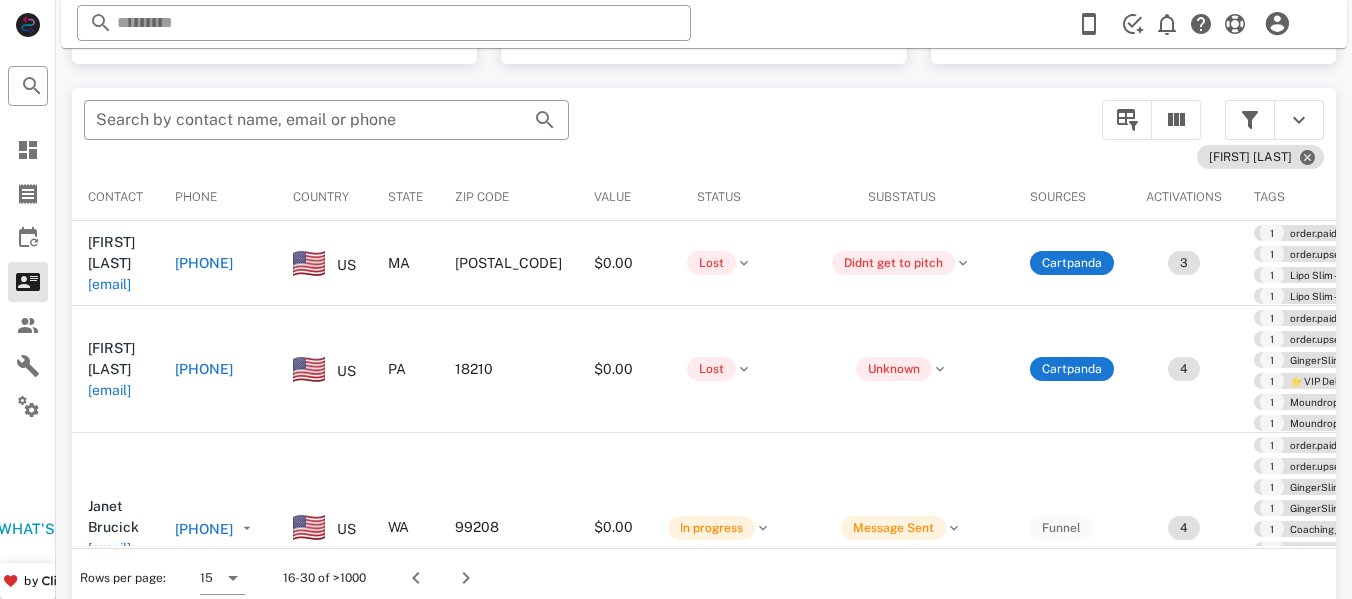 scroll, scrollTop: 380, scrollLeft: 0, axis: vertical 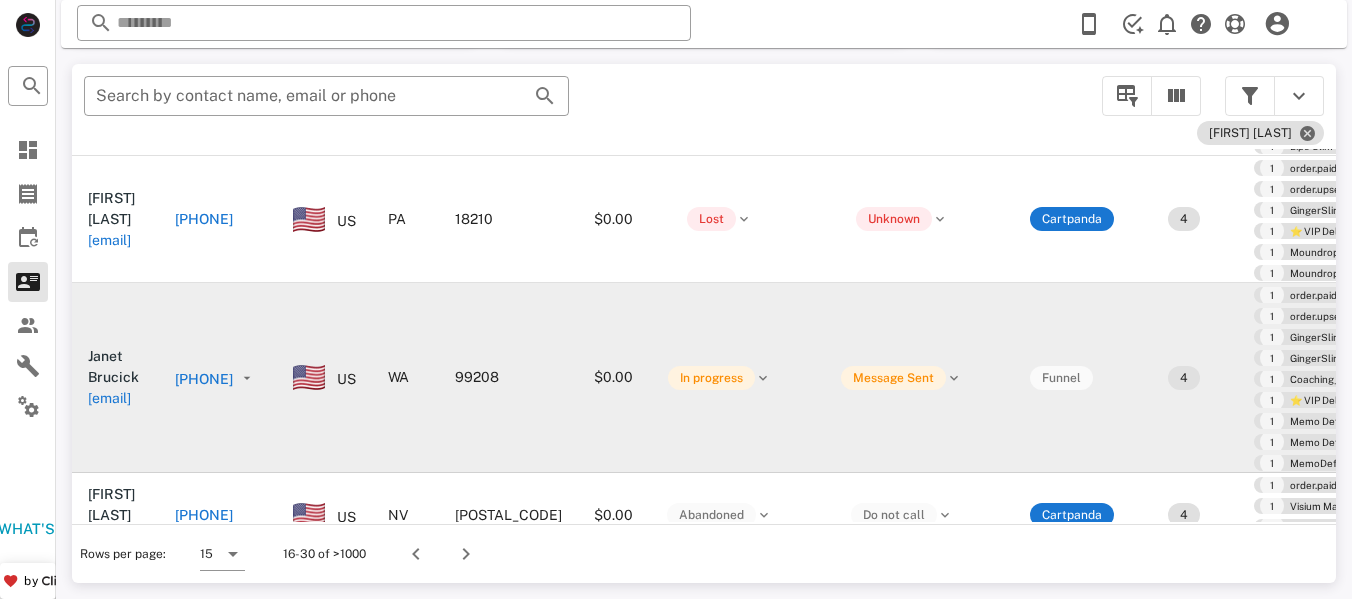click on "[PHONE]" at bounding box center (204, 379) 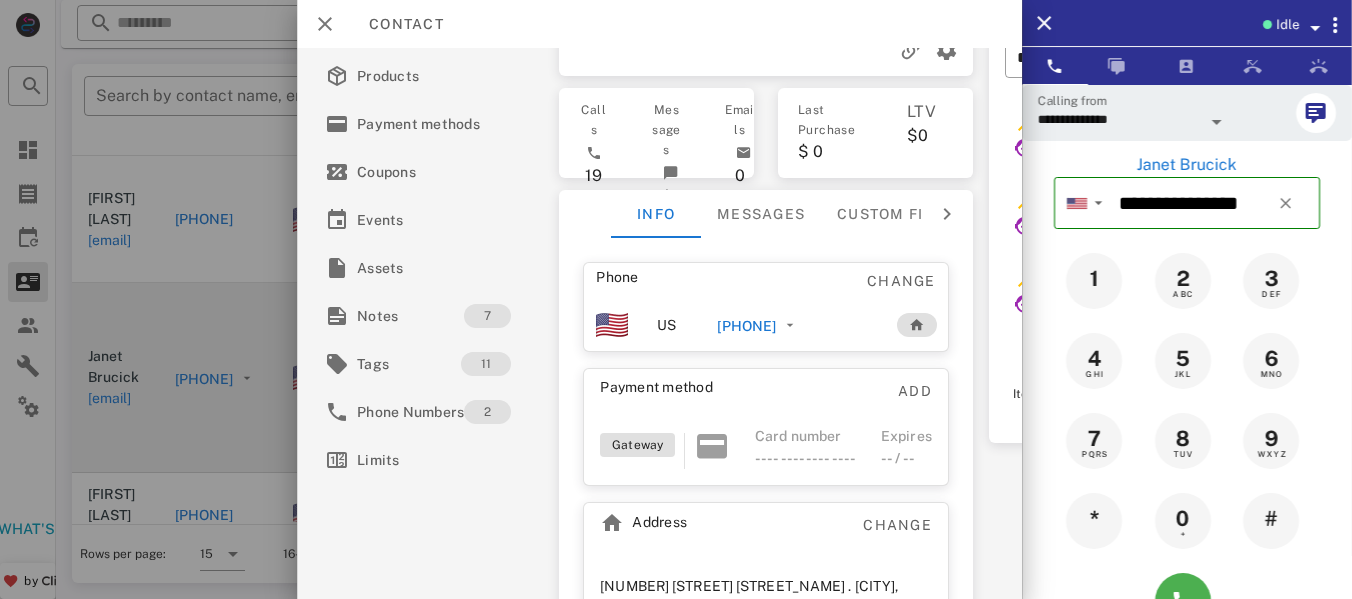 scroll, scrollTop: 218, scrollLeft: 0, axis: vertical 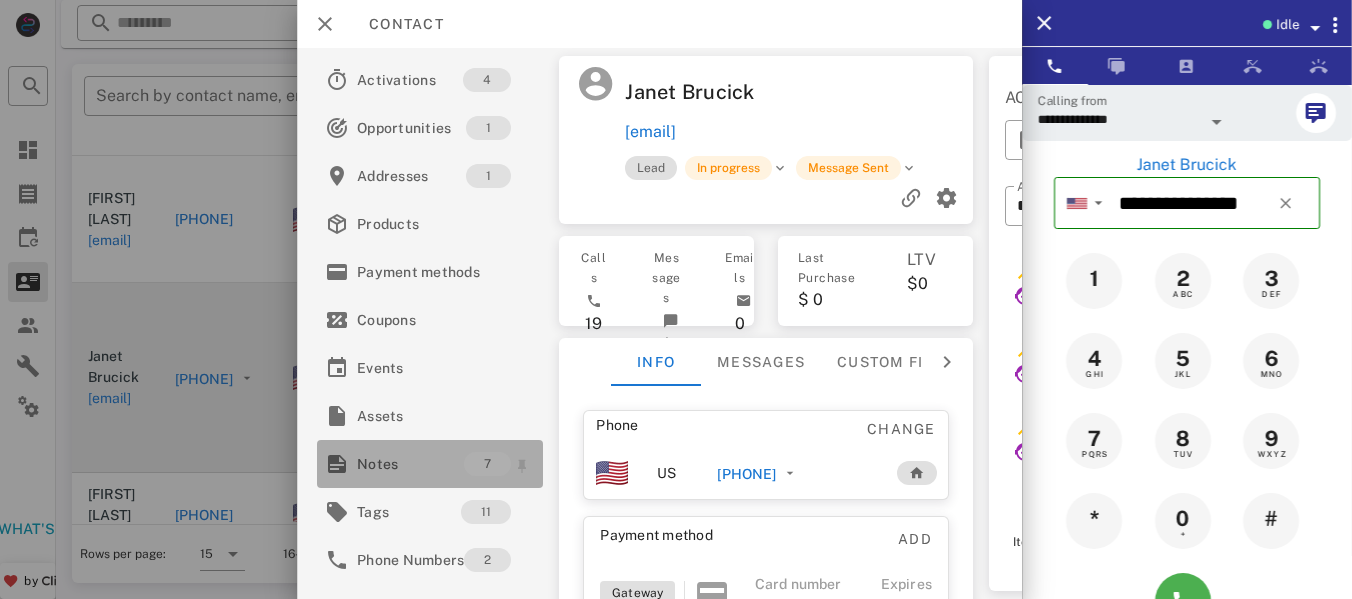 click on "Notes" at bounding box center [410, 464] 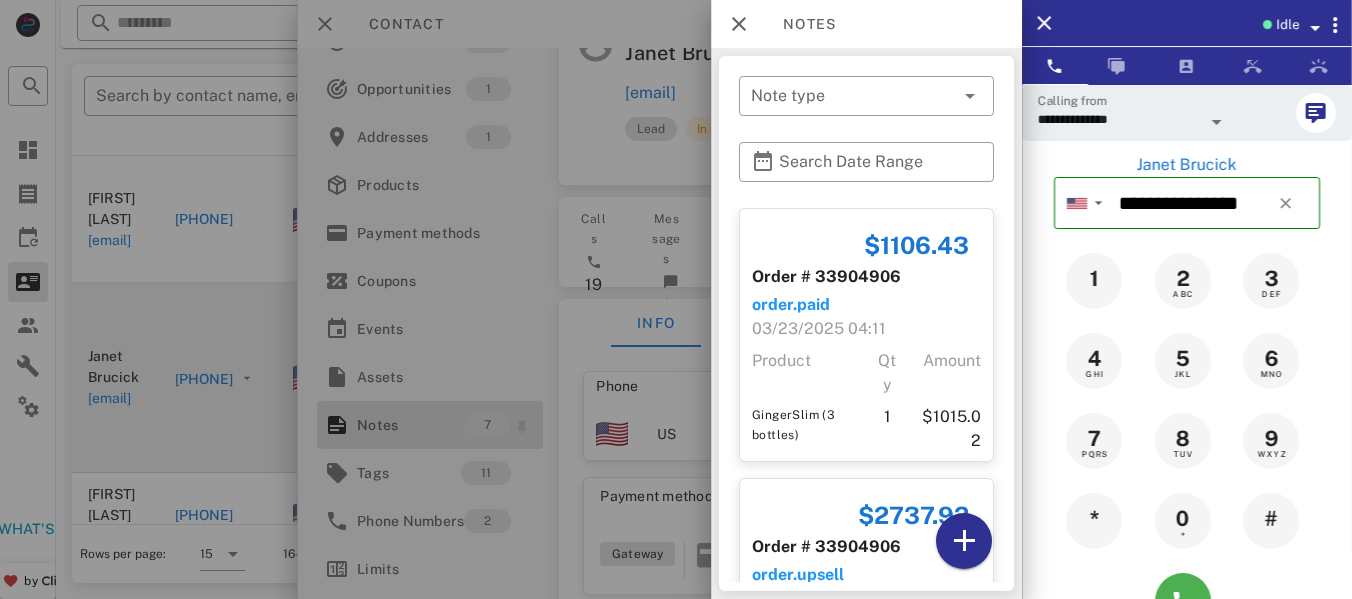 scroll, scrollTop: 40, scrollLeft: 0, axis: vertical 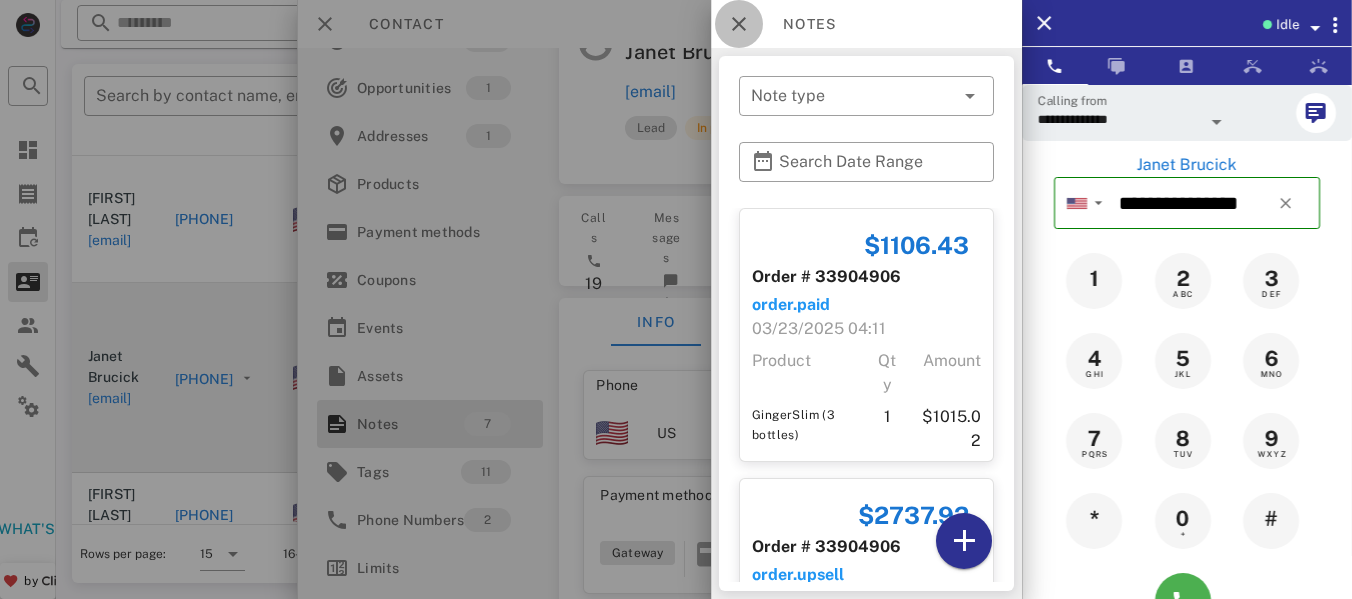 click at bounding box center (739, 24) 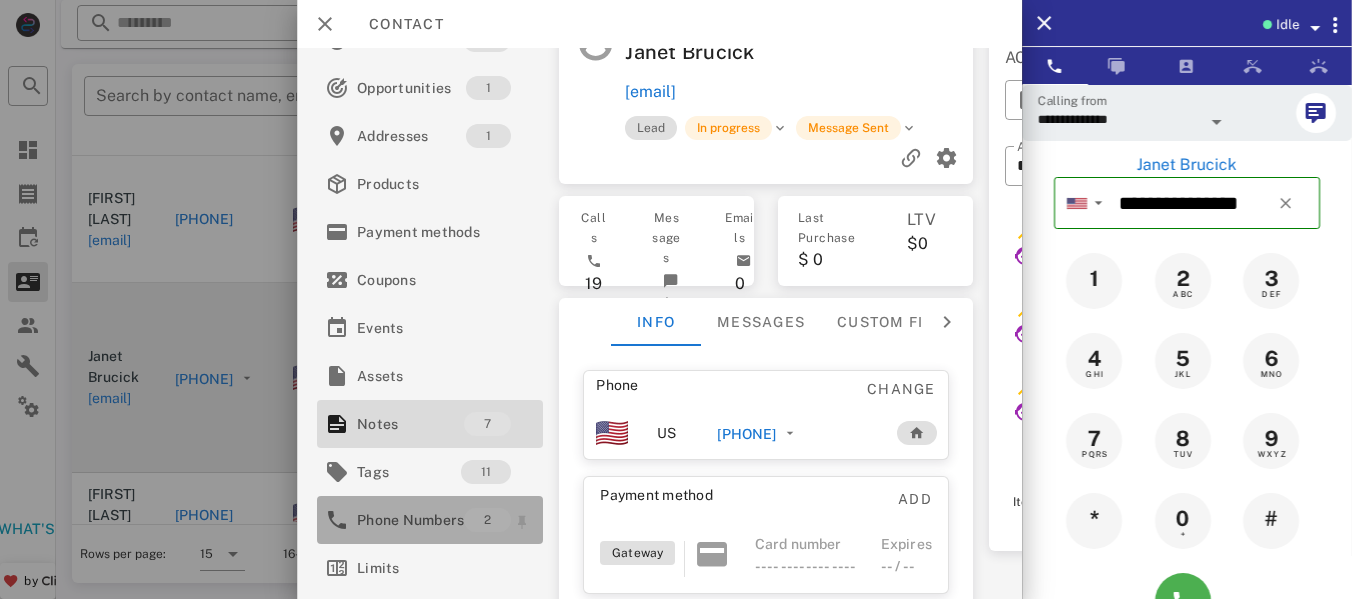 click on "Phone Numbers" at bounding box center (410, 520) 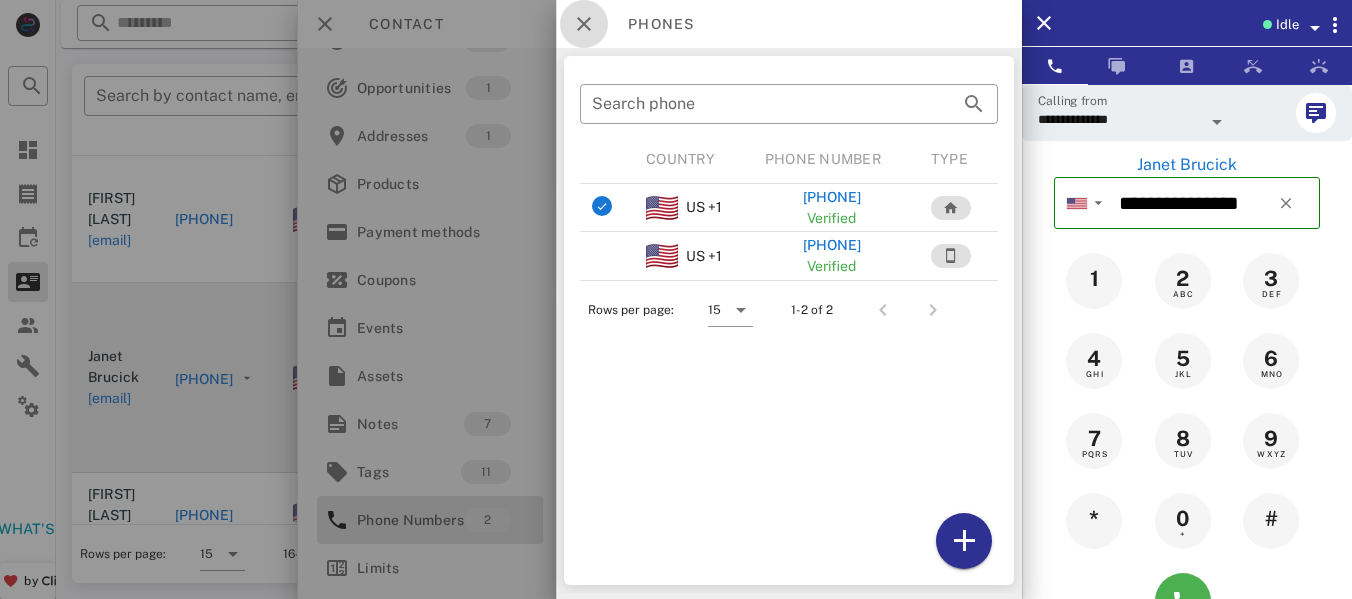 click at bounding box center (584, 24) 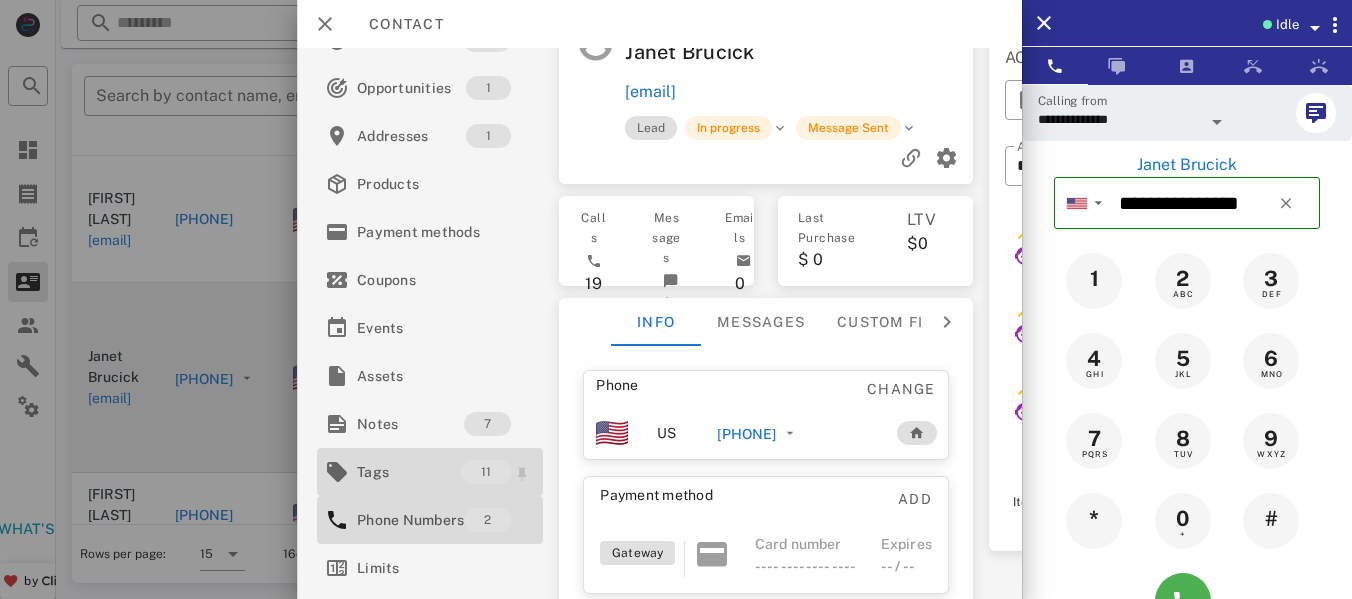 click on "Tags" at bounding box center (409, 472) 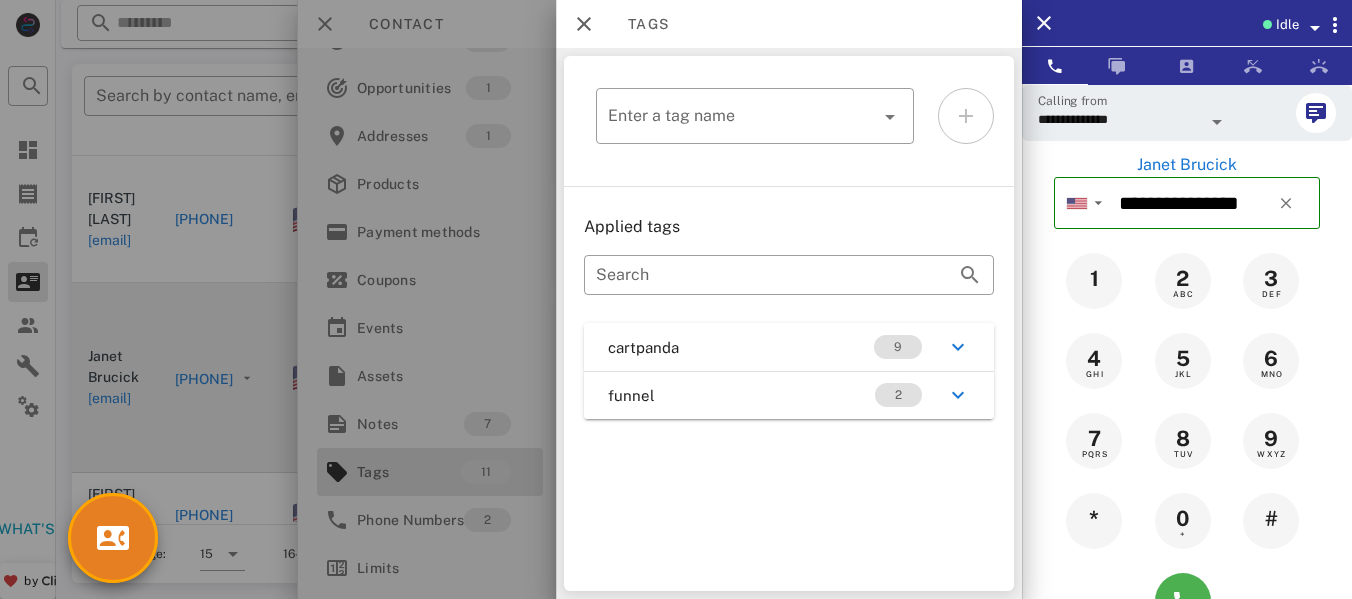 click at bounding box center [958, 347] 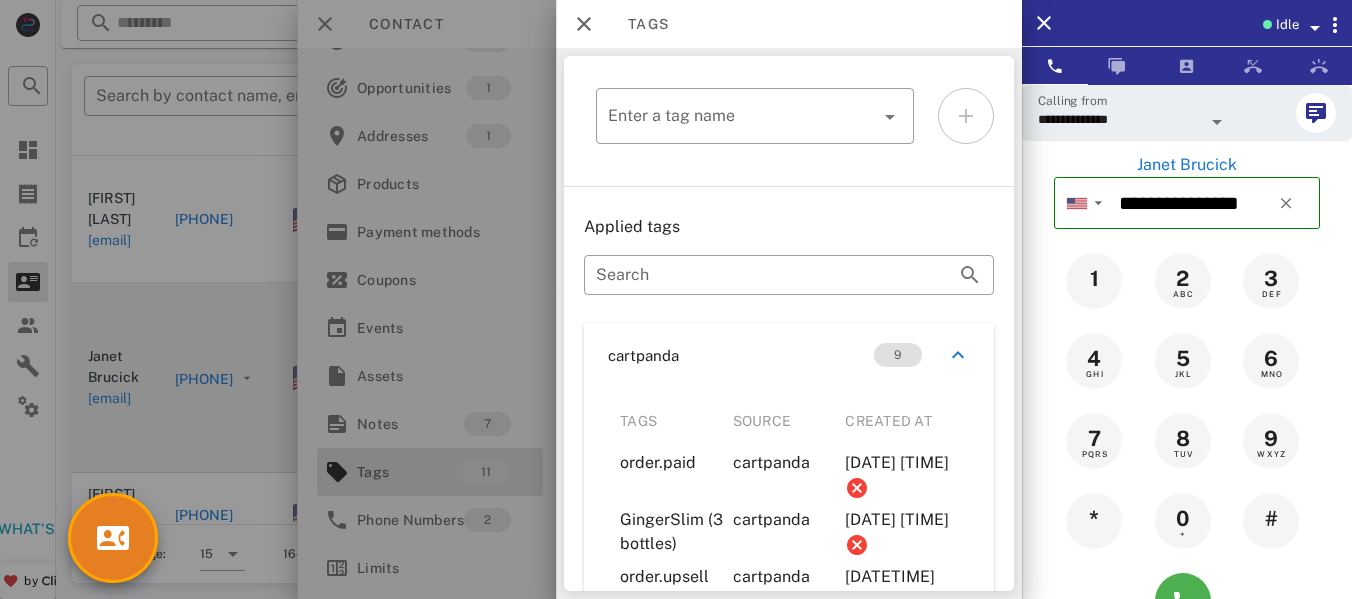 click on "cartpanda  9" at bounding box center [789, 355] 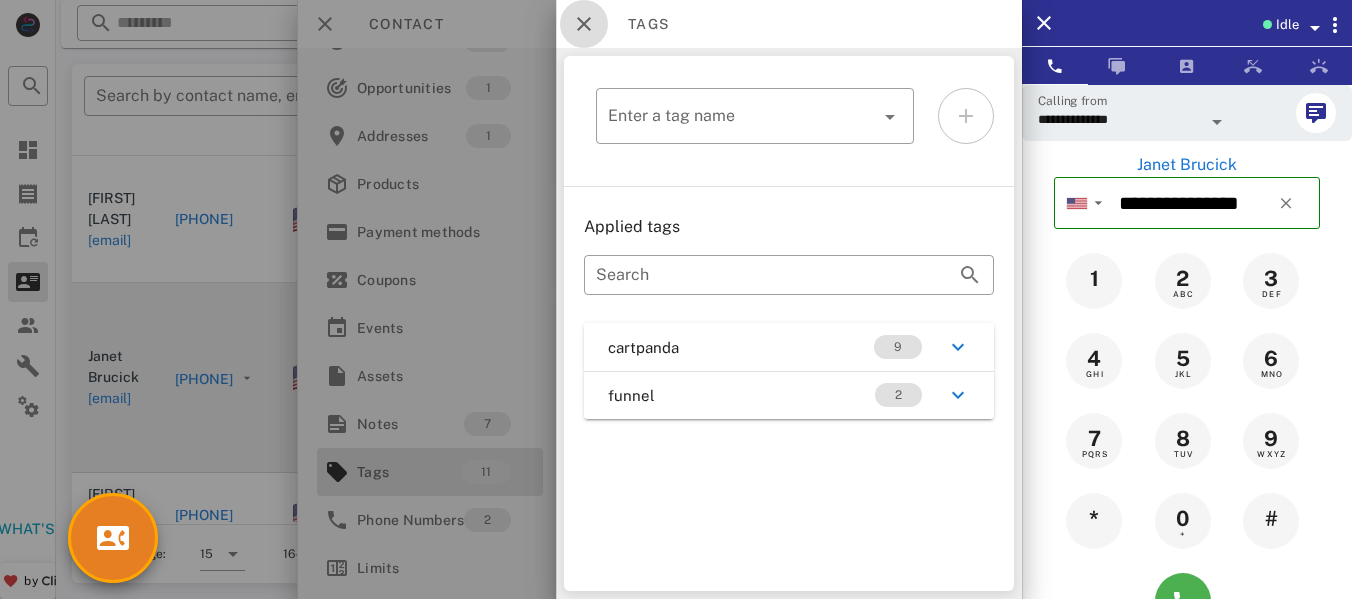 click at bounding box center (584, 24) 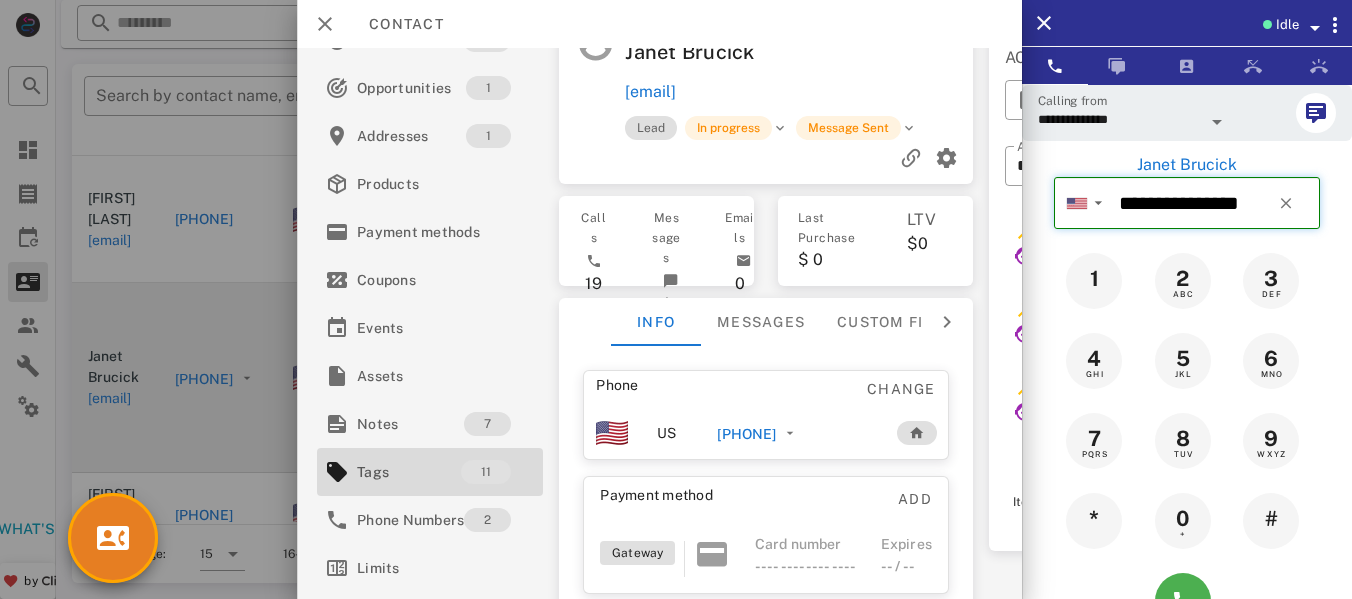 type 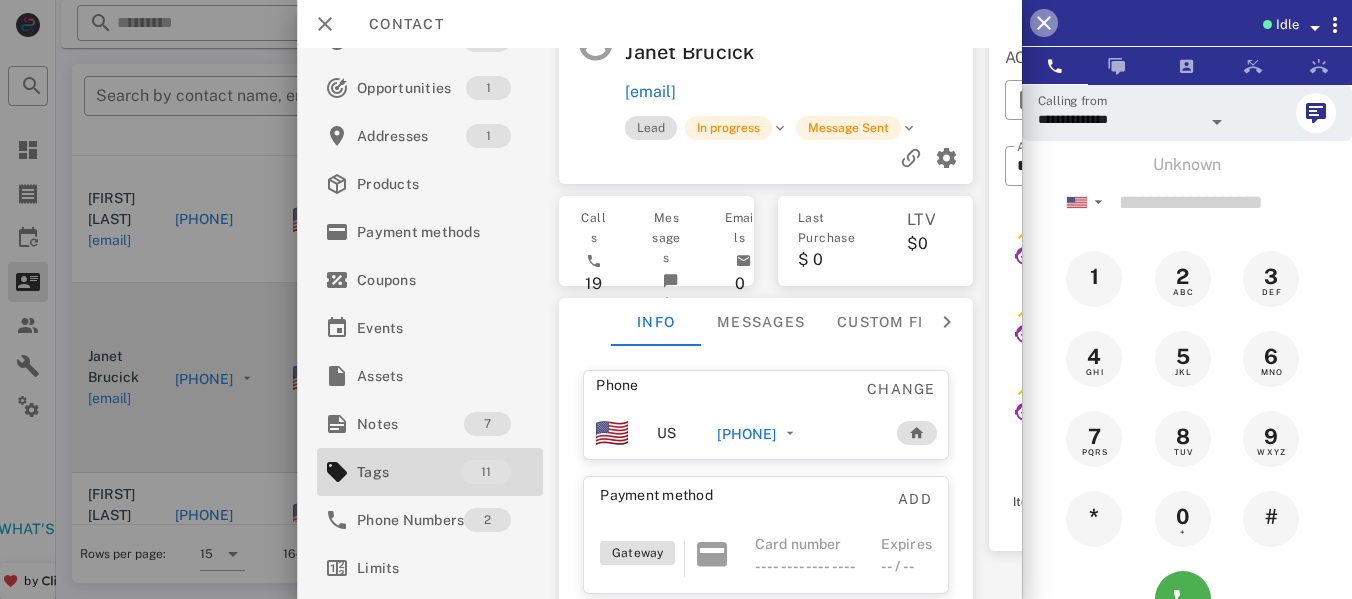 click at bounding box center (1044, 23) 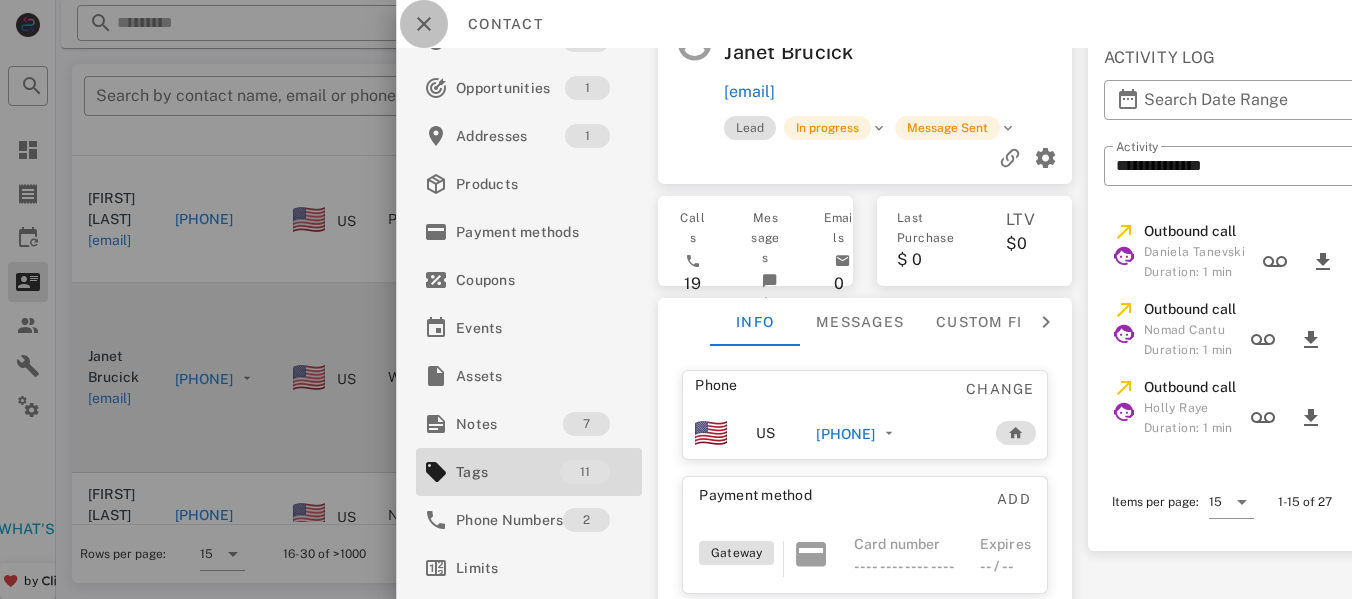 click at bounding box center (424, 24) 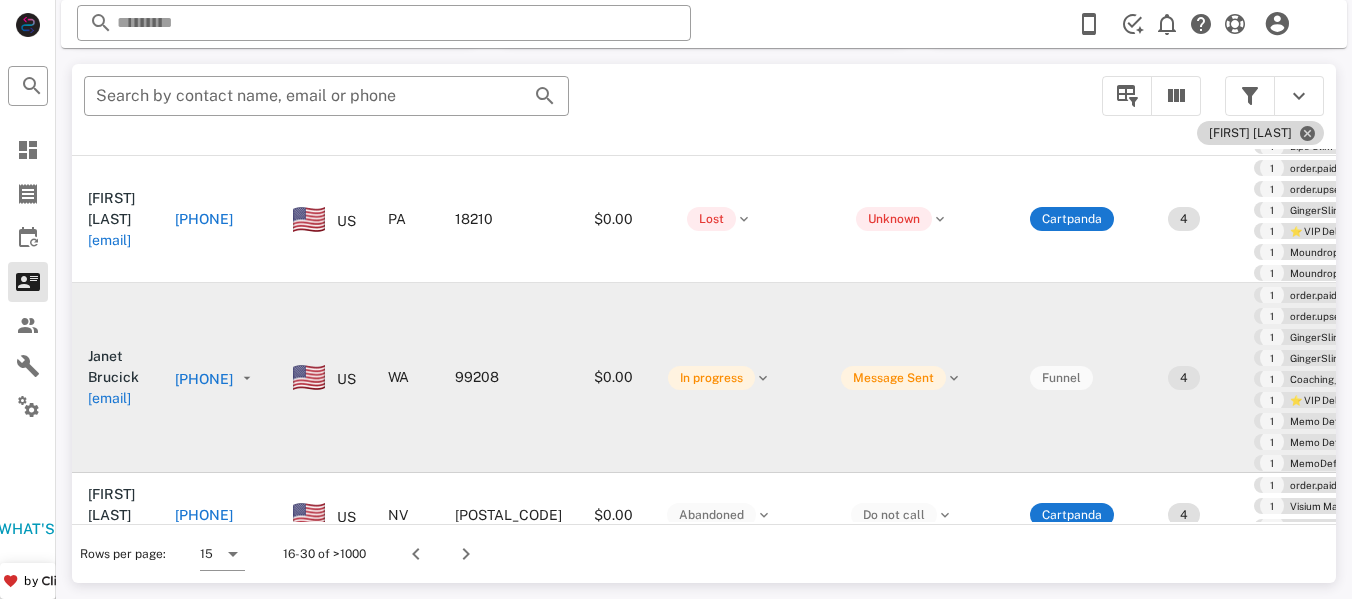 click on "[FIRST] [LAST]" at bounding box center (1260, 133) 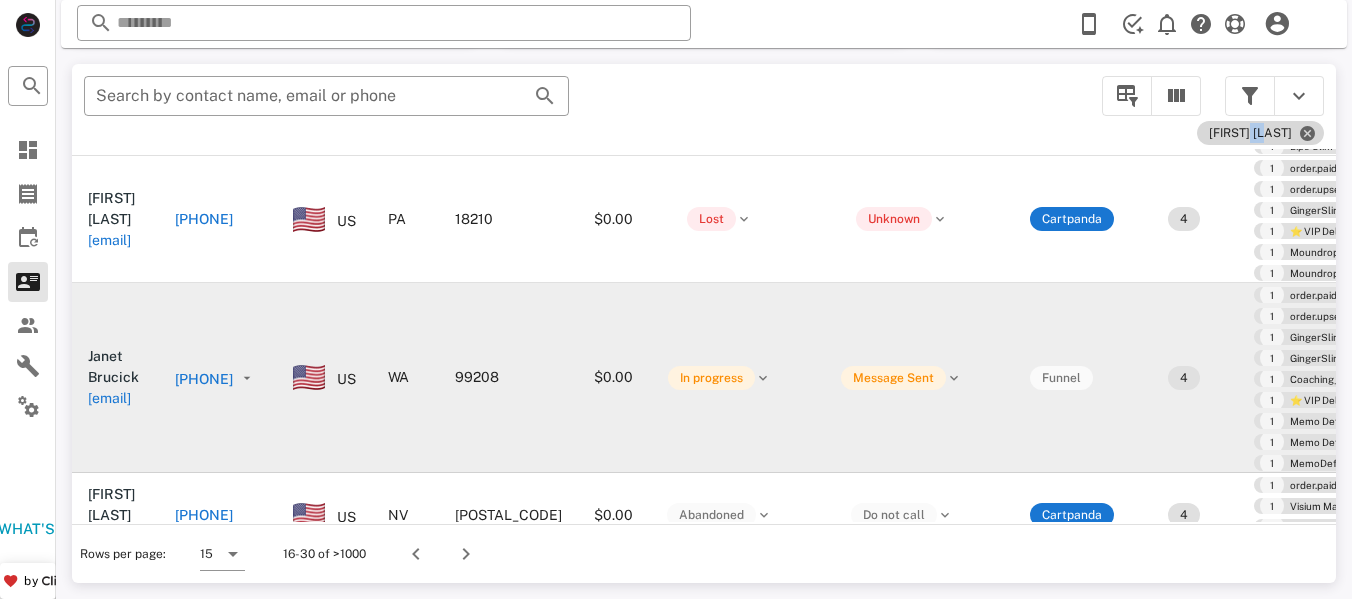 click on "[FIRST] [LAST]" at bounding box center (1260, 133) 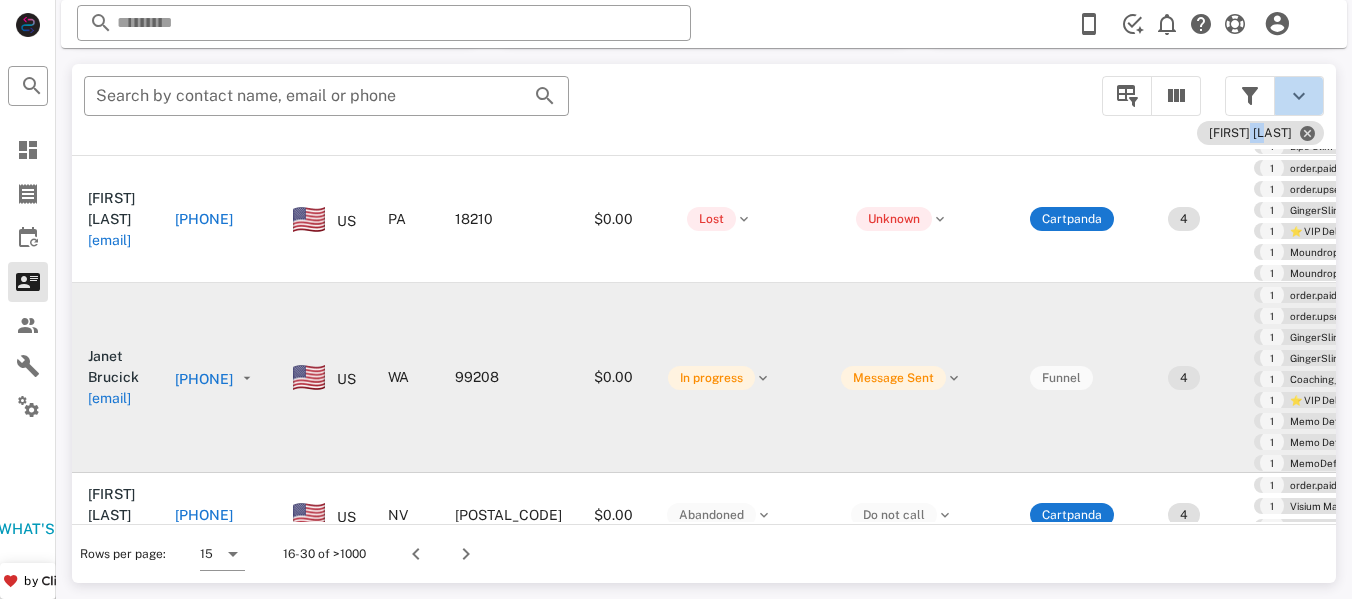 click at bounding box center (1299, 96) 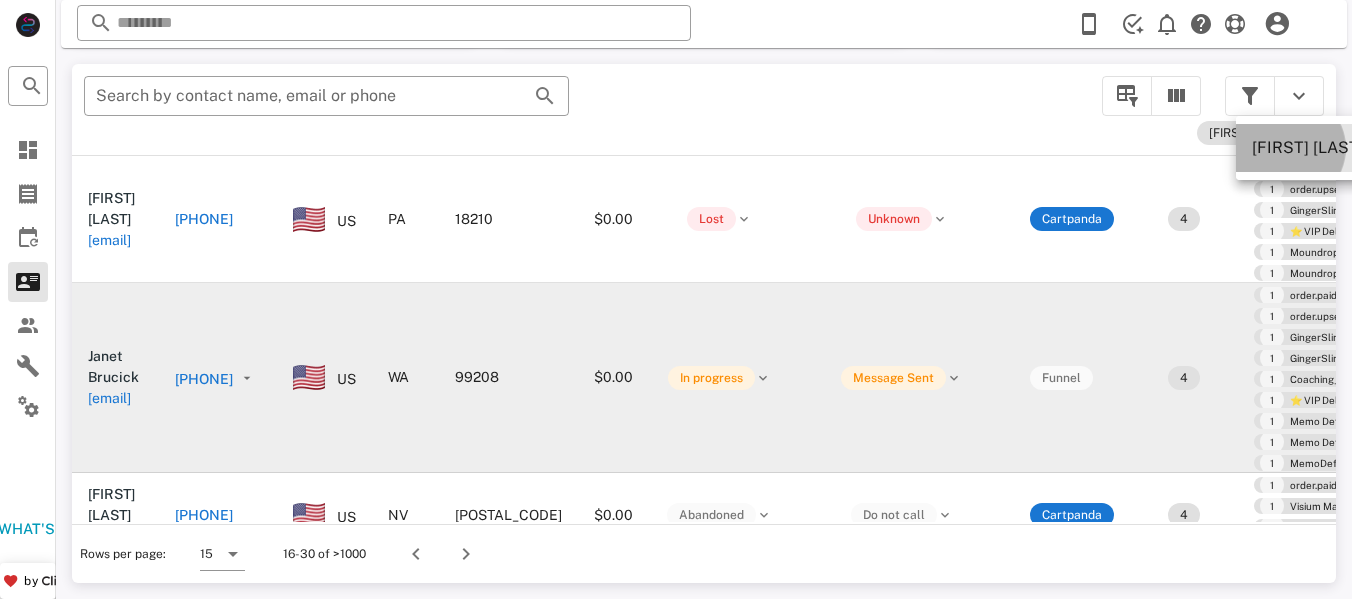 click on "[FIRST] [LAST]" at bounding box center (1308, 147) 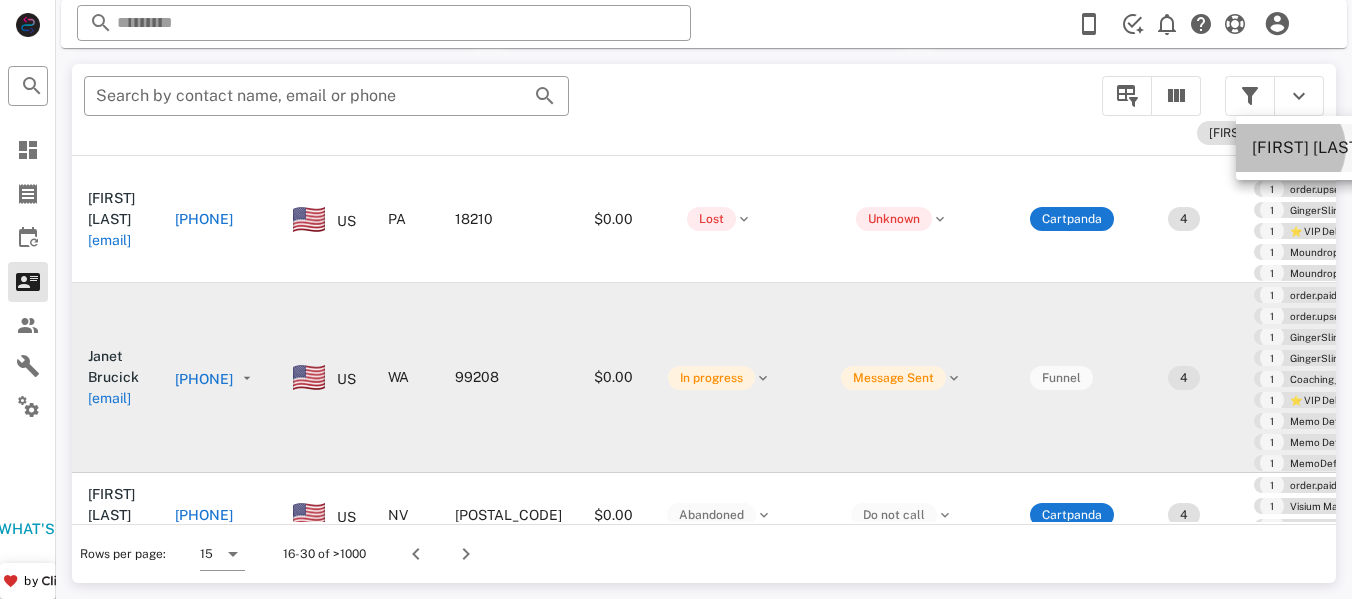 scroll, scrollTop: 356, scrollLeft: 0, axis: vertical 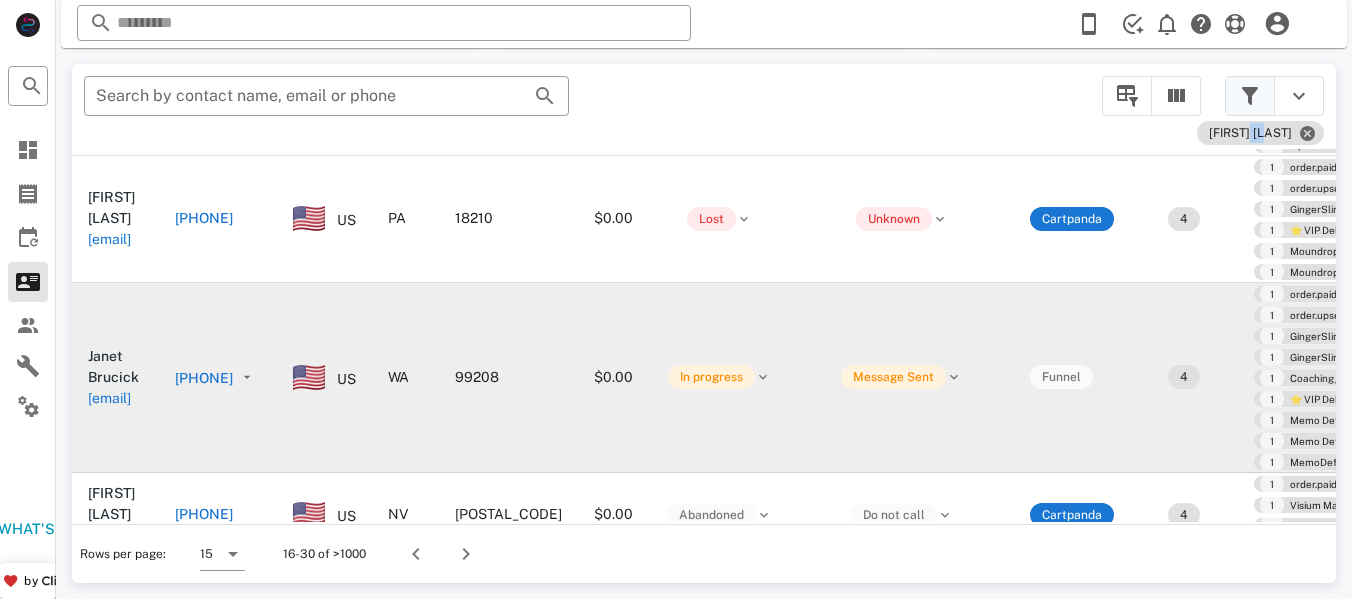 click at bounding box center (1250, 96) 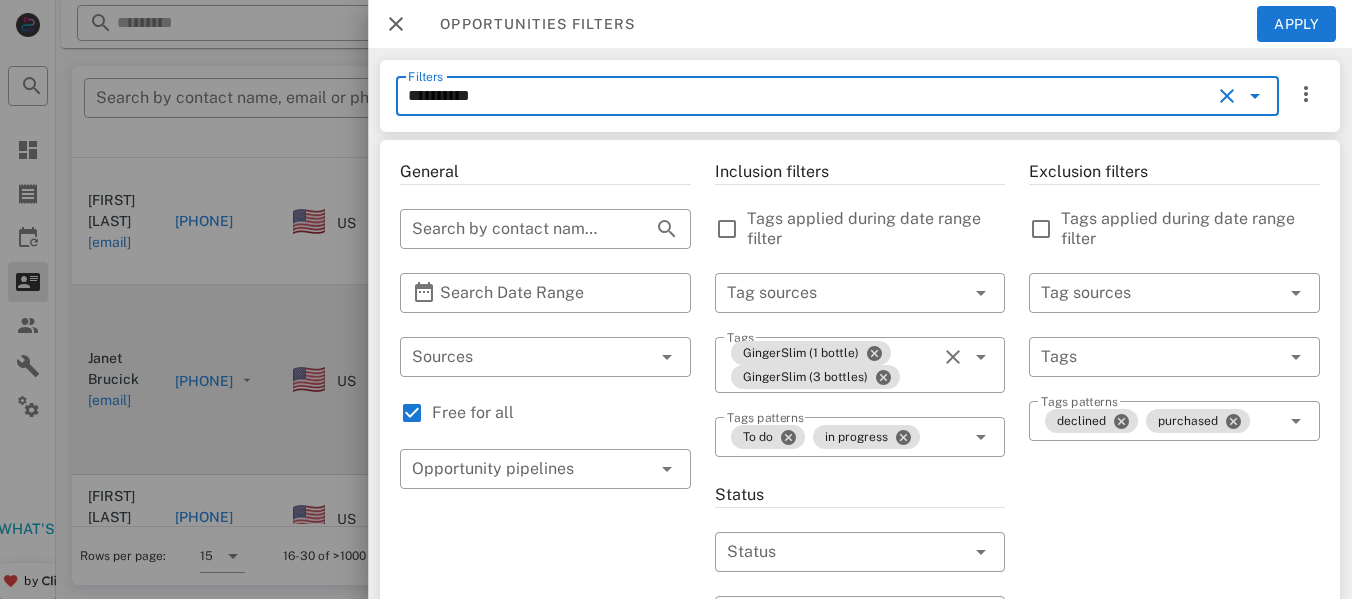 click on "**********" at bounding box center [809, 96] 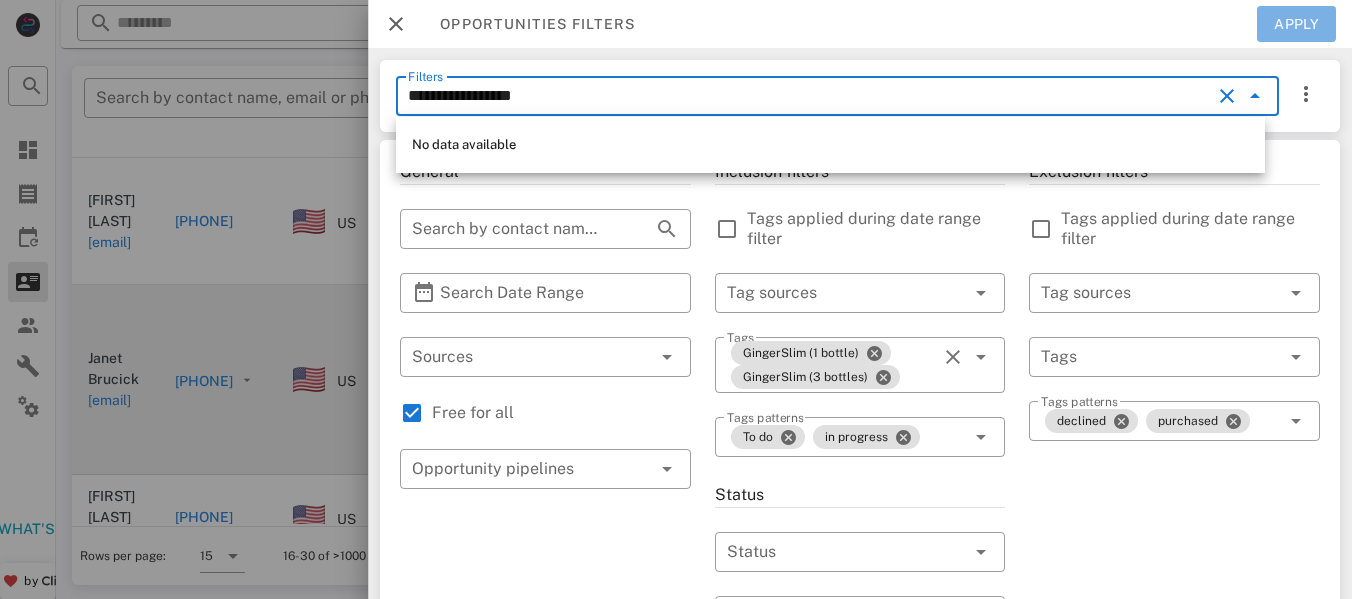 click on "Apply" at bounding box center [1297, 24] 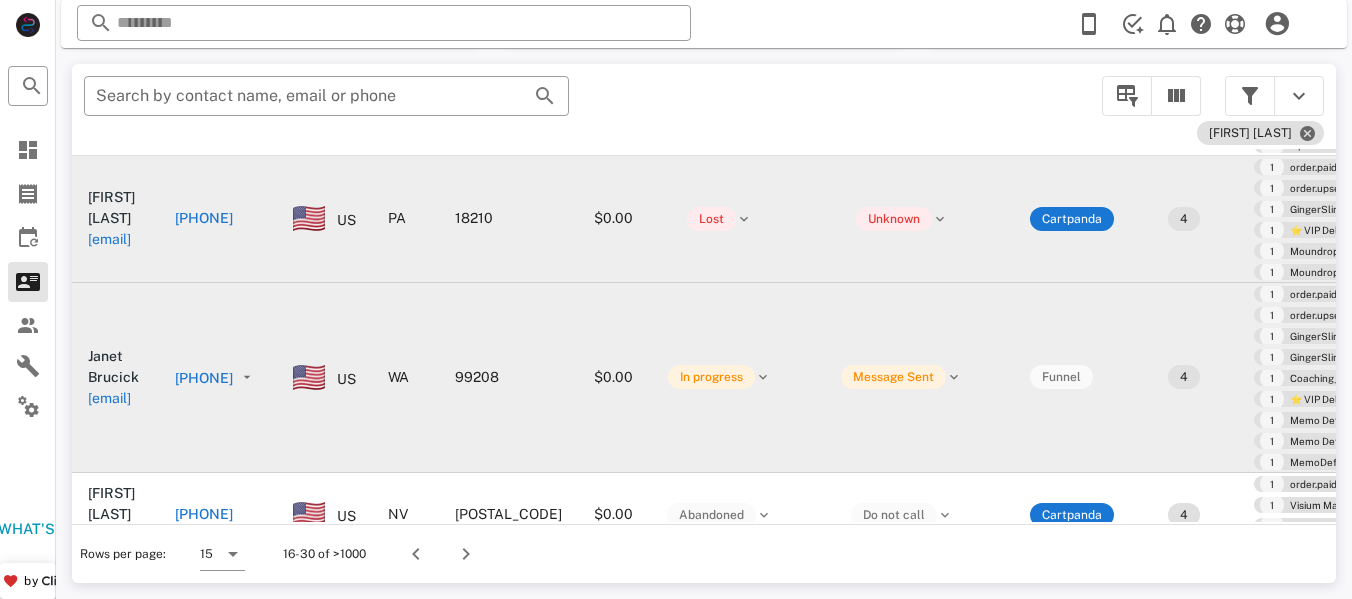 scroll, scrollTop: 378, scrollLeft: 0, axis: vertical 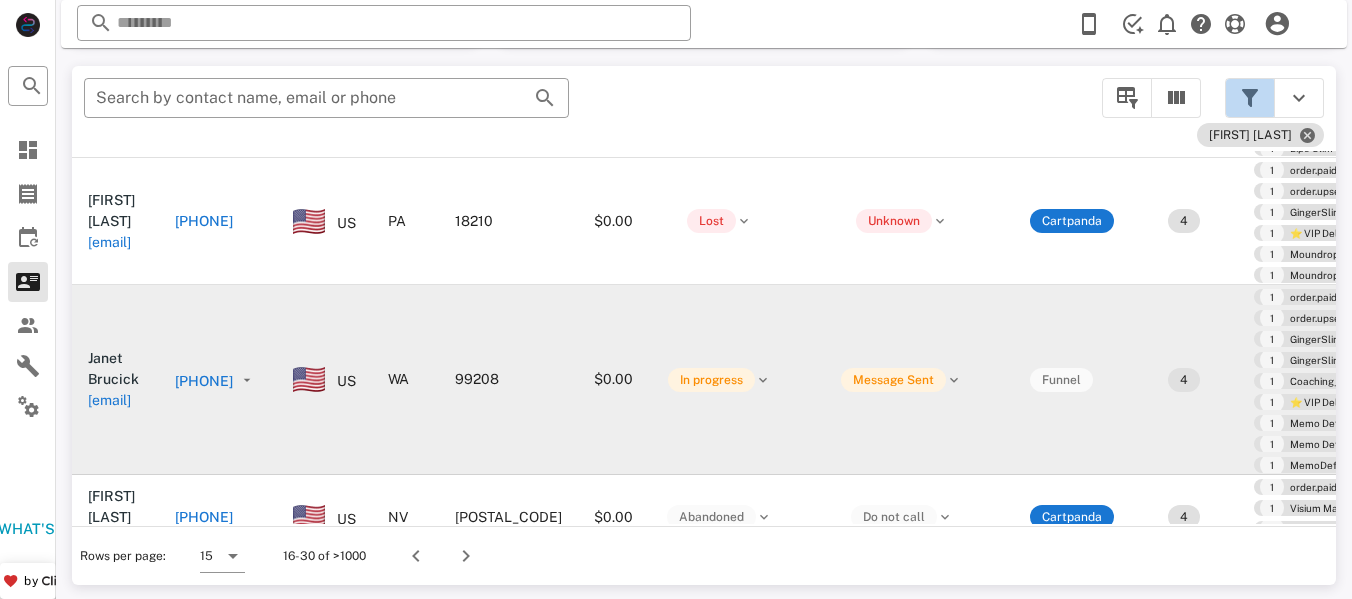 click at bounding box center [1250, 98] 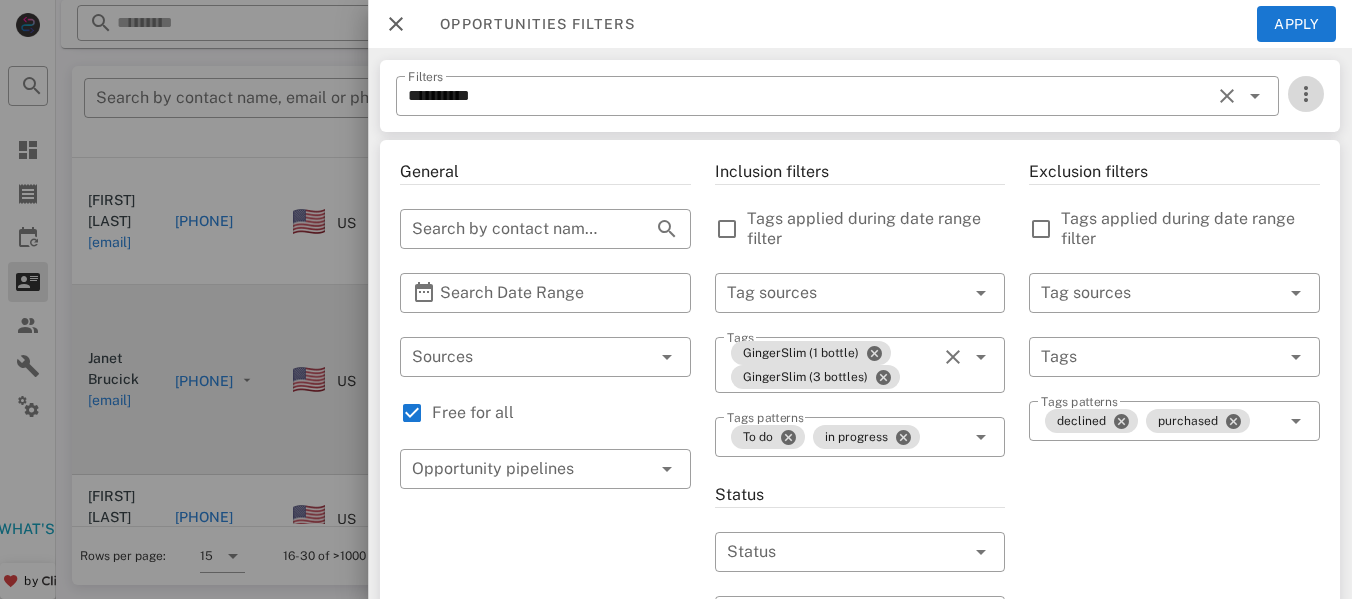 click at bounding box center [1306, 94] 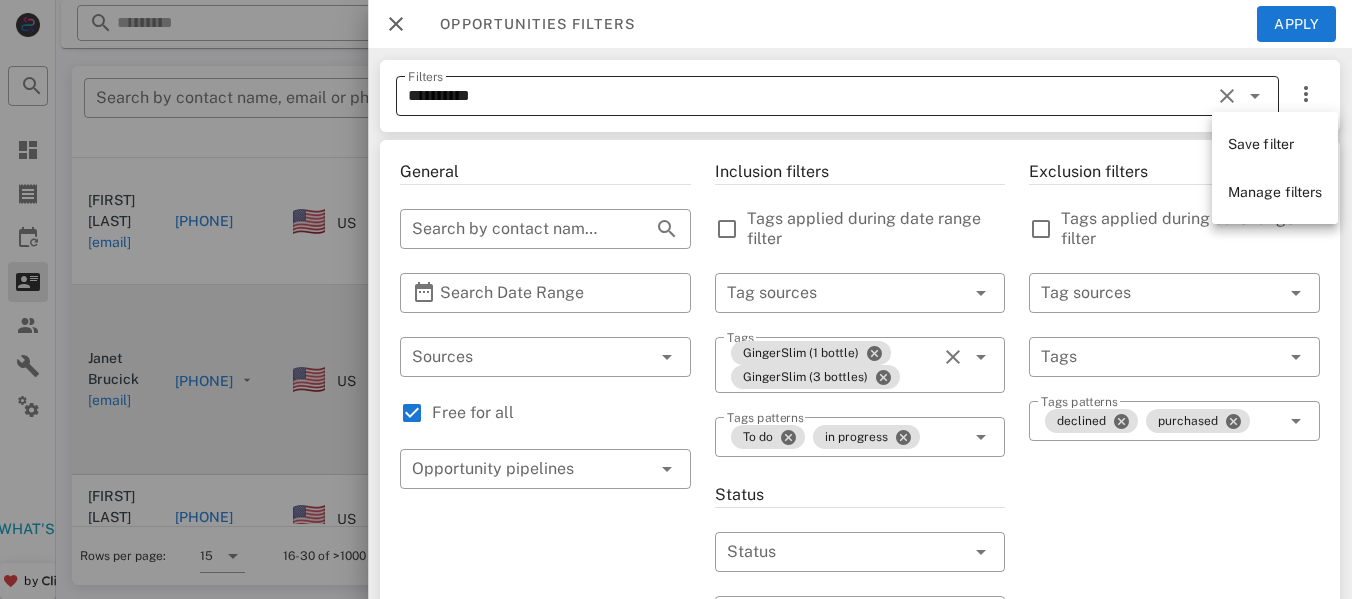 click on "**********" at bounding box center [809, 96] 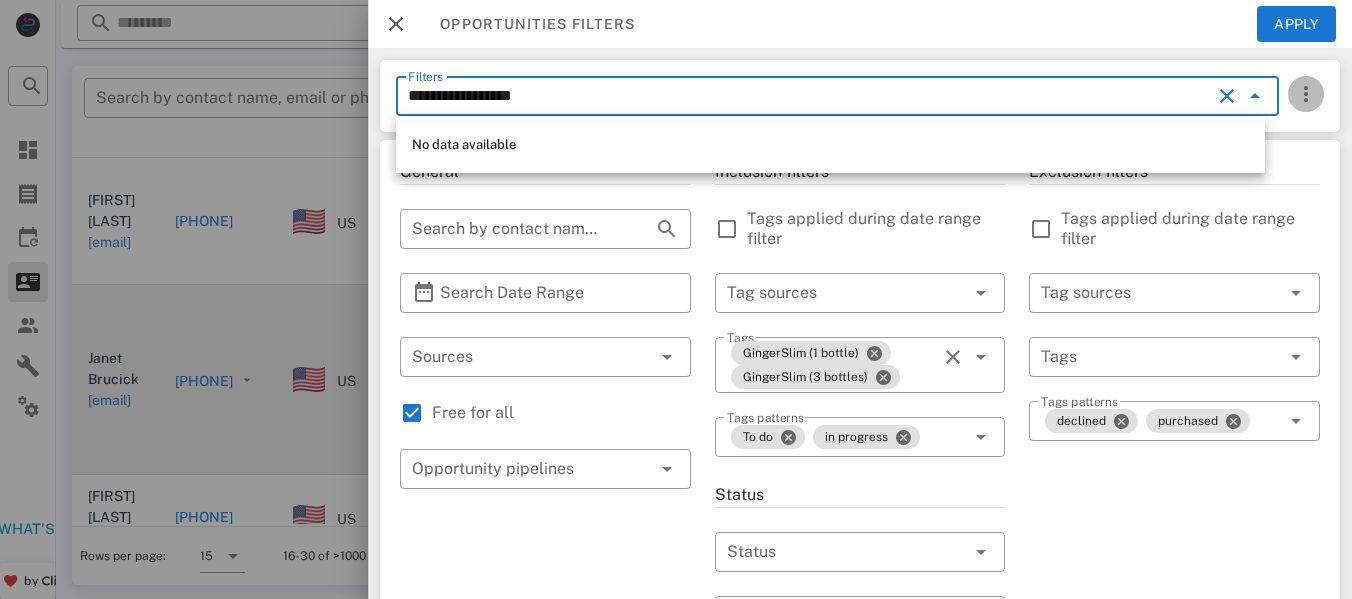 click at bounding box center (1306, 94) 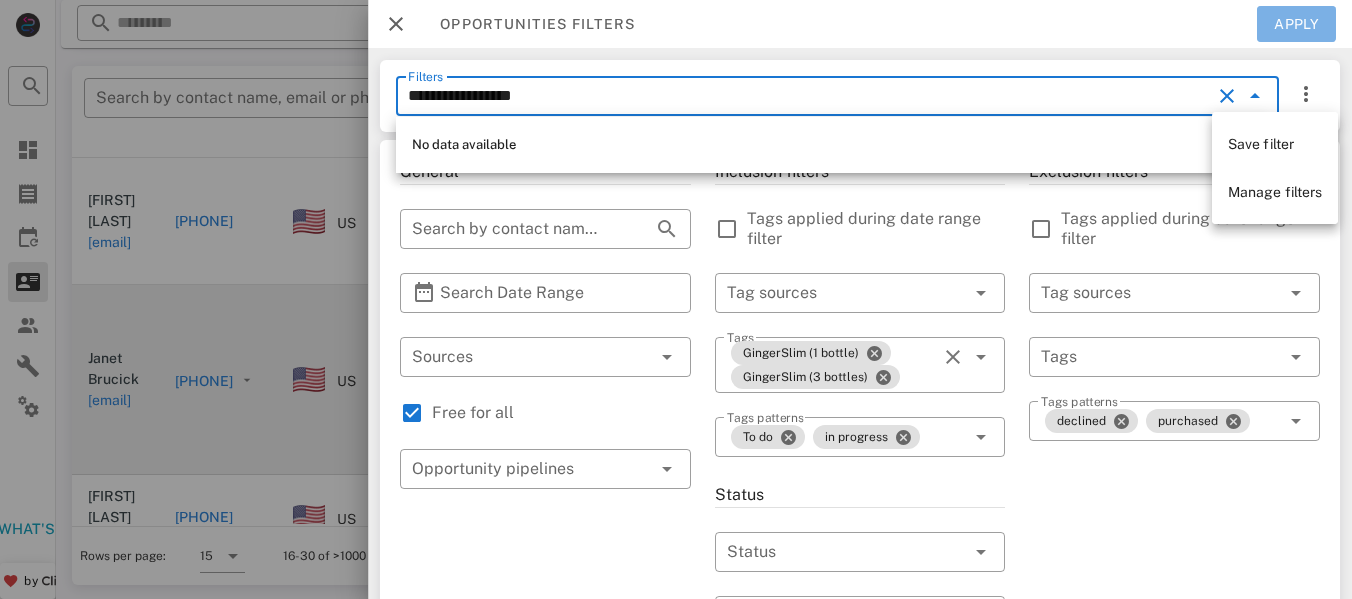 click on "Apply" at bounding box center (1297, 24) 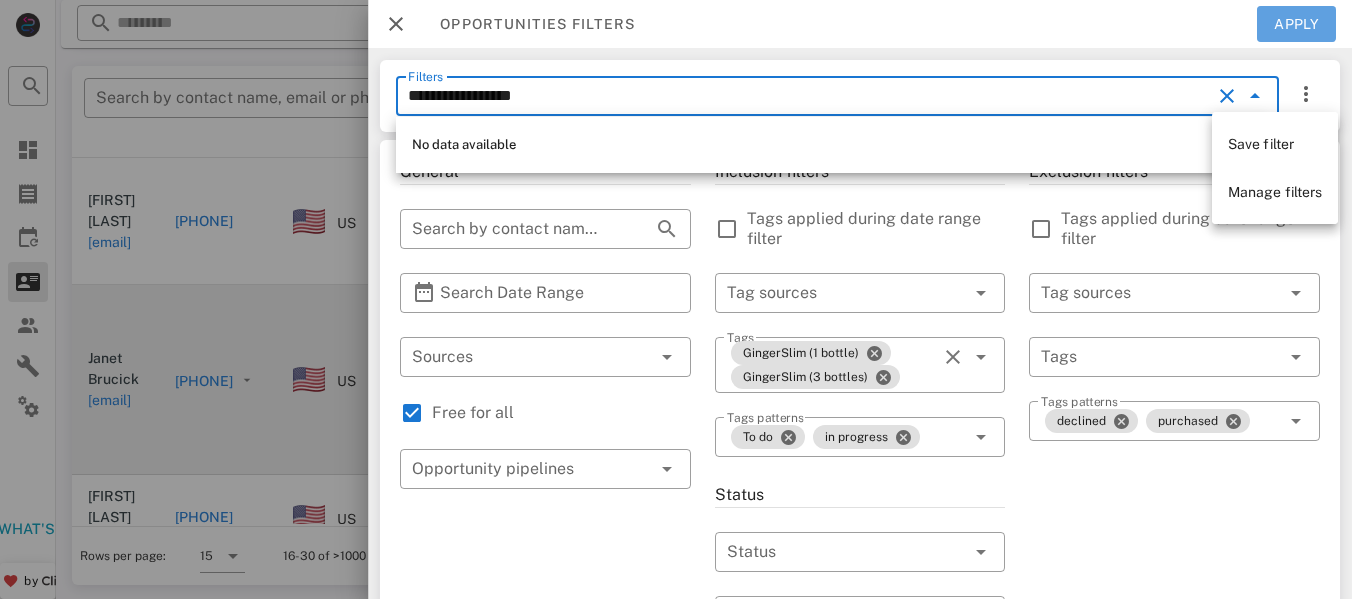 type on "**********" 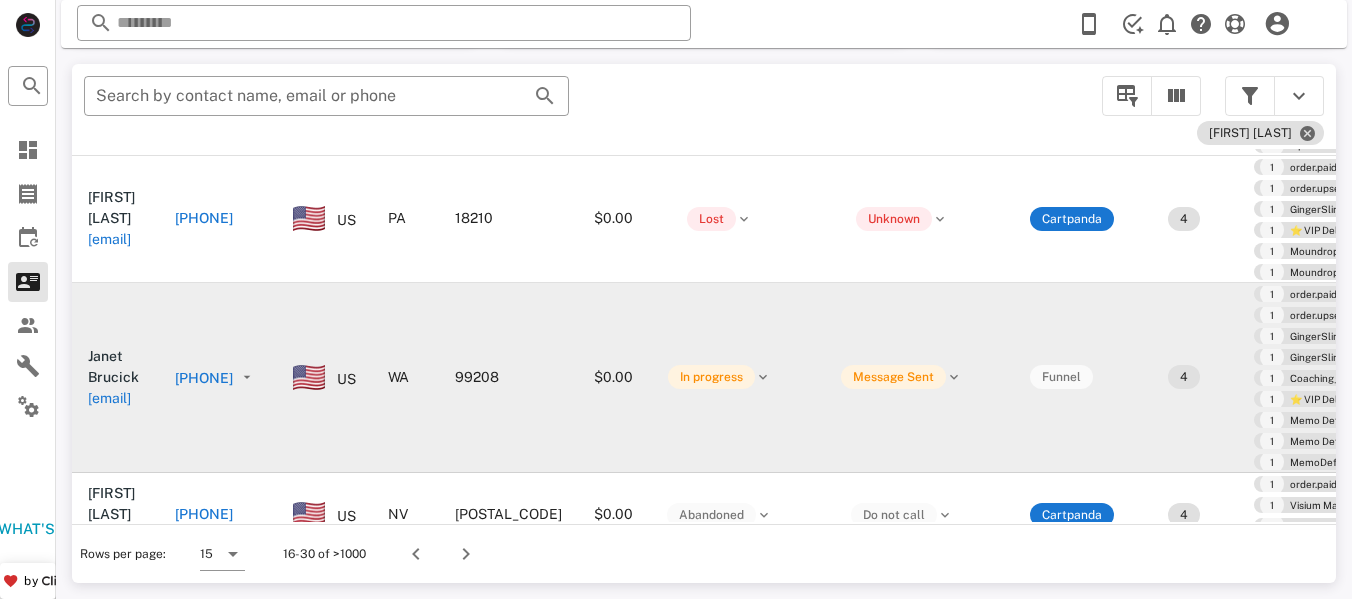 scroll, scrollTop: 356, scrollLeft: 0, axis: vertical 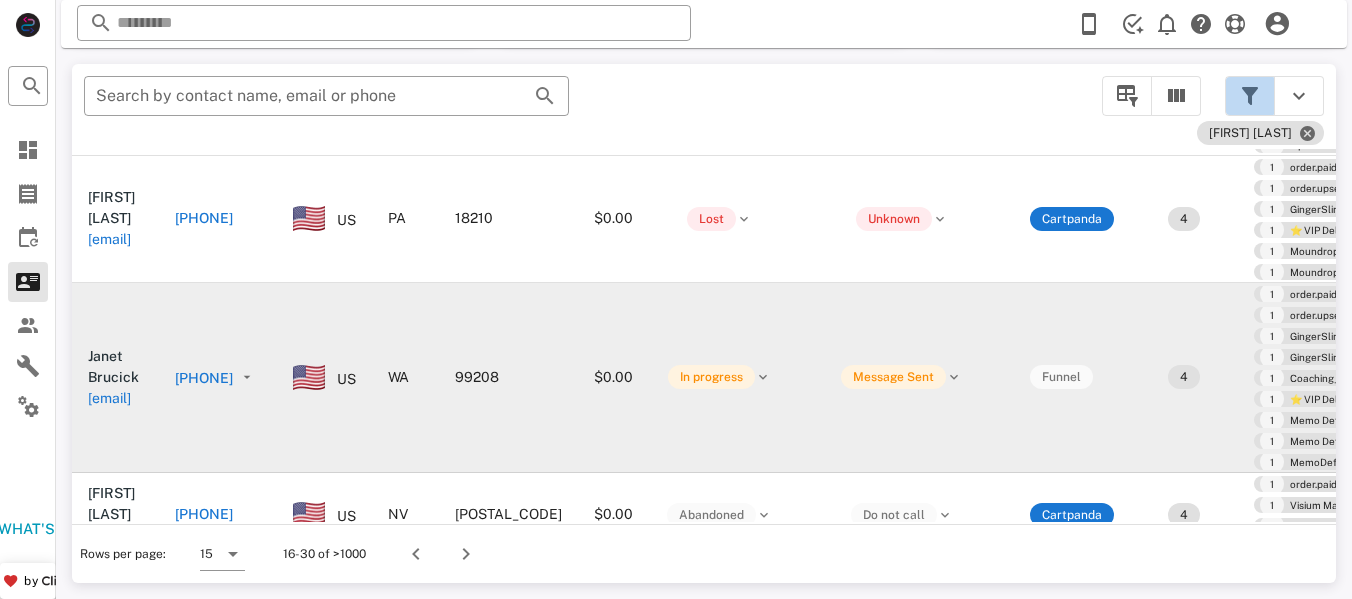 click at bounding box center (1250, 96) 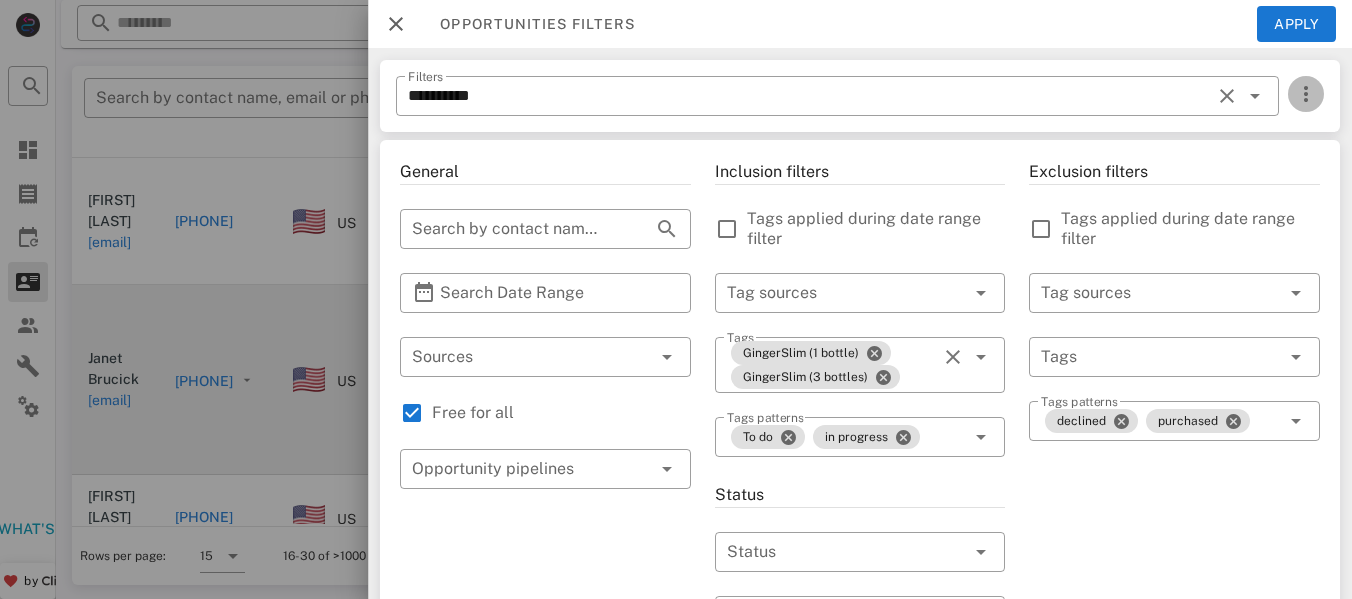click at bounding box center [1306, 94] 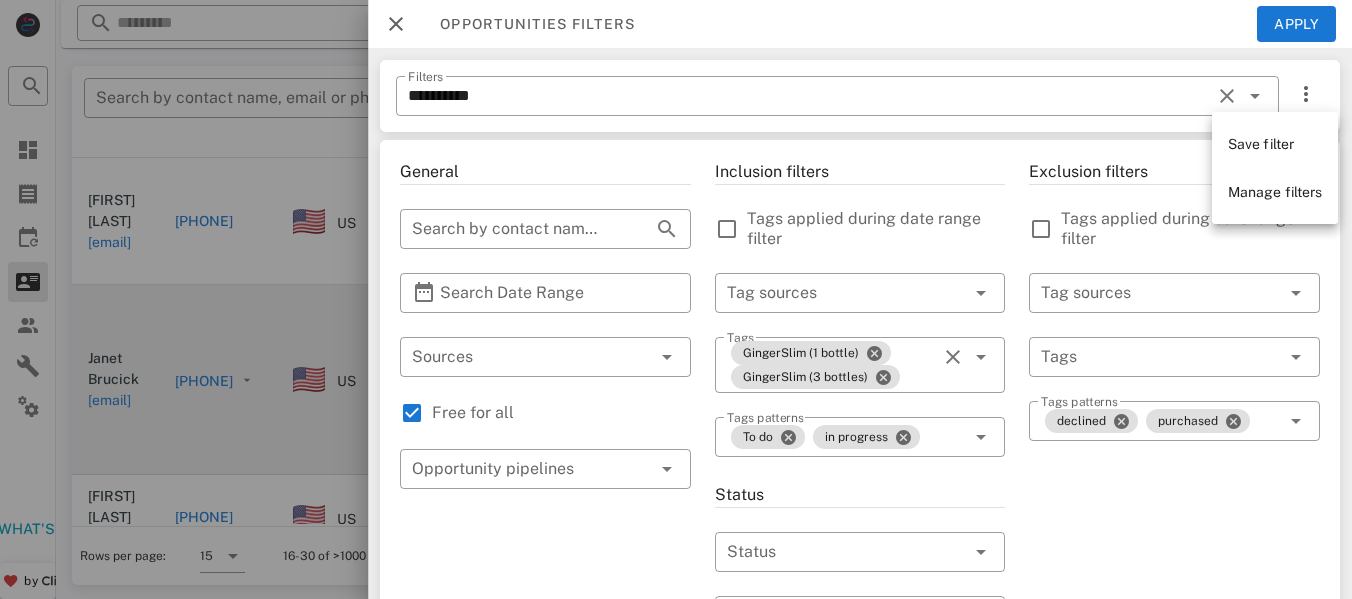 click on "Save filter" at bounding box center [1261, 144] 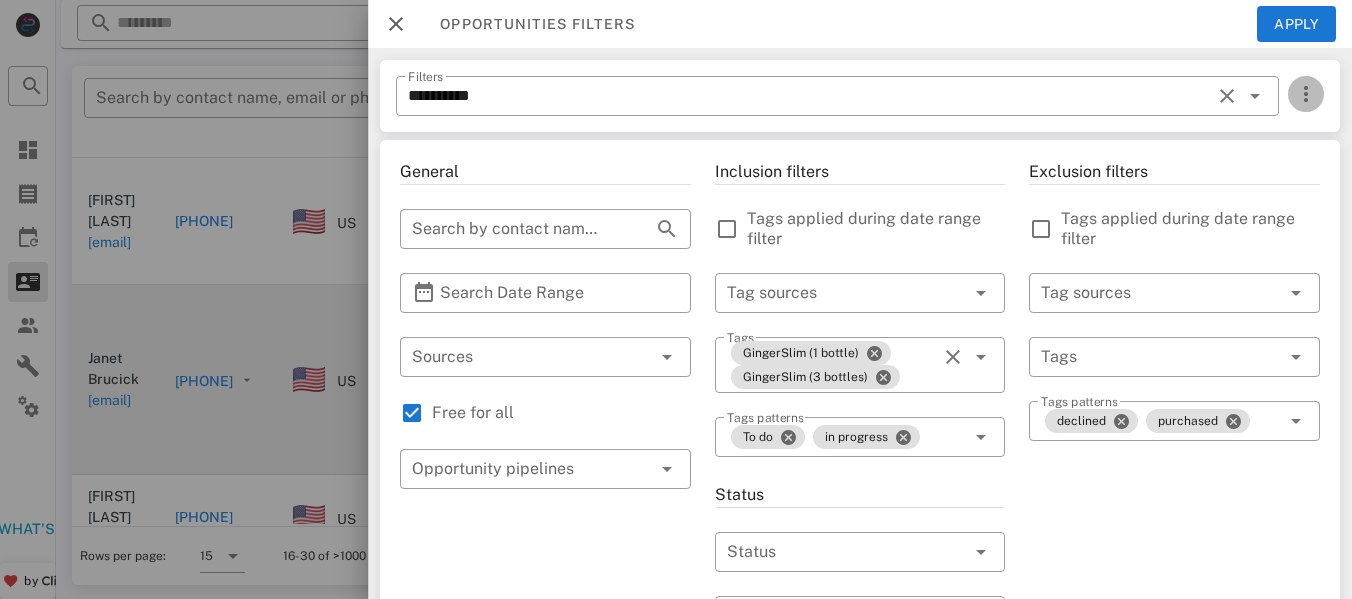 click at bounding box center [1306, 94] 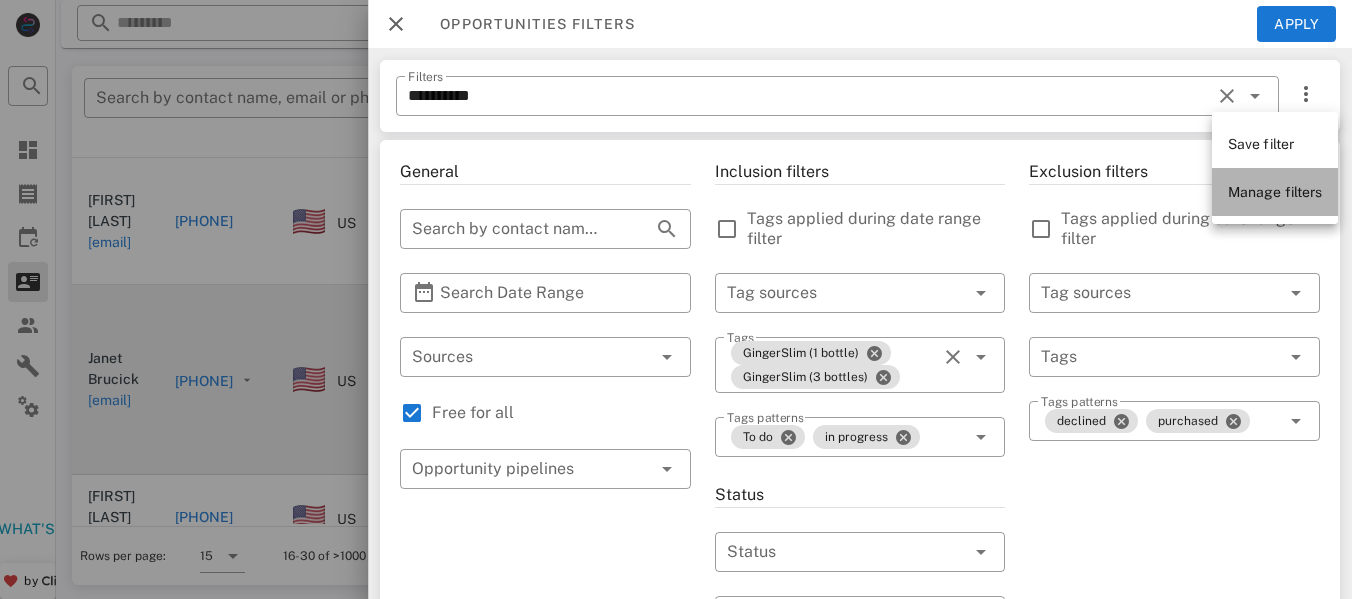 click on "Manage filters" at bounding box center [1275, 192] 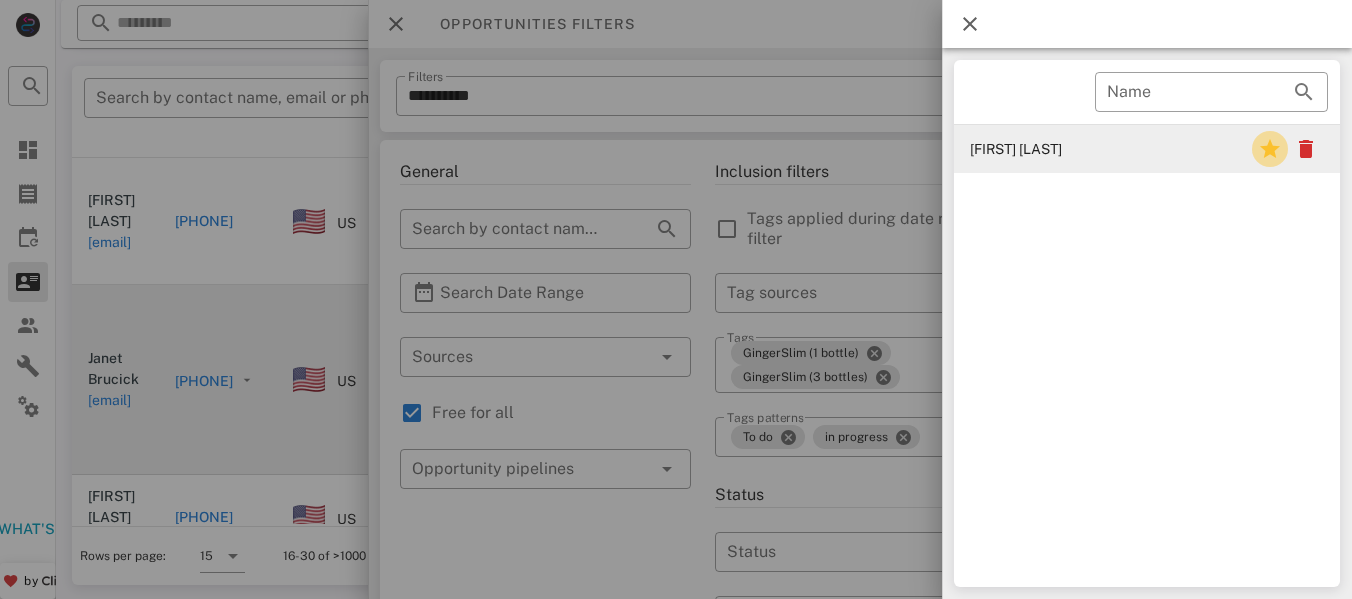 click at bounding box center (1270, 149) 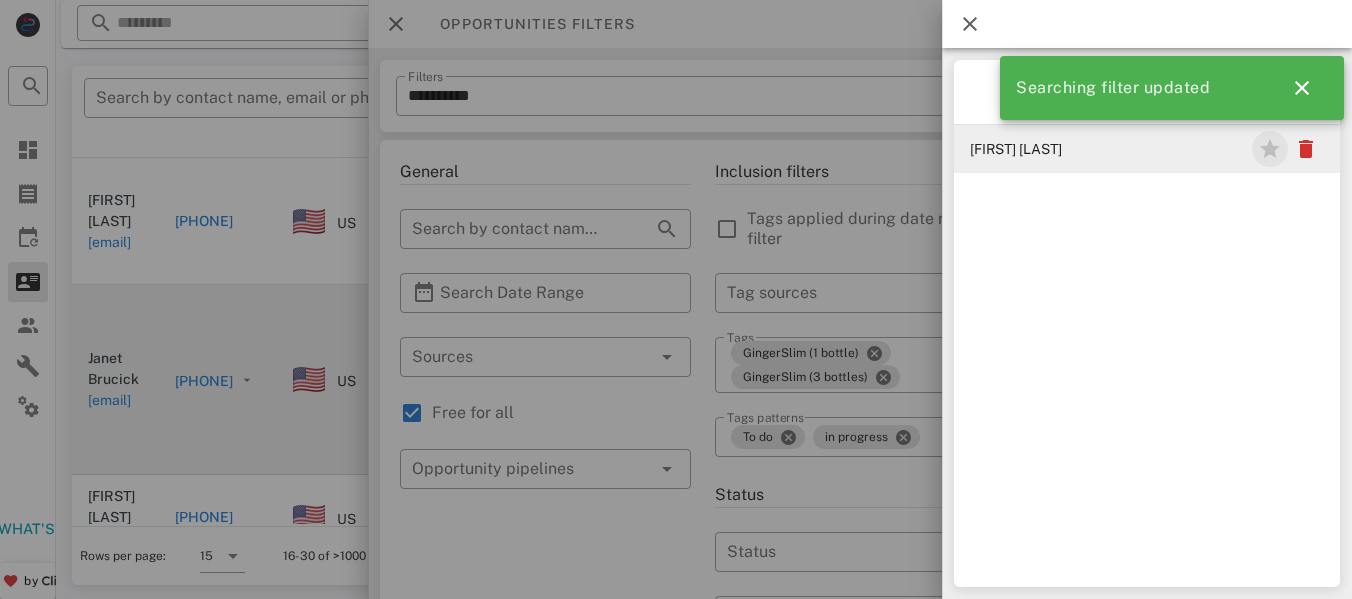 click at bounding box center [1270, 149] 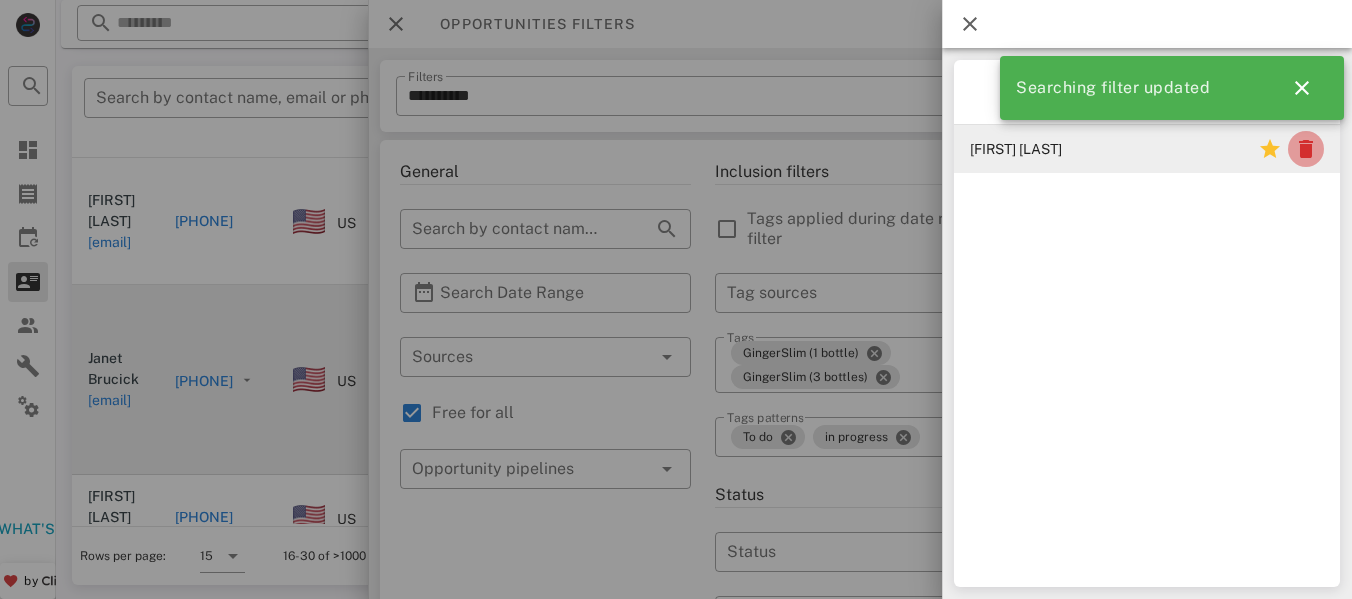 click at bounding box center [1306, 149] 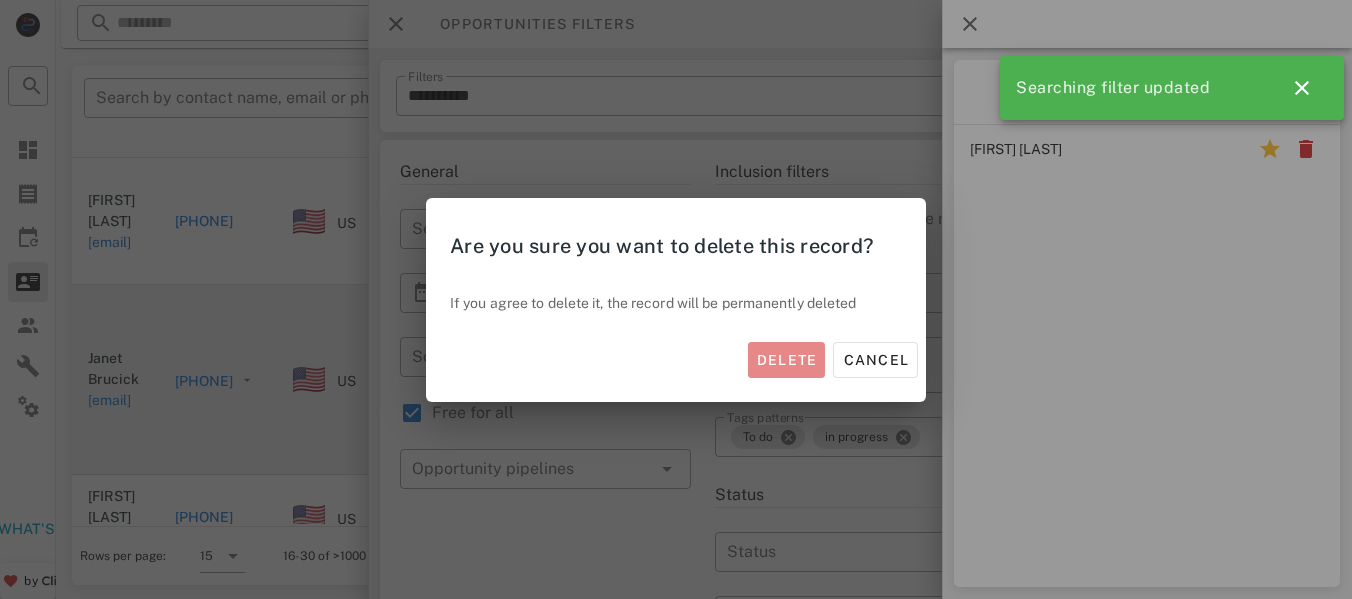 click on "Delete" at bounding box center (787, 360) 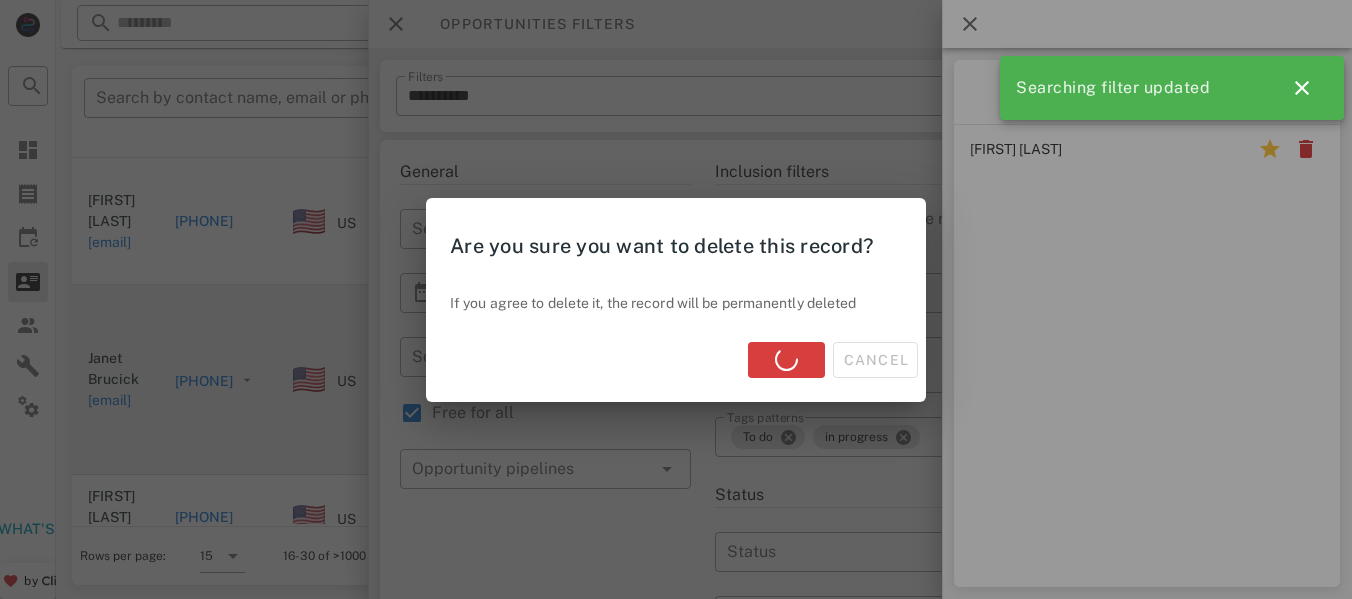 type 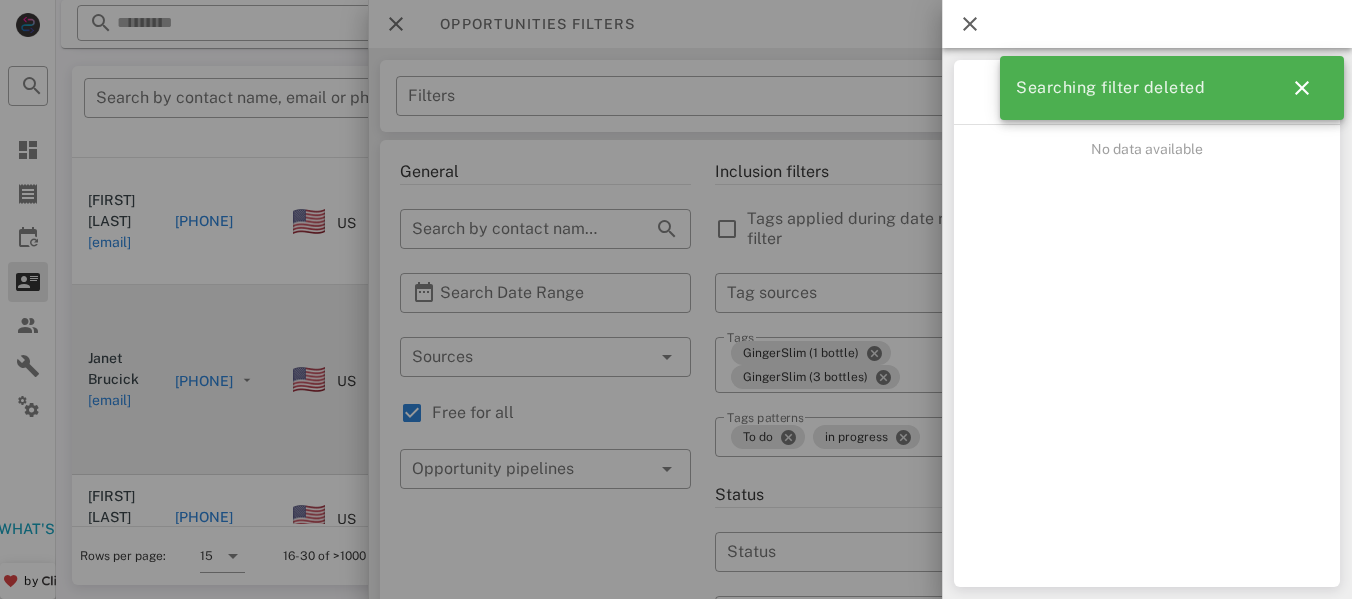 click at bounding box center (970, 24) 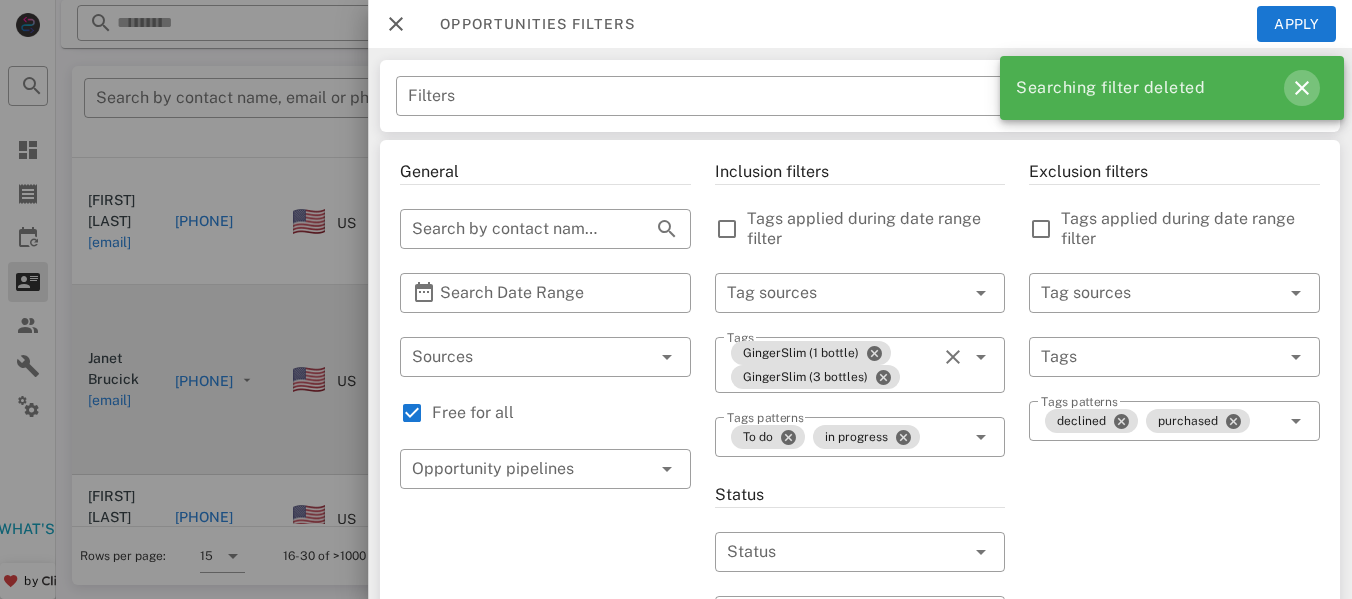 click at bounding box center (1302, 88) 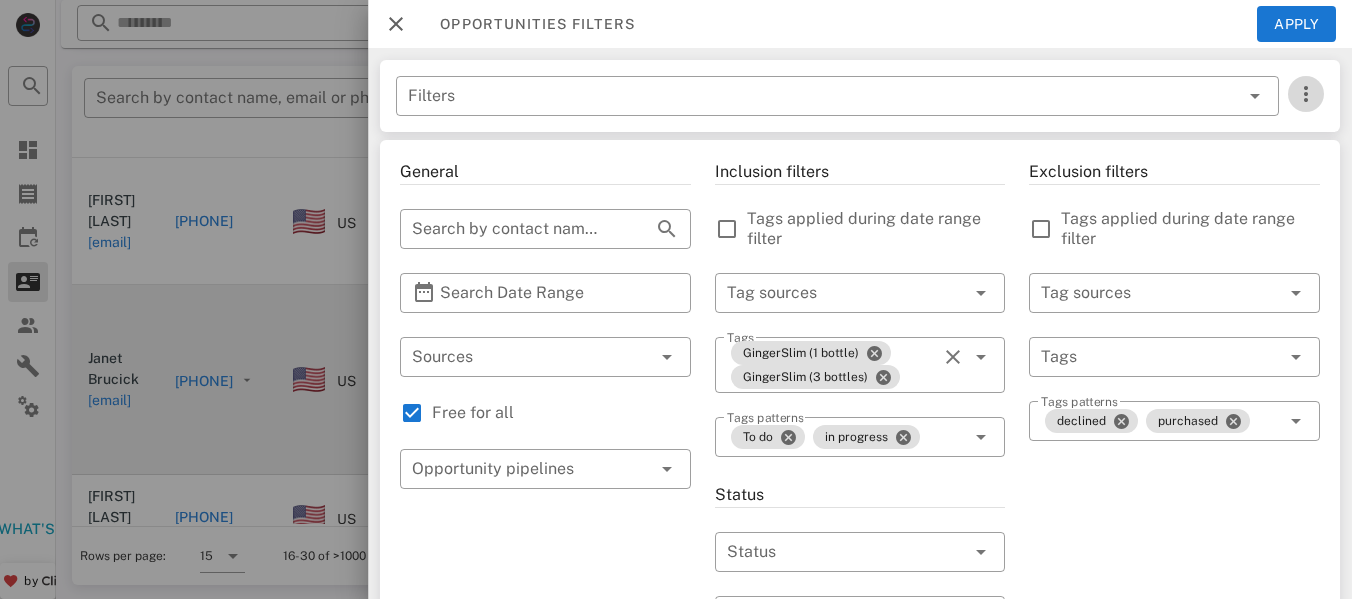click at bounding box center [1306, 94] 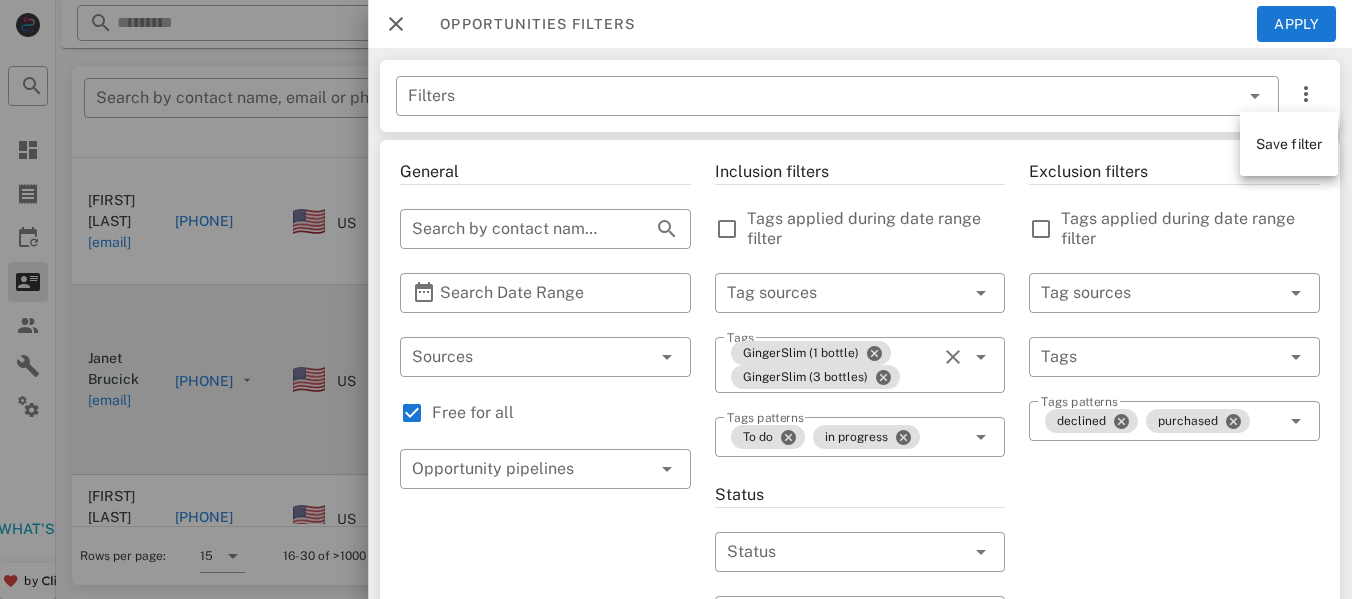 click on "Save filter" at bounding box center [1289, 144] 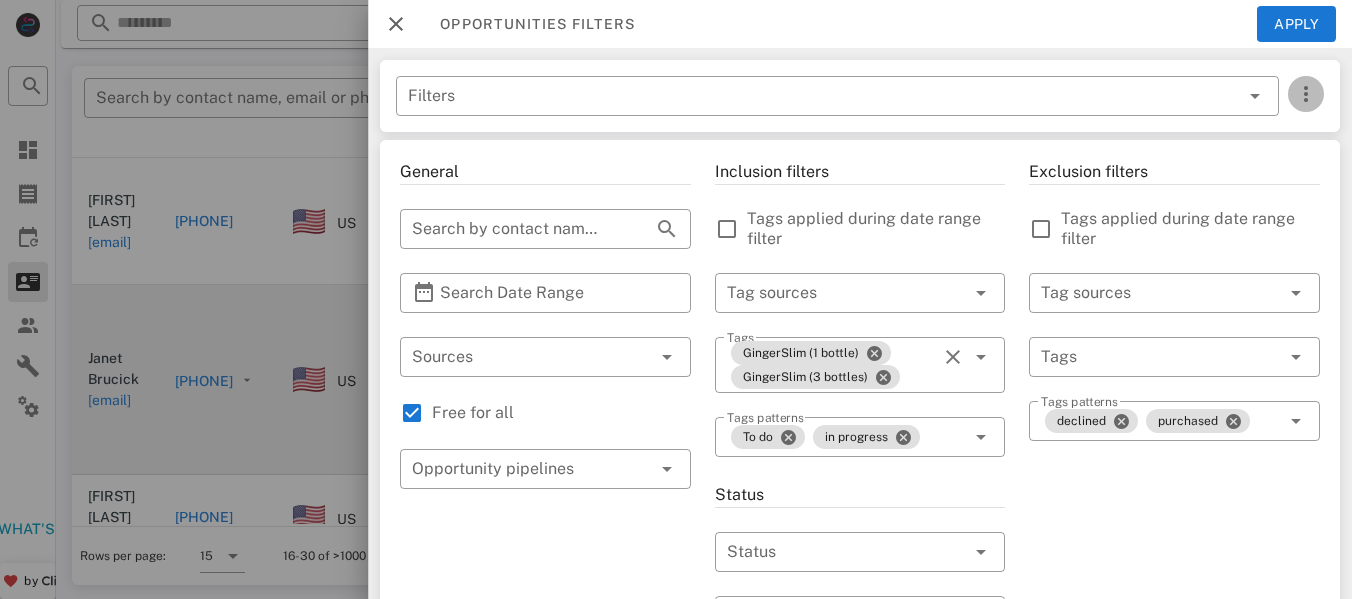 click at bounding box center (1306, 94) 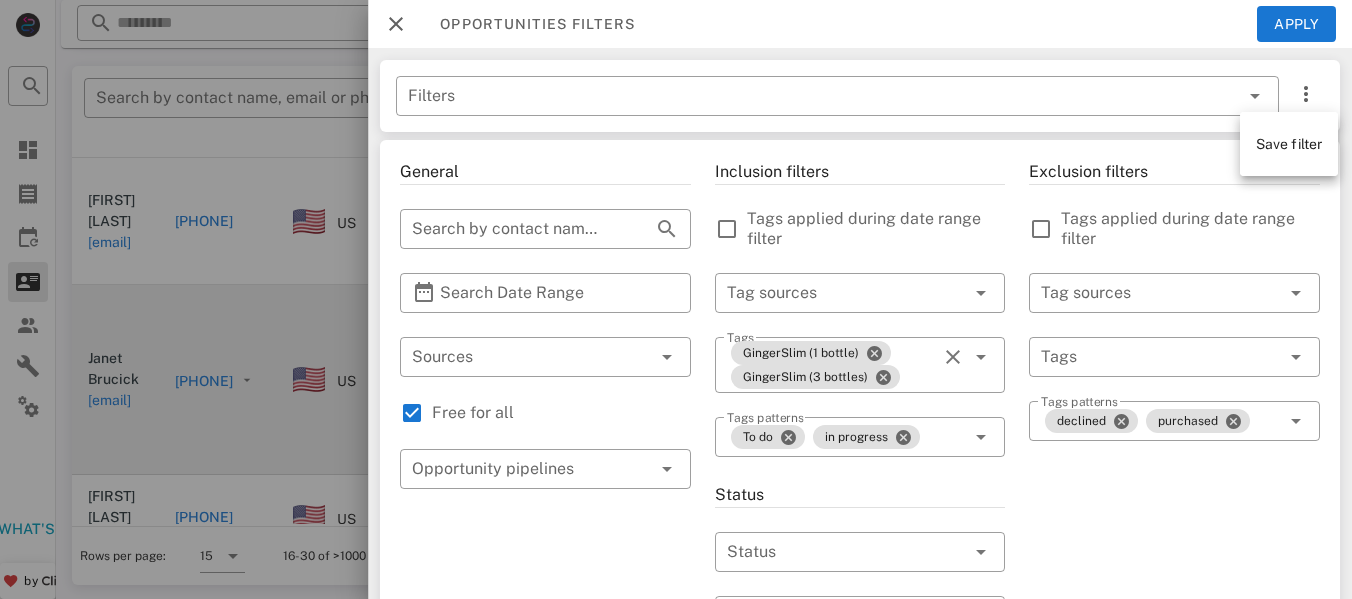click on "Save filter" at bounding box center (1289, 144) 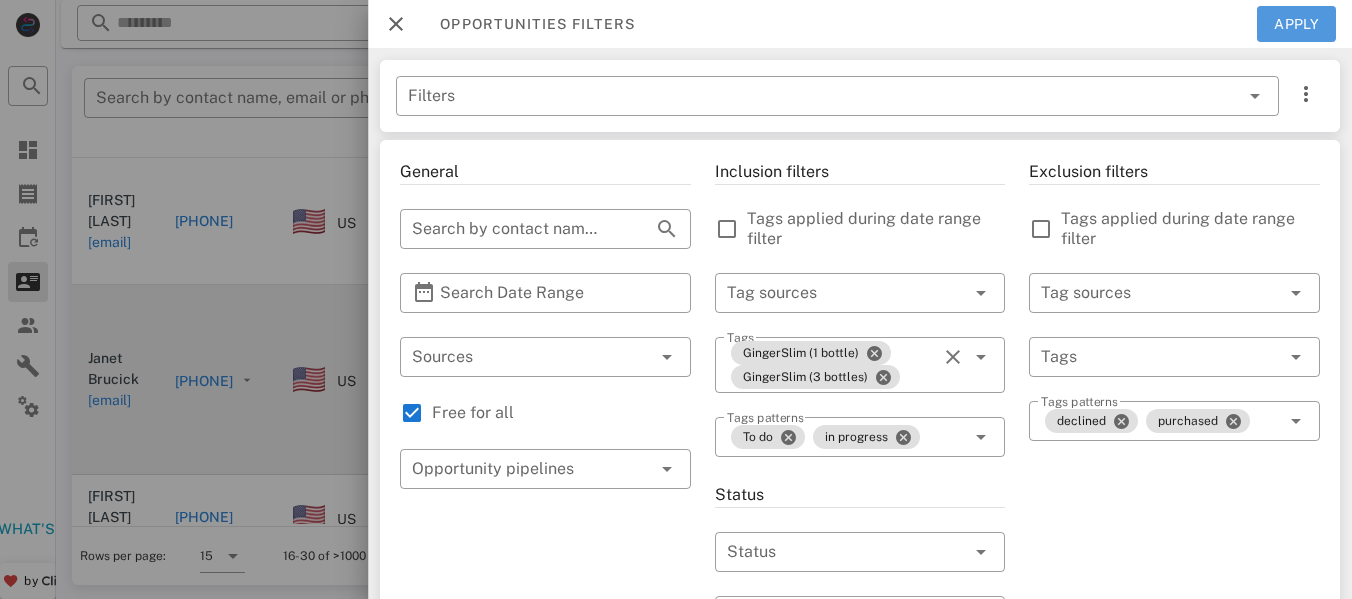 click on "Apply" at bounding box center [1297, 24] 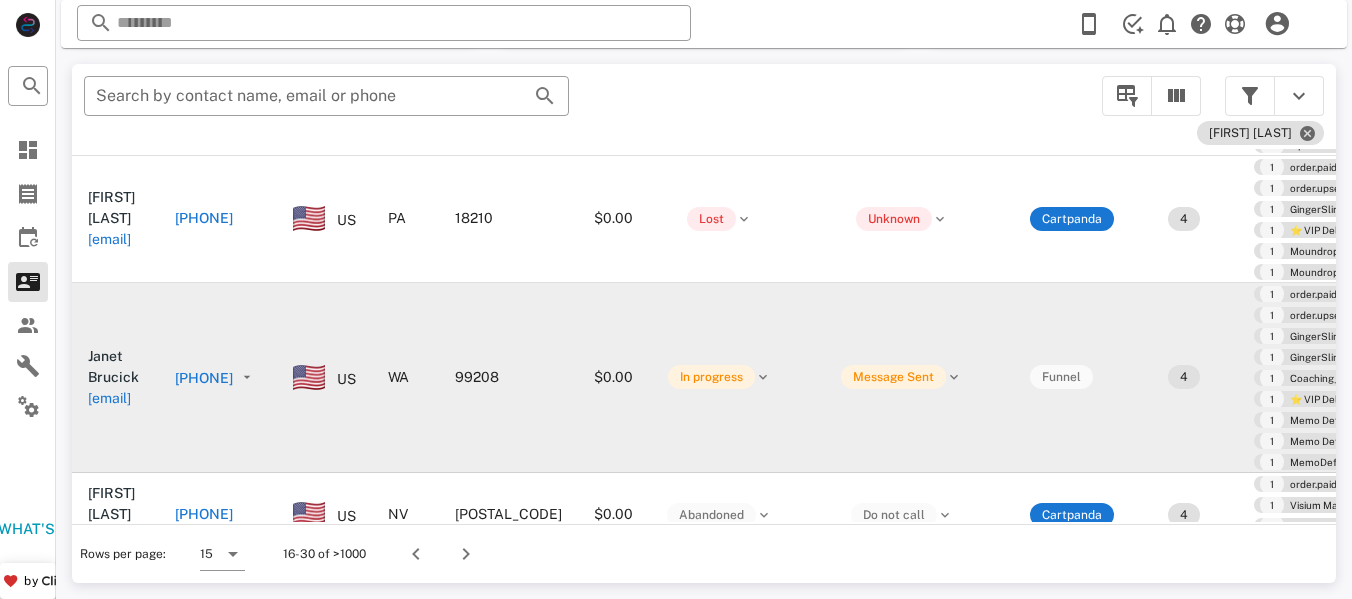 scroll, scrollTop: 378, scrollLeft: 0, axis: vertical 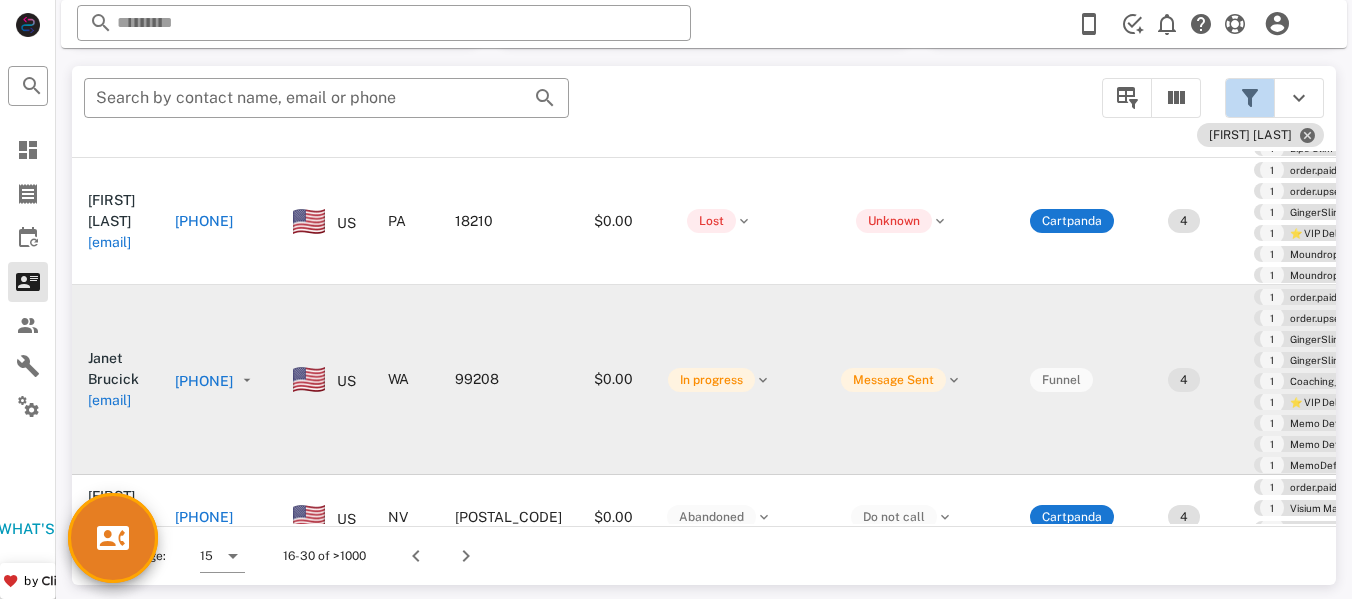 click at bounding box center [1250, 98] 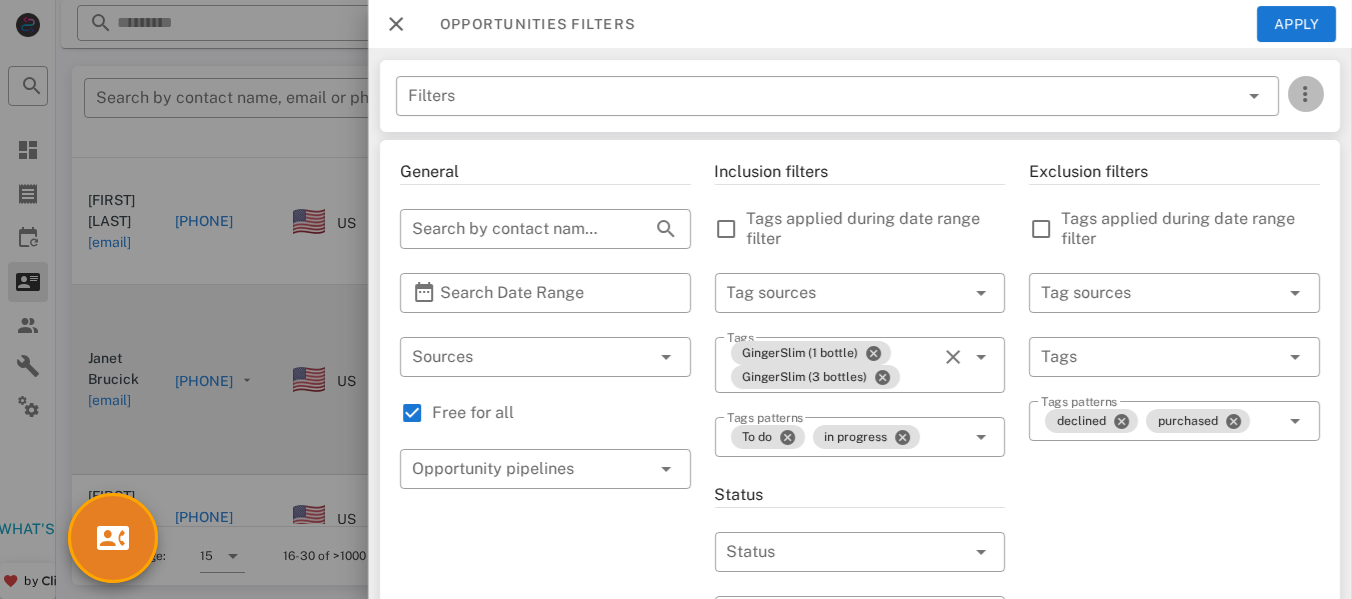 click at bounding box center [1306, 94] 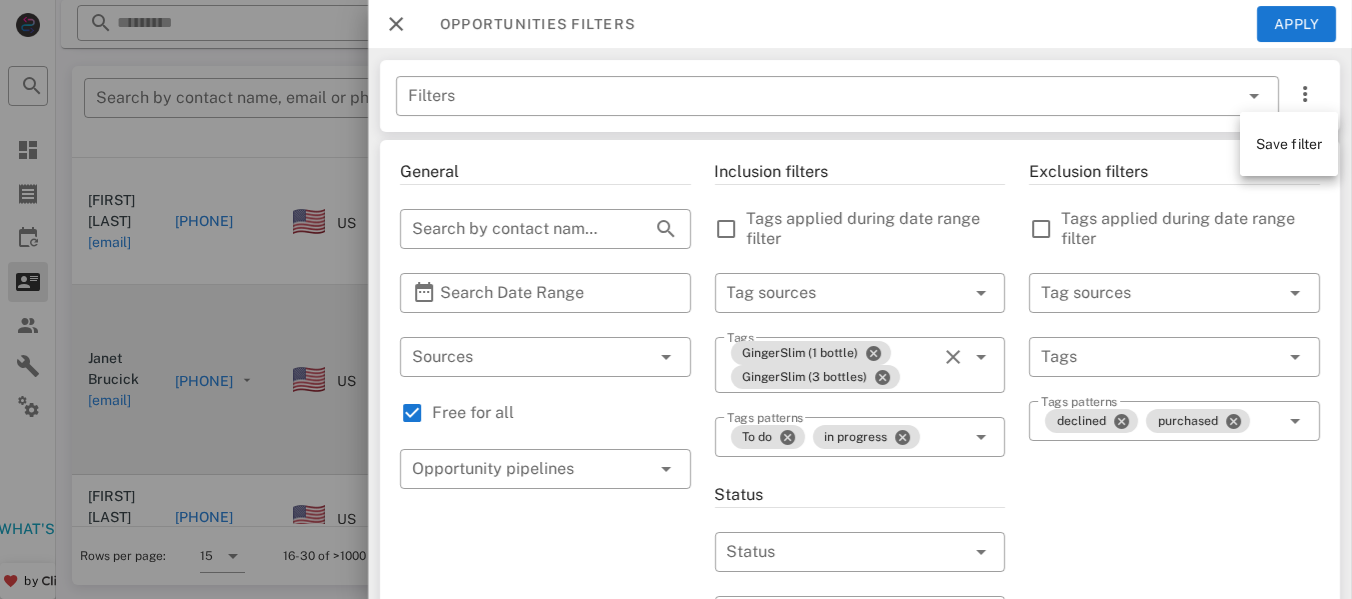 click at bounding box center [396, 24] 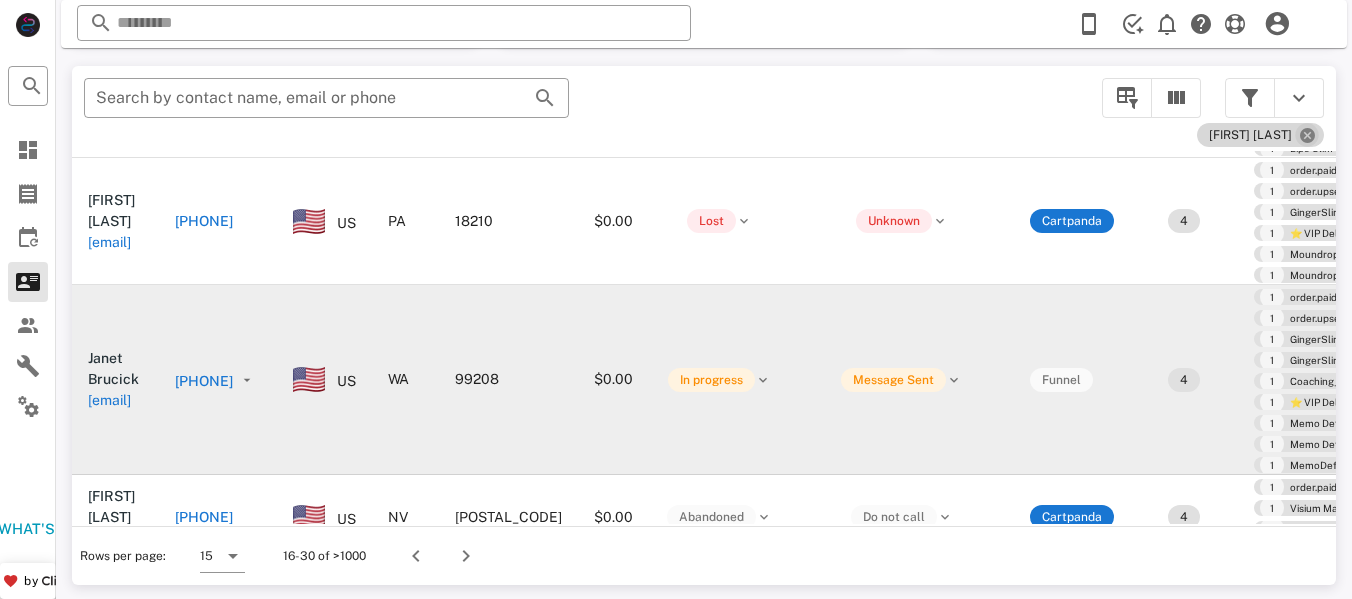 click at bounding box center [1307, 135] 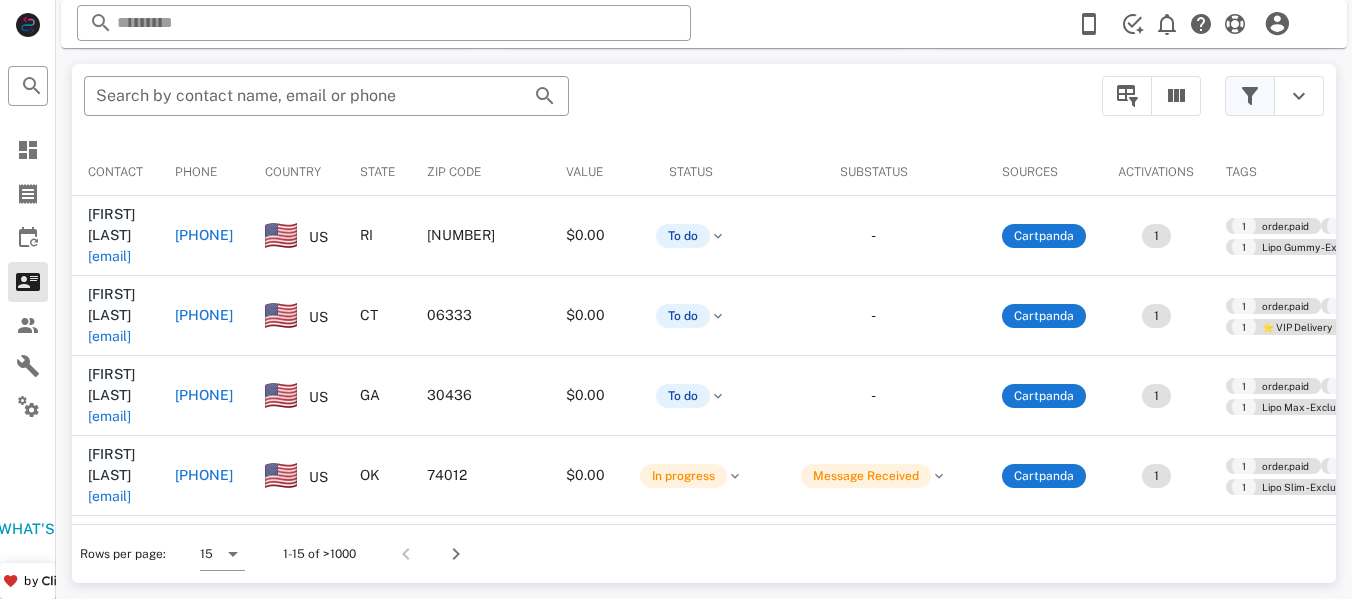 scroll, scrollTop: 378, scrollLeft: 0, axis: vertical 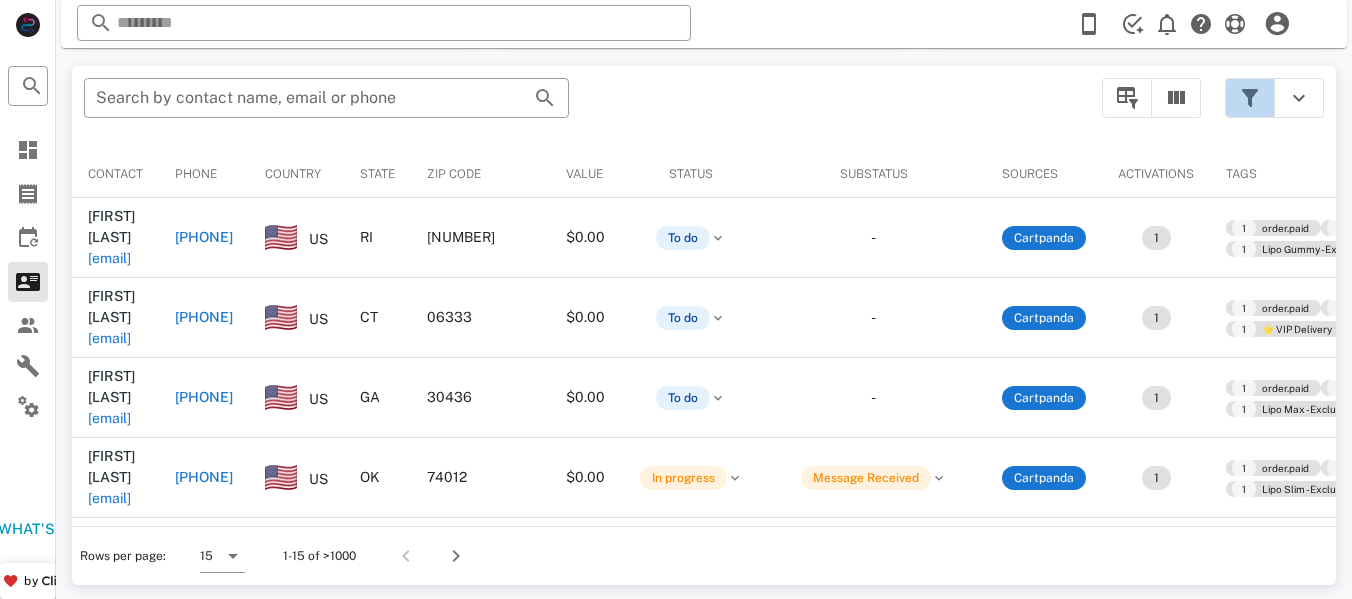 click at bounding box center (1250, 98) 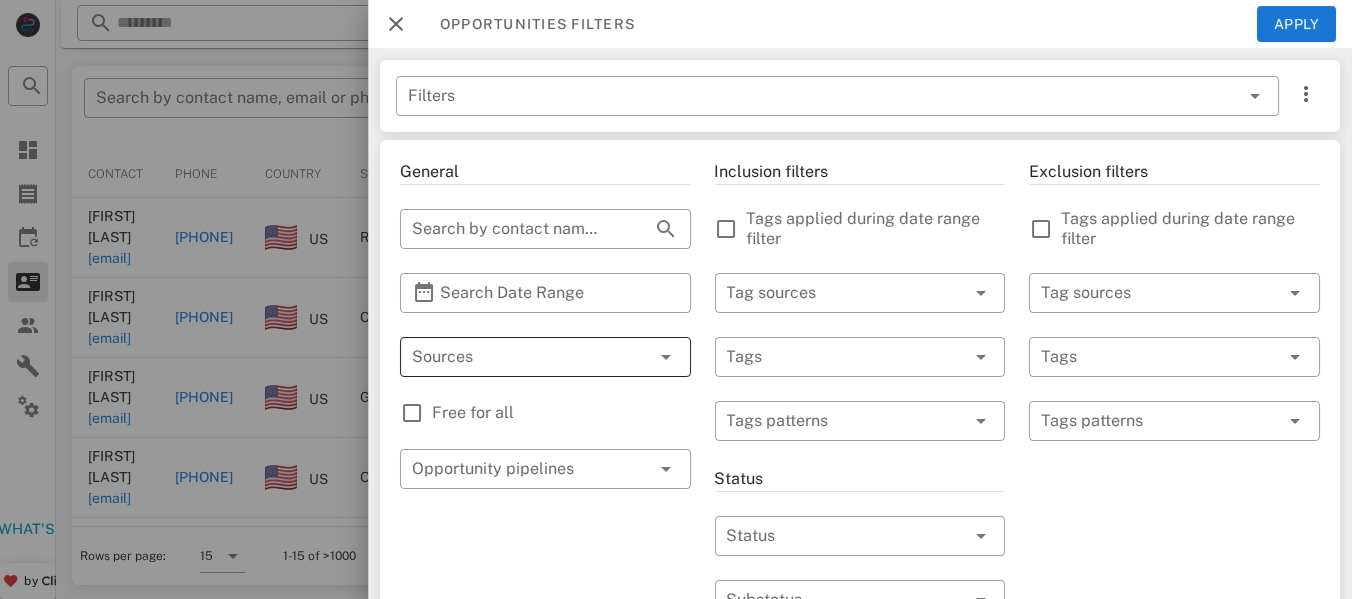 click at bounding box center [517, 357] 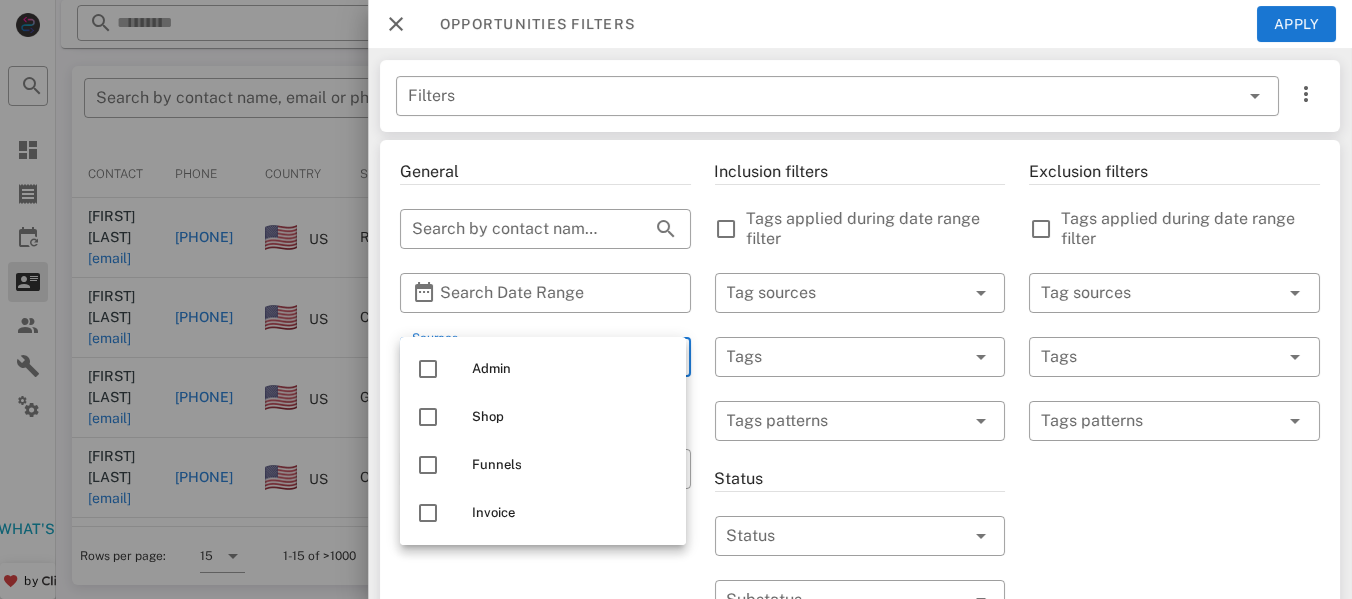 click on "General ​ Search by contact name, email or phone ​ Search Date Range ​ Sources Free for all ​ Opportunity pipelines" at bounding box center [545, 717] 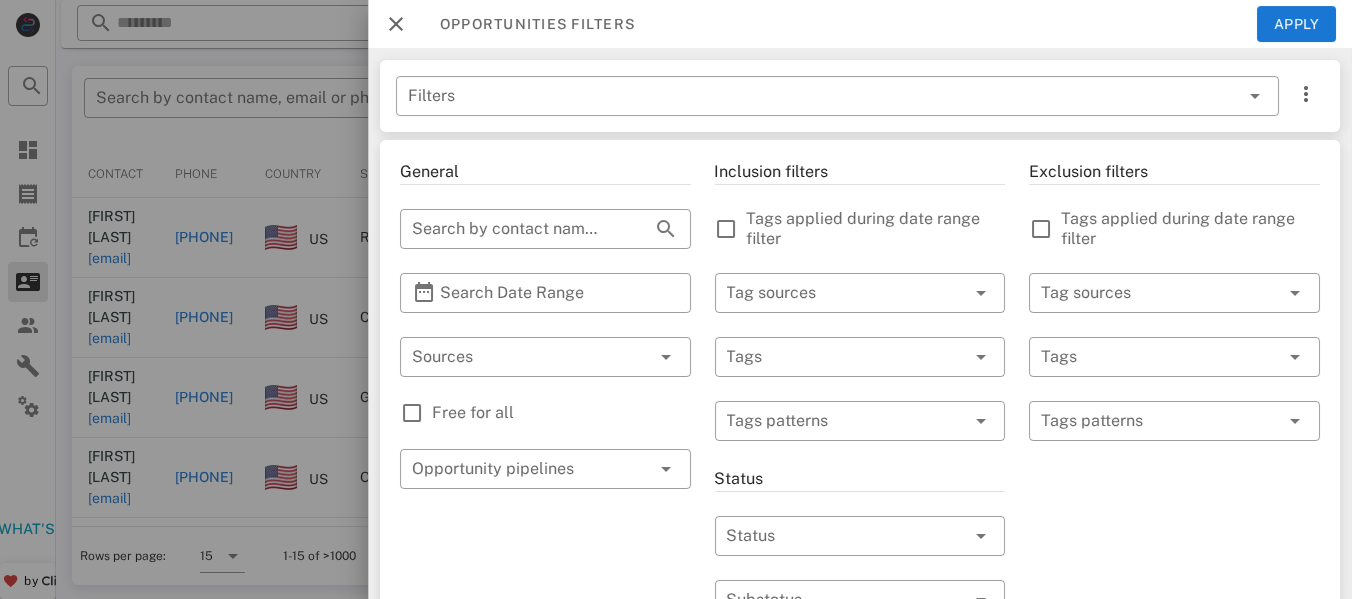 click on "Free for all" at bounding box center (561, 413) 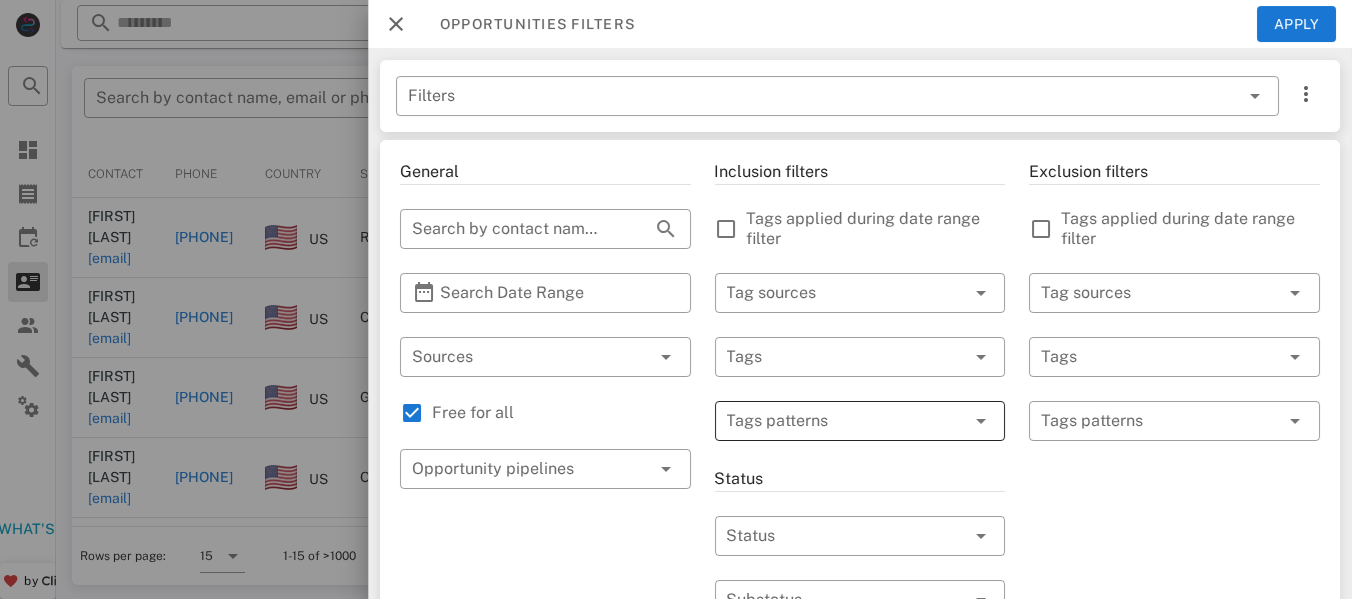 click on "Tags patterns" at bounding box center (860, 421) 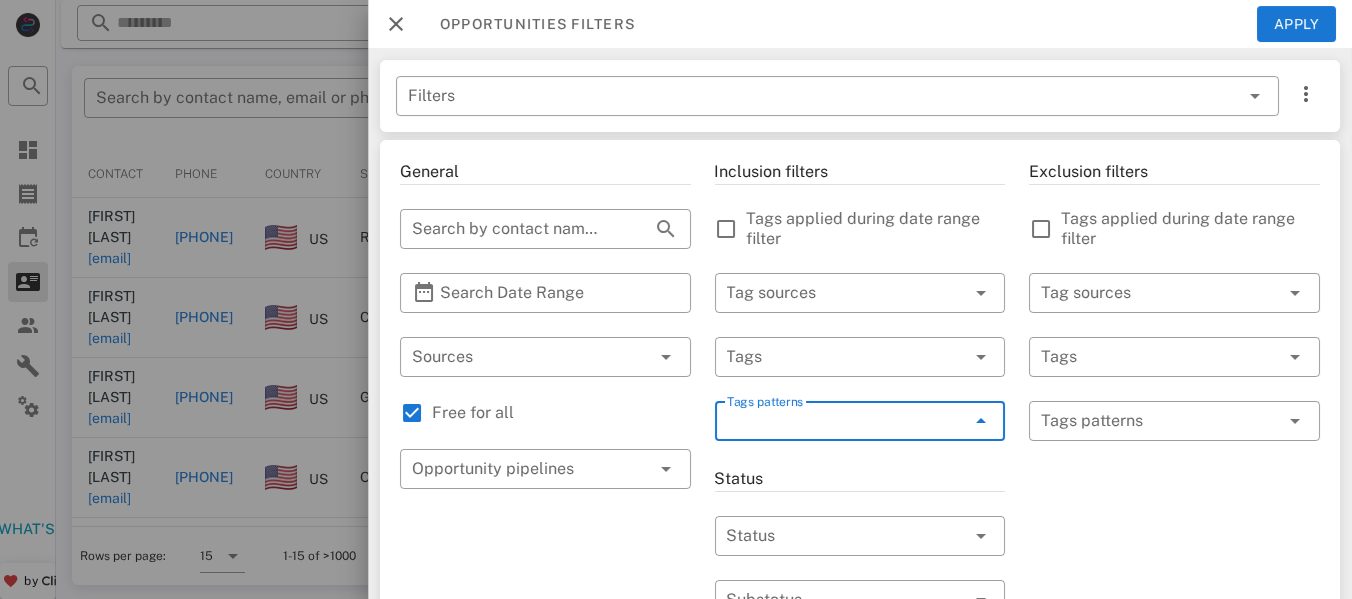 type on "*" 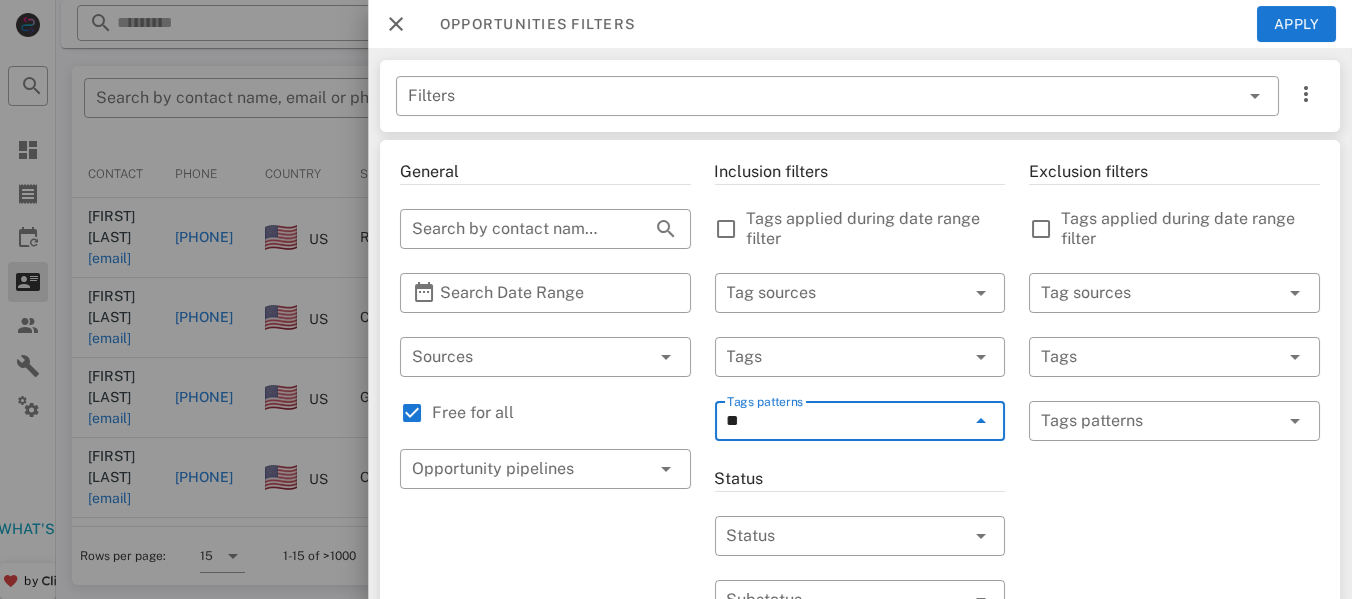 type on "*" 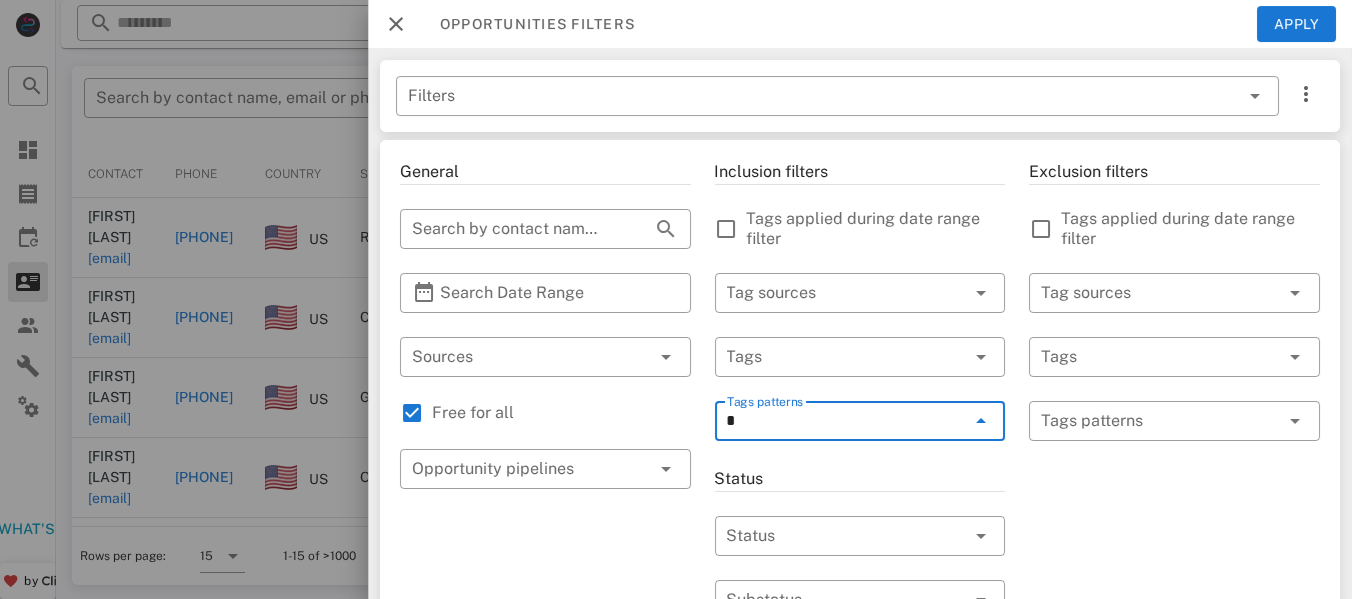 type 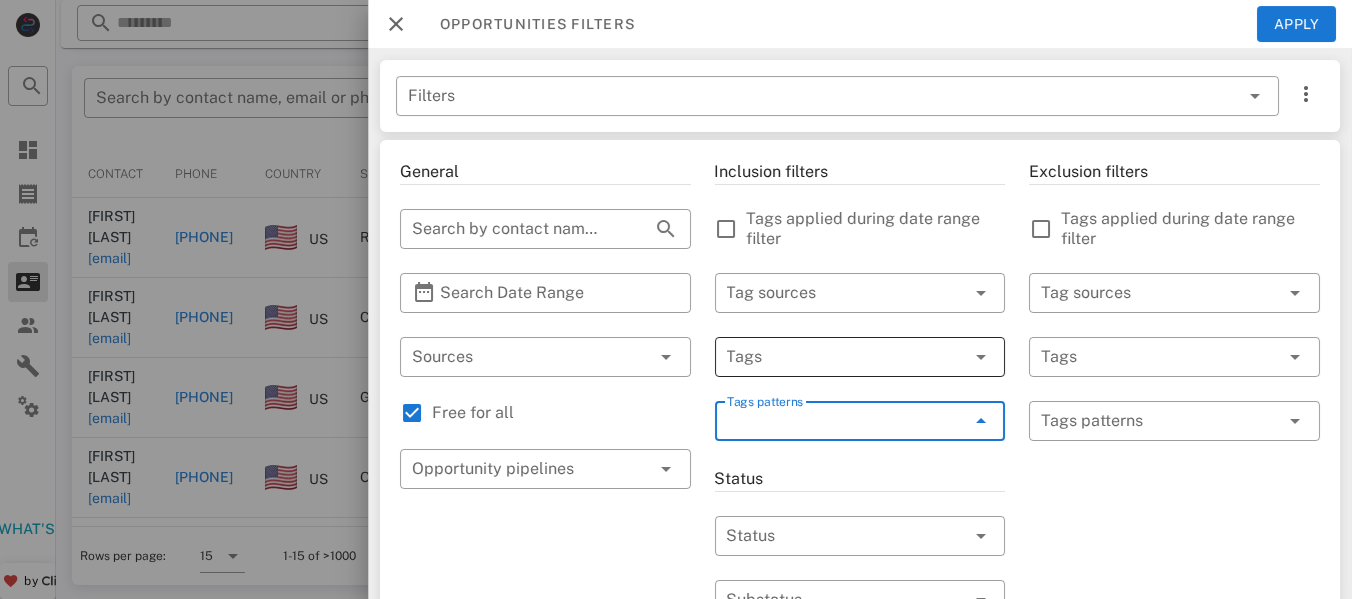 click at bounding box center [832, 357] 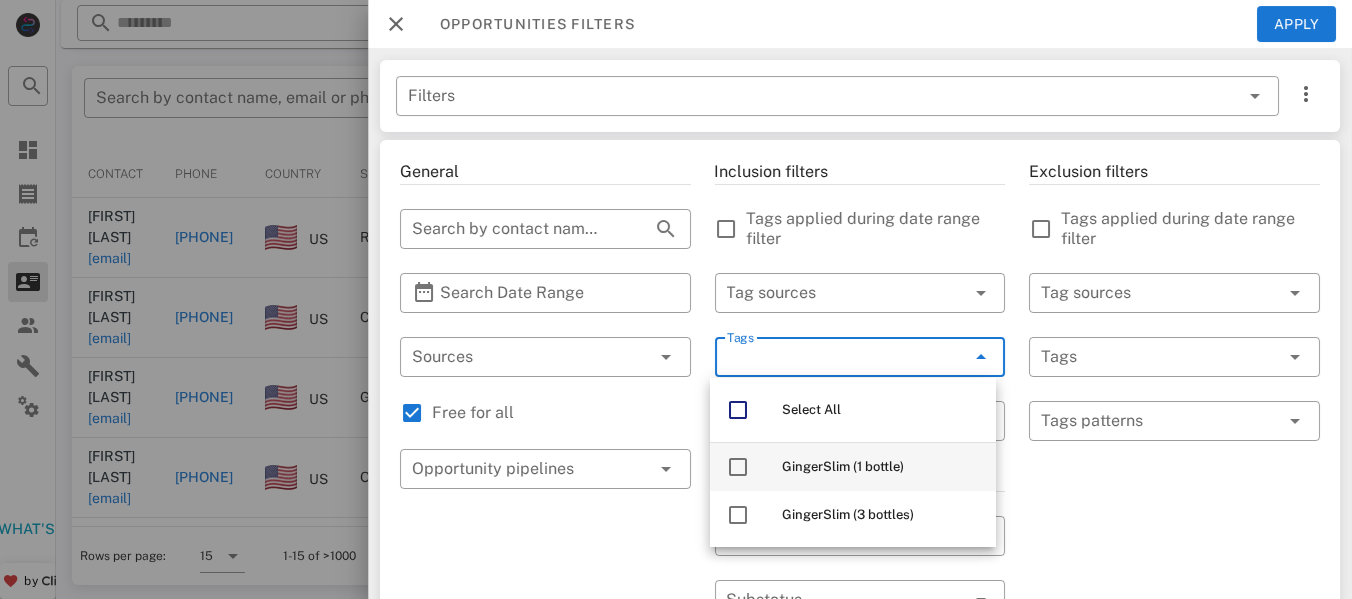 click on "GingerSlim (1 bottle)" at bounding box center [853, 467] 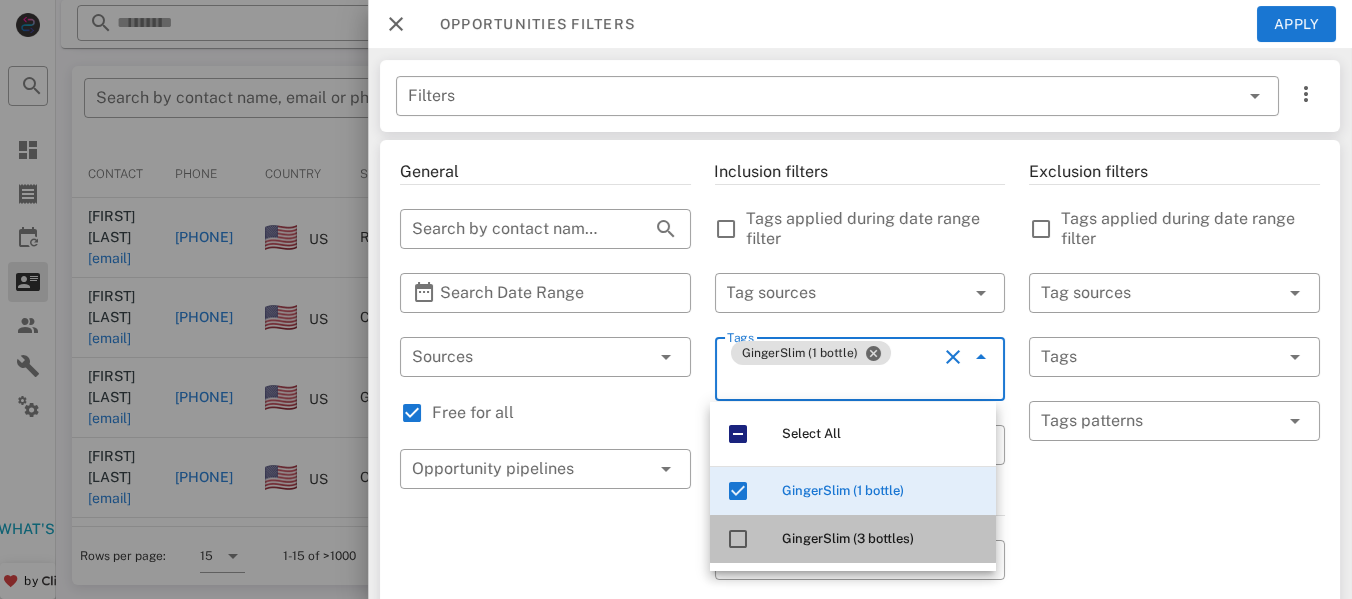 click on "GingerSlim (3 bottles)" at bounding box center (881, 539) 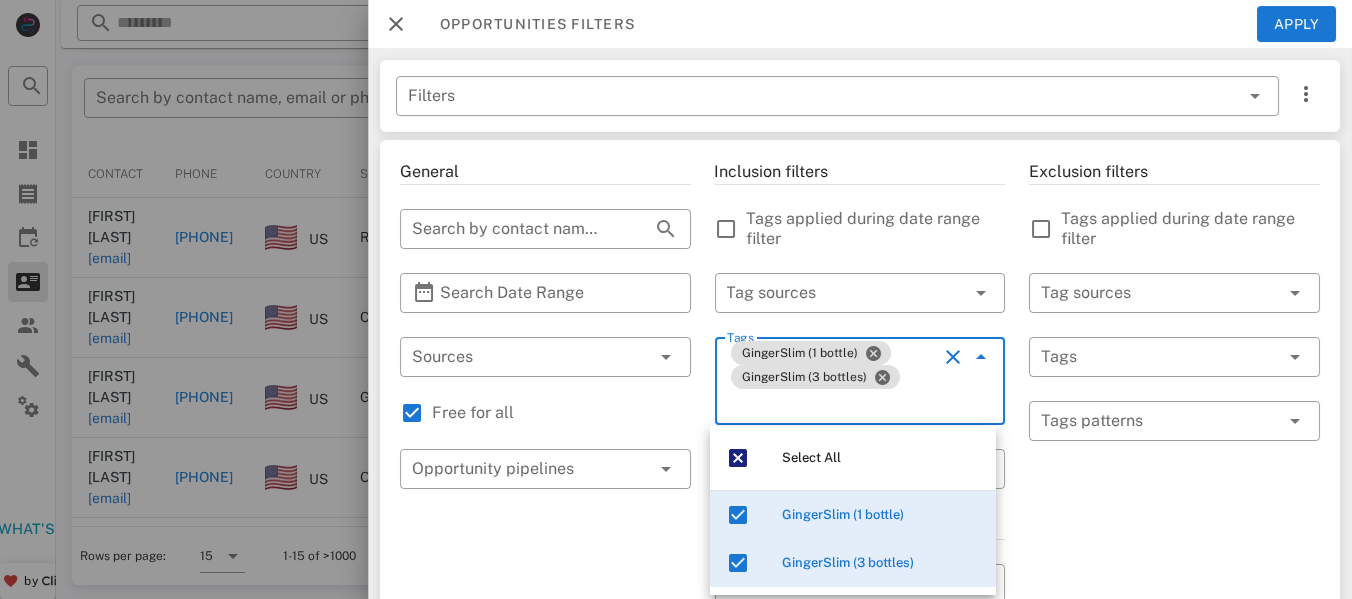 click on "Exclusion filters Tags applied during date range filter ​ Tag sources ​ Tags ​ Tags patterns" at bounding box center [1174, 741] 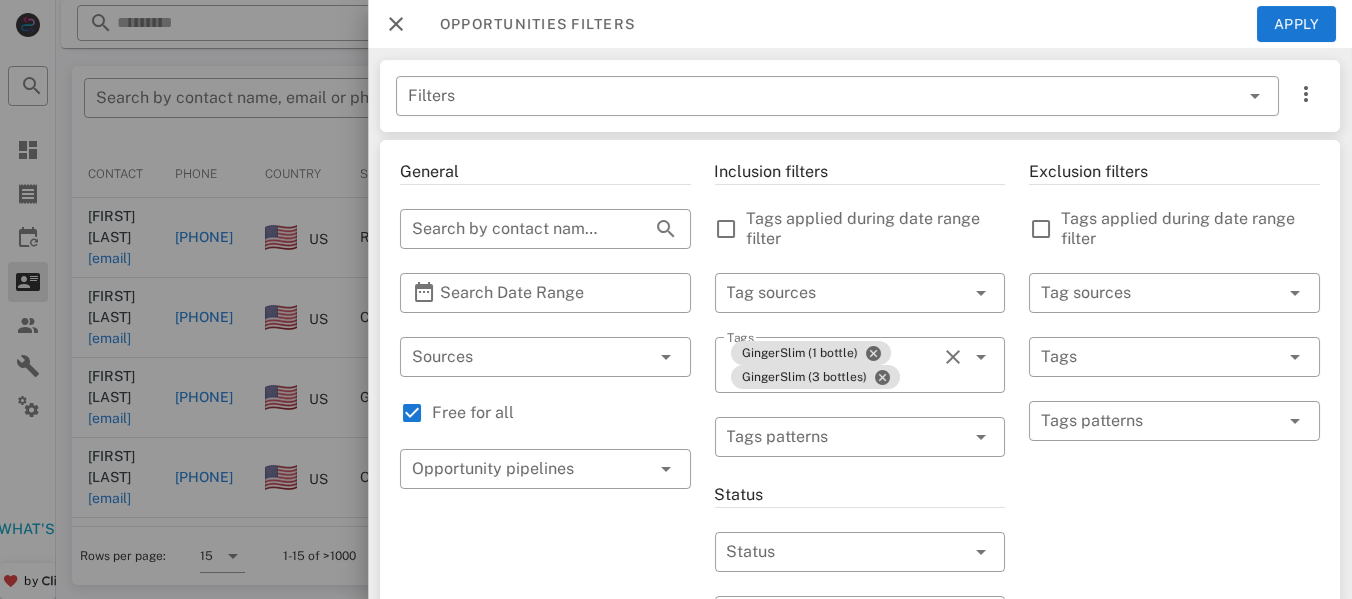 scroll, scrollTop: 66, scrollLeft: 0, axis: vertical 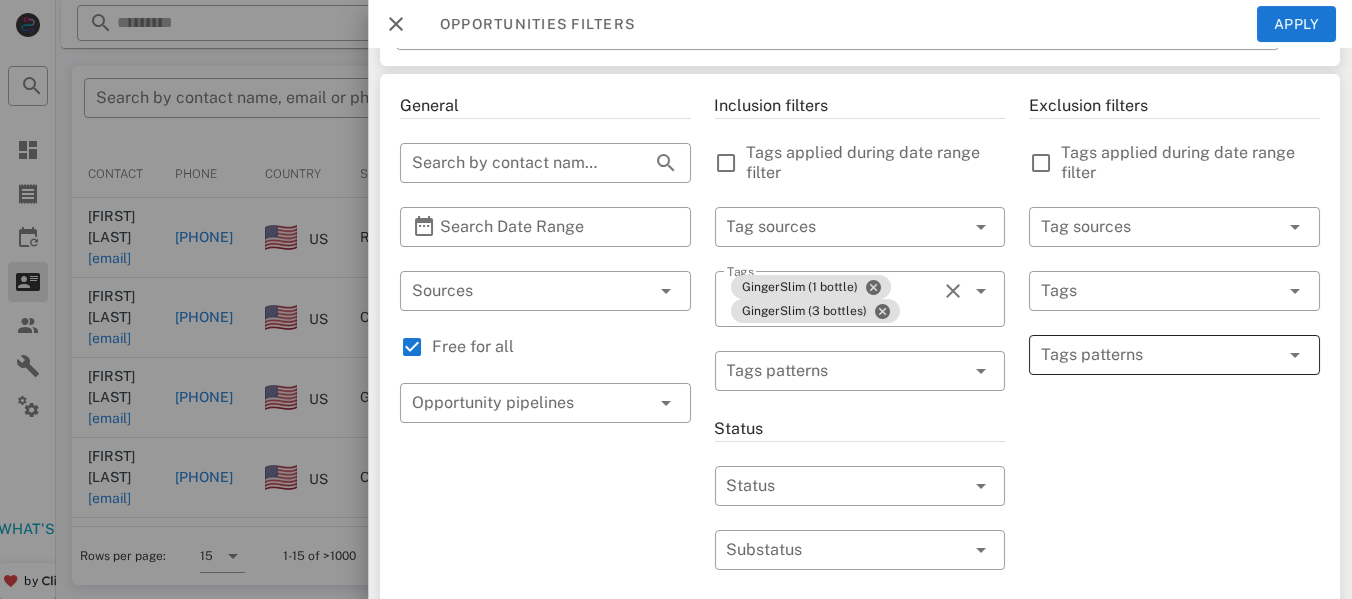 click at bounding box center (1160, 355) 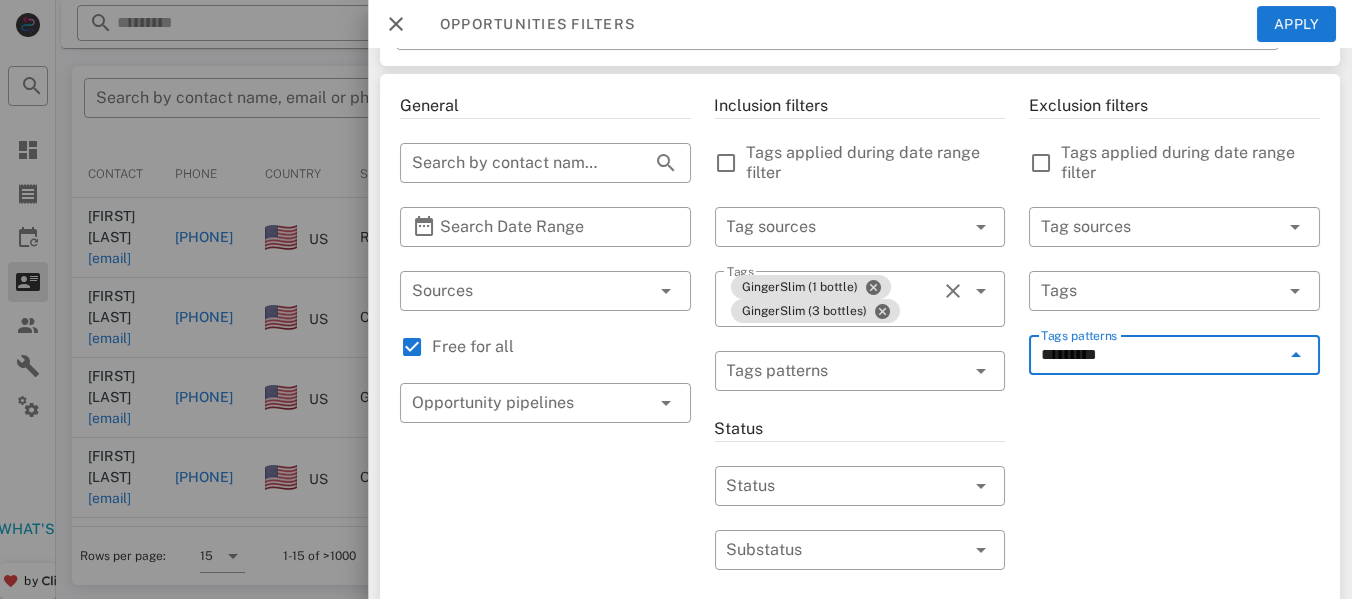 click on "Exclusion filters Tags applied during date range filter ​ Tag sources ​ Tags ​ Tags patterns *********" at bounding box center [1174, 659] 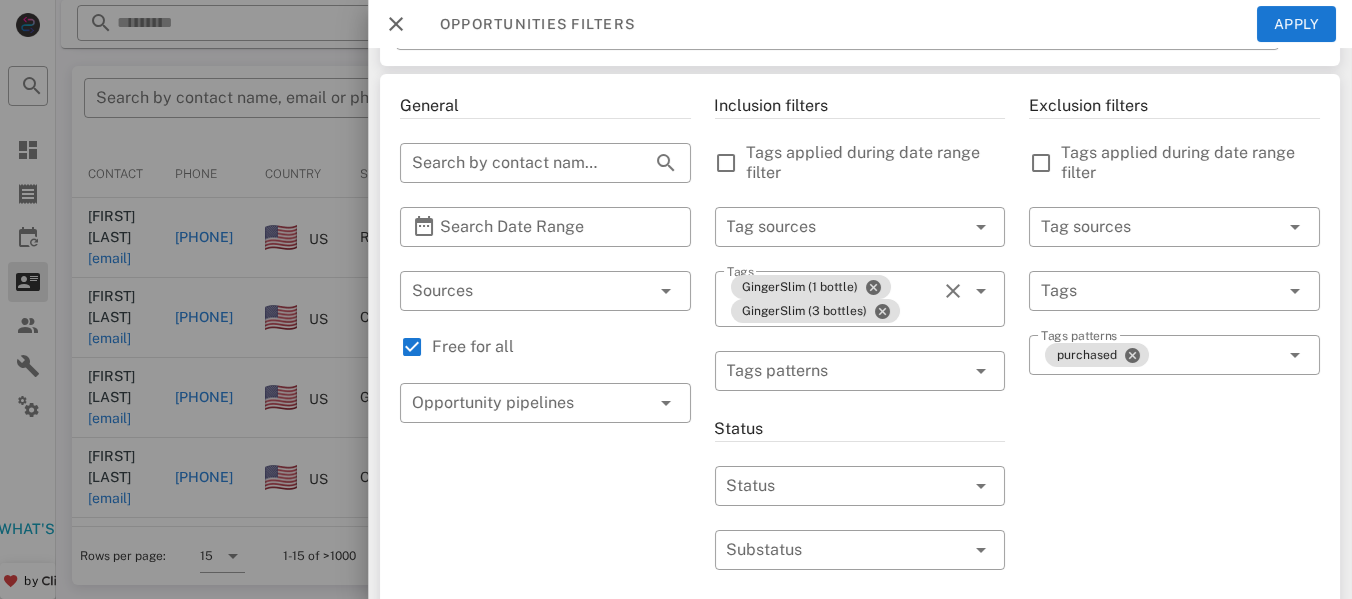 click on "Exclusion filters Tags applied during date range filter ​ Tag sources ​ Tags ​ Tags patterns purchased" at bounding box center [1174, 659] 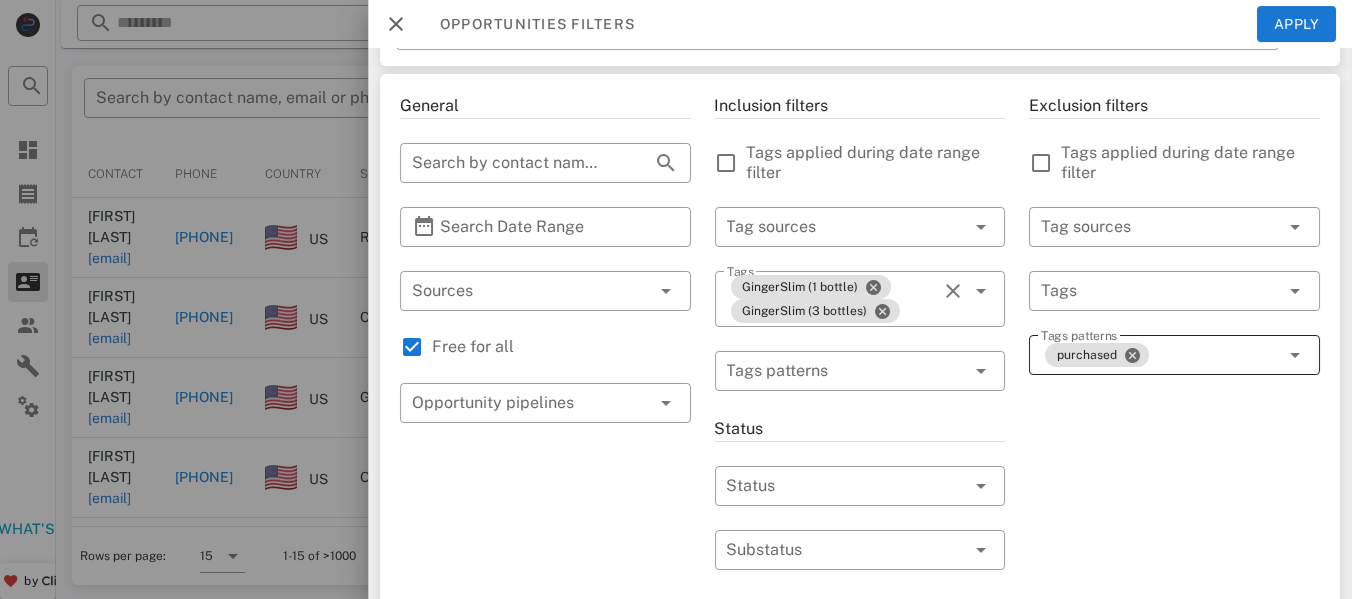 click on "purchased" at bounding box center (1160, 355) 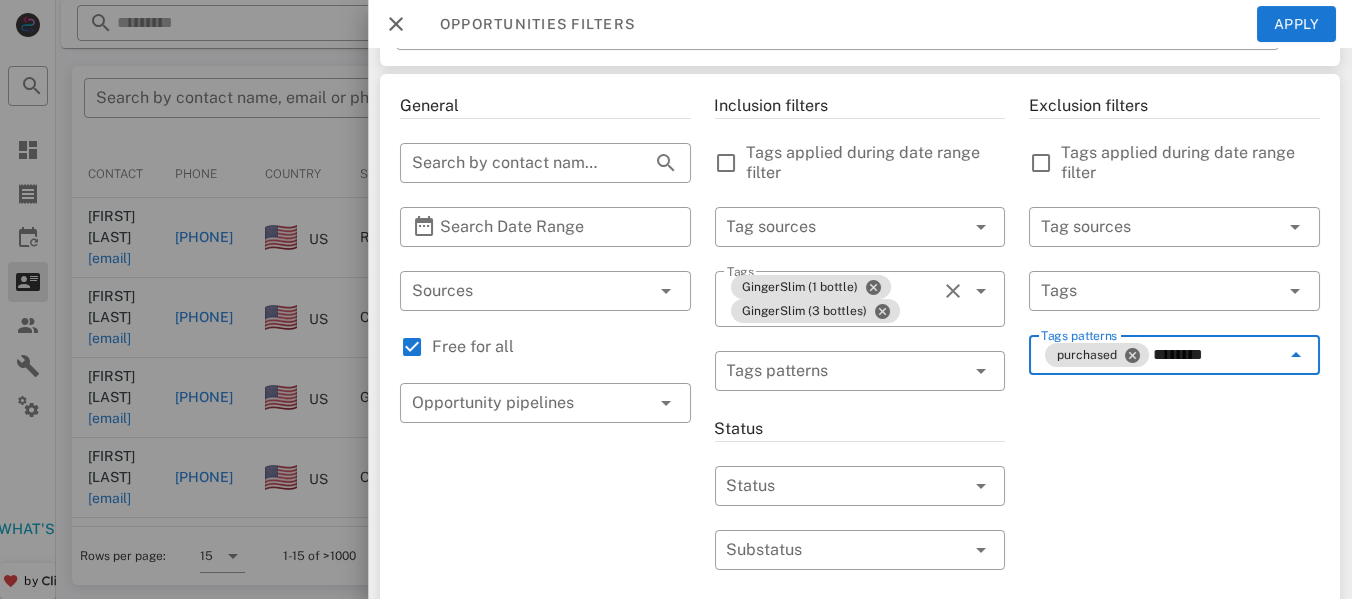 type on "********" 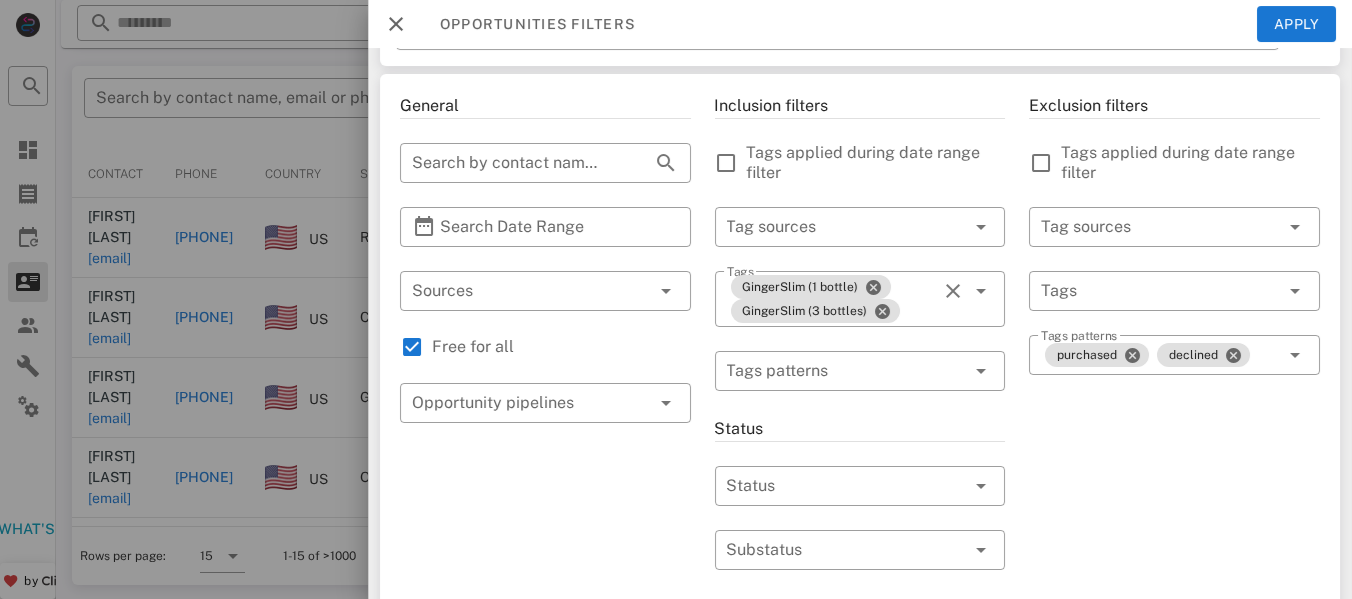click on "Exclusion filters Tags applied during date range filter ​ Tag sources ​ Tags ​ Tags patterns purchased declined" at bounding box center (1174, 659) 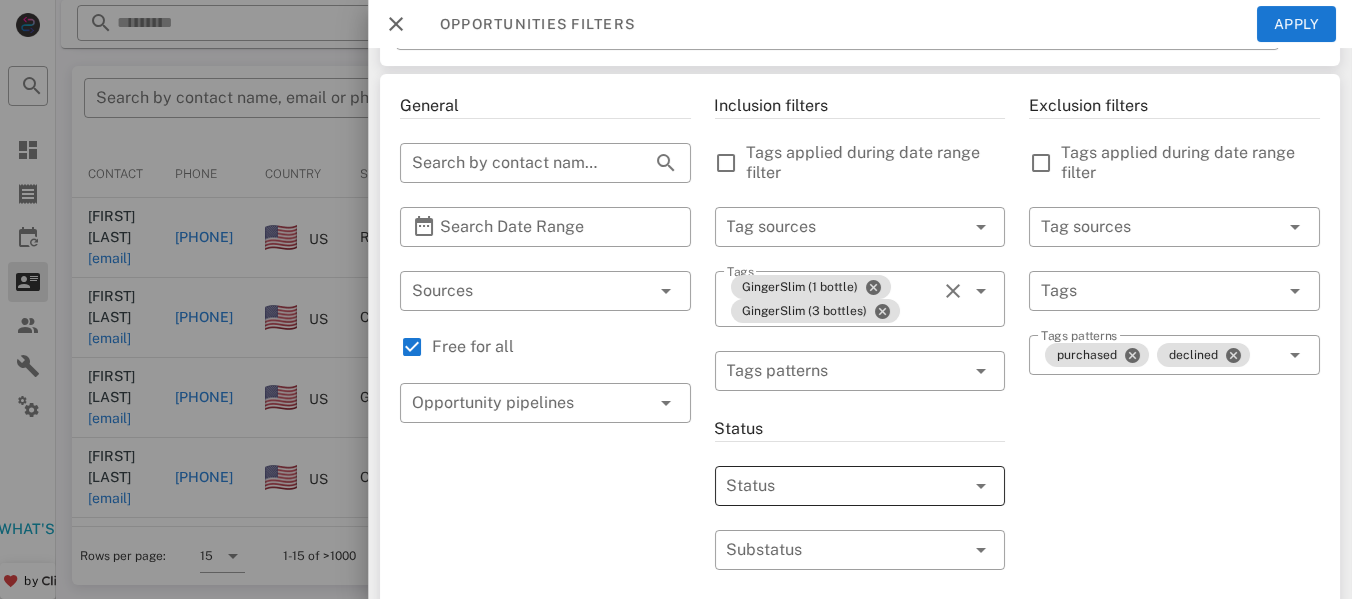click at bounding box center (832, 486) 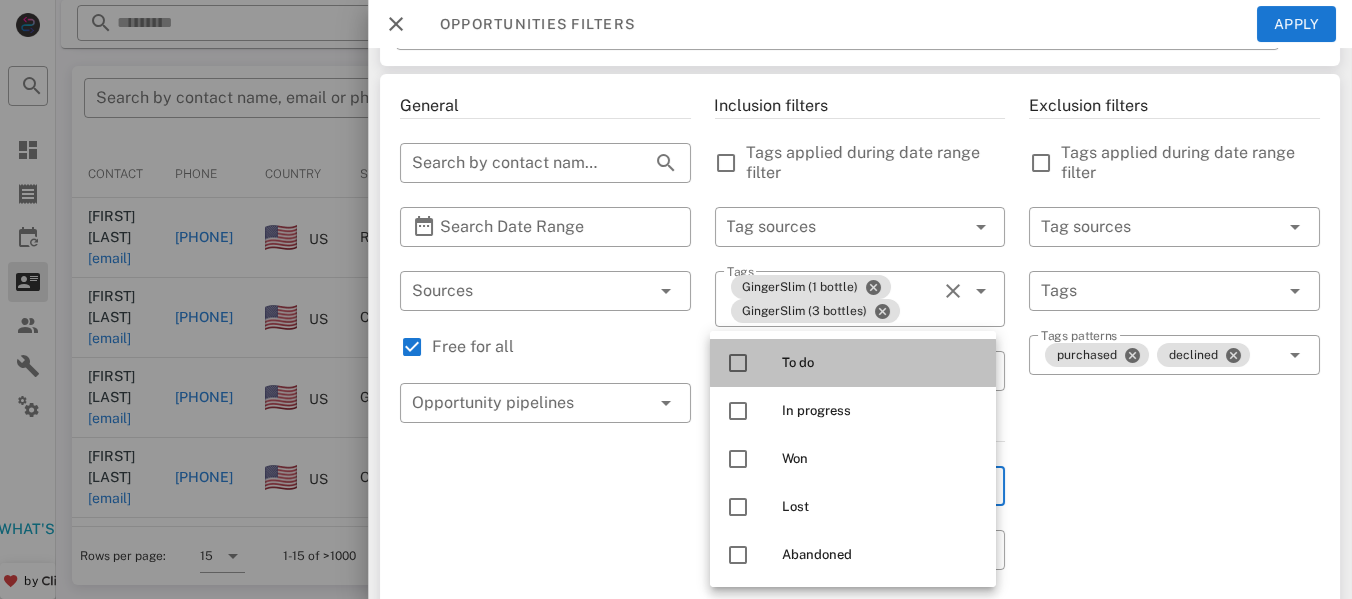 click at bounding box center [738, 363] 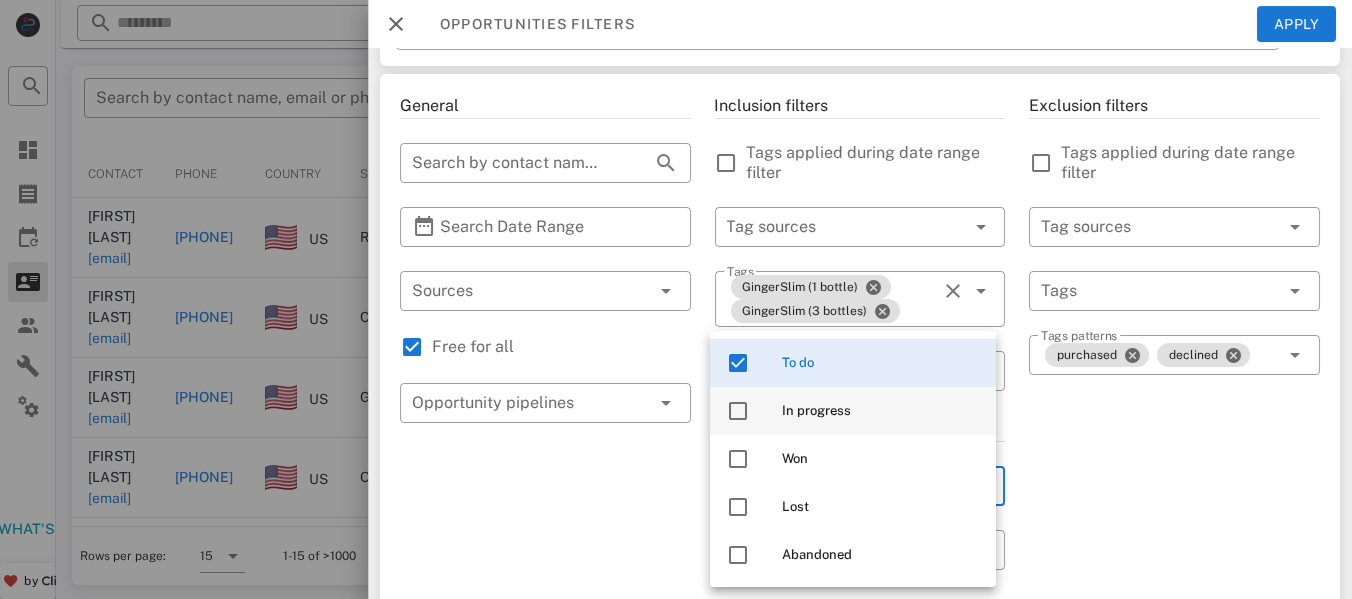 click at bounding box center [738, 411] 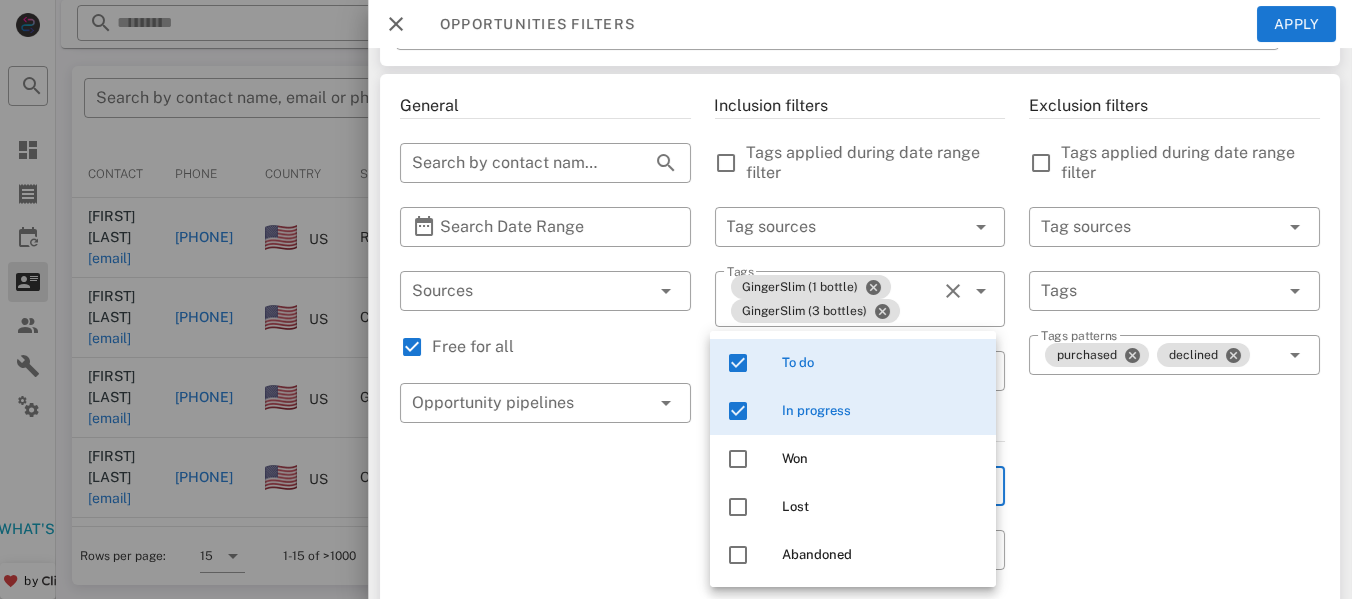 click on "Exclusion filters Tags applied during date range filter ​ Tag sources ​ Tags ​ Tags patterns purchased declined" at bounding box center [1174, 659] 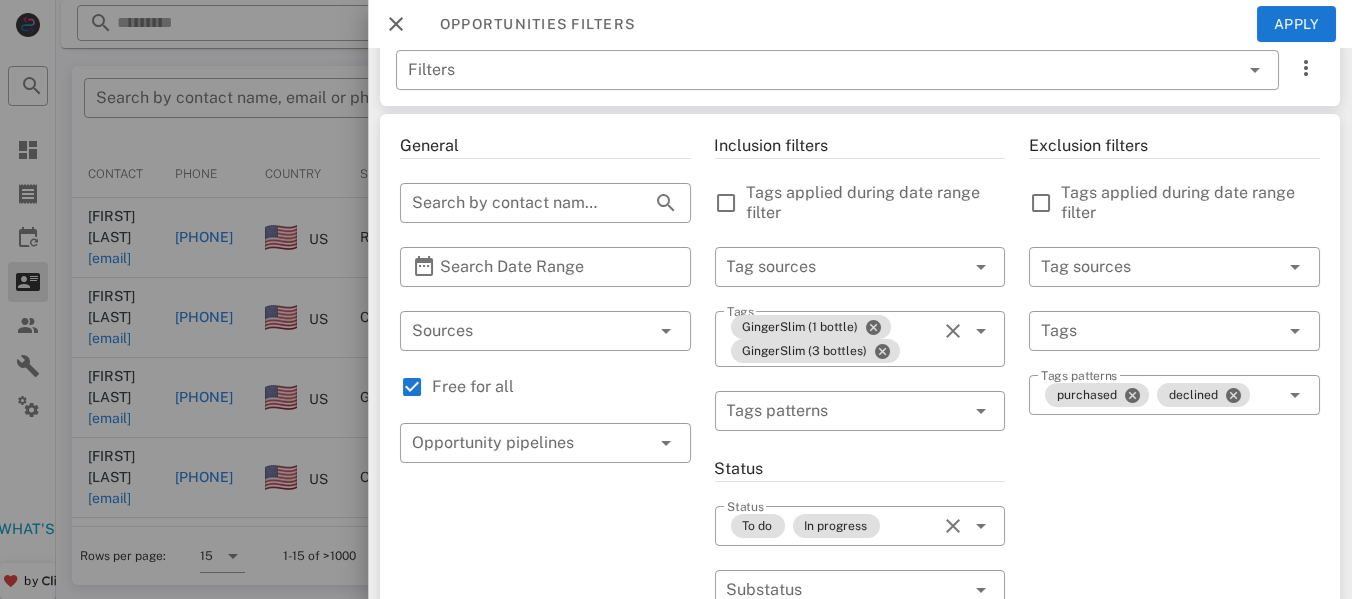 scroll, scrollTop: 0, scrollLeft: 0, axis: both 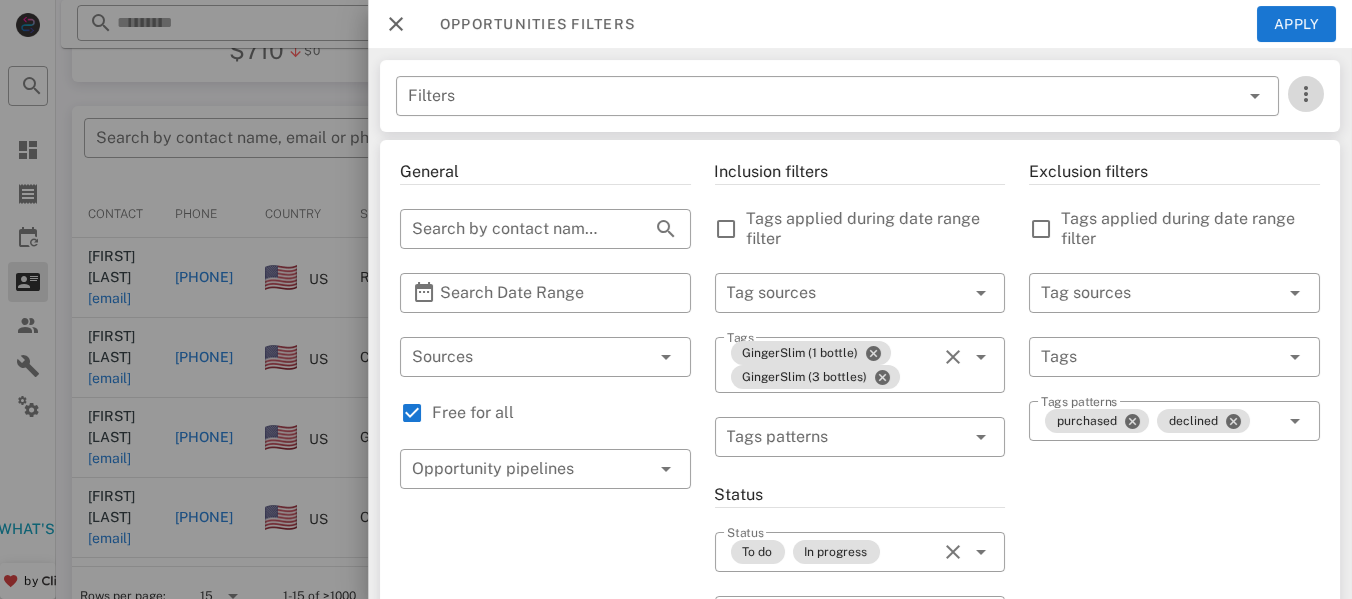 click at bounding box center (1306, 94) 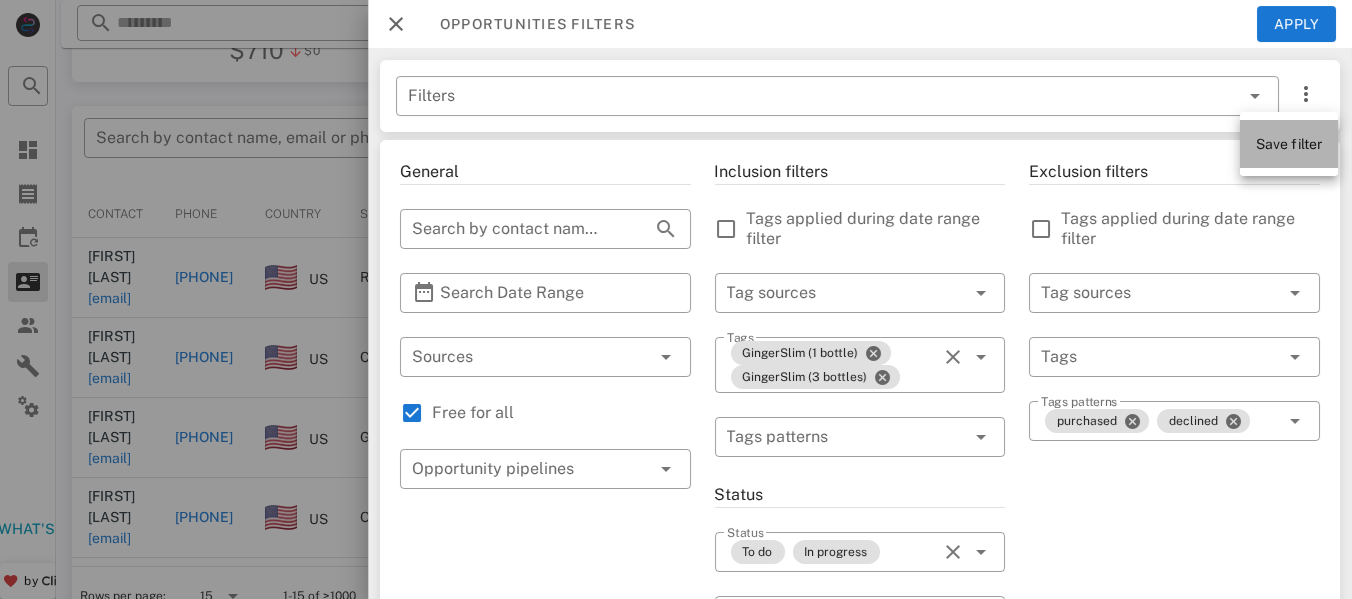 click on "Save filter" at bounding box center [1289, 144] 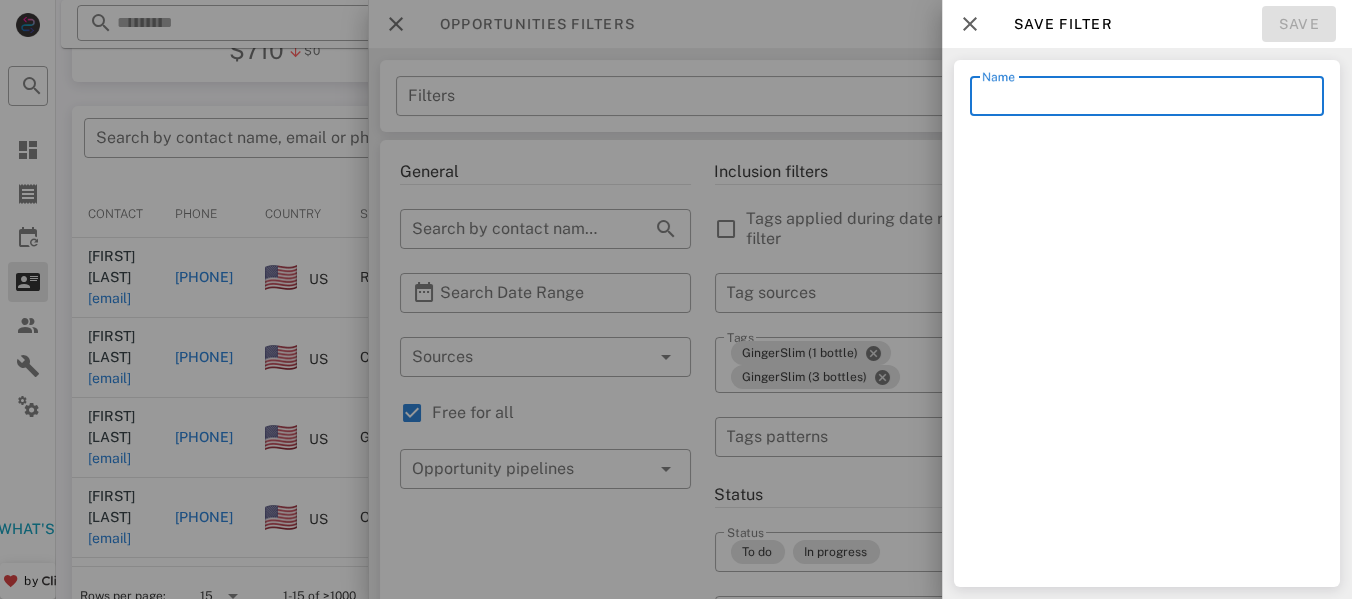 click on "Name" at bounding box center [1147, 96] 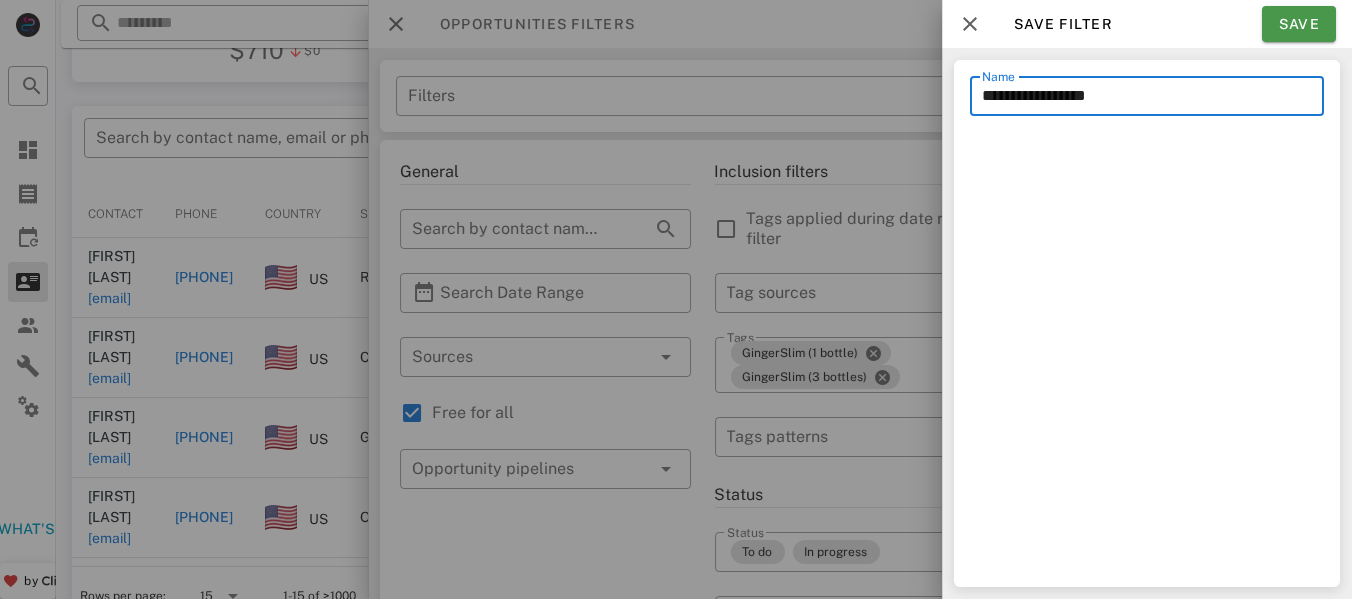 type on "**********" 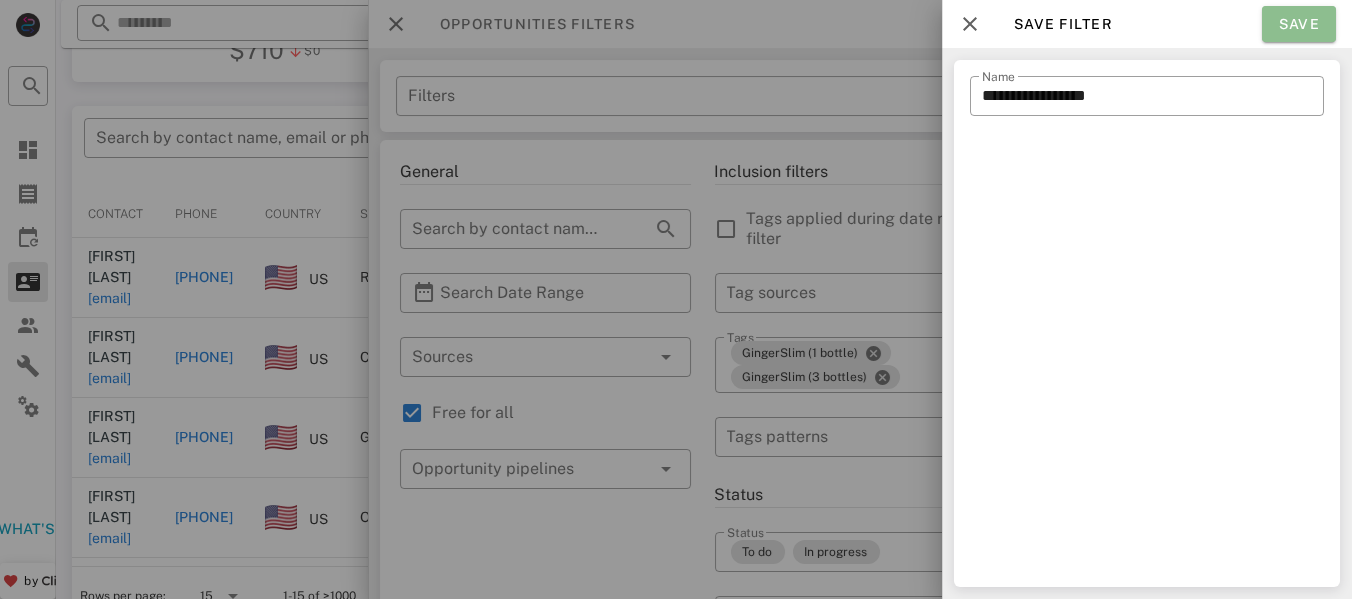 click on "Save" at bounding box center [1299, 24] 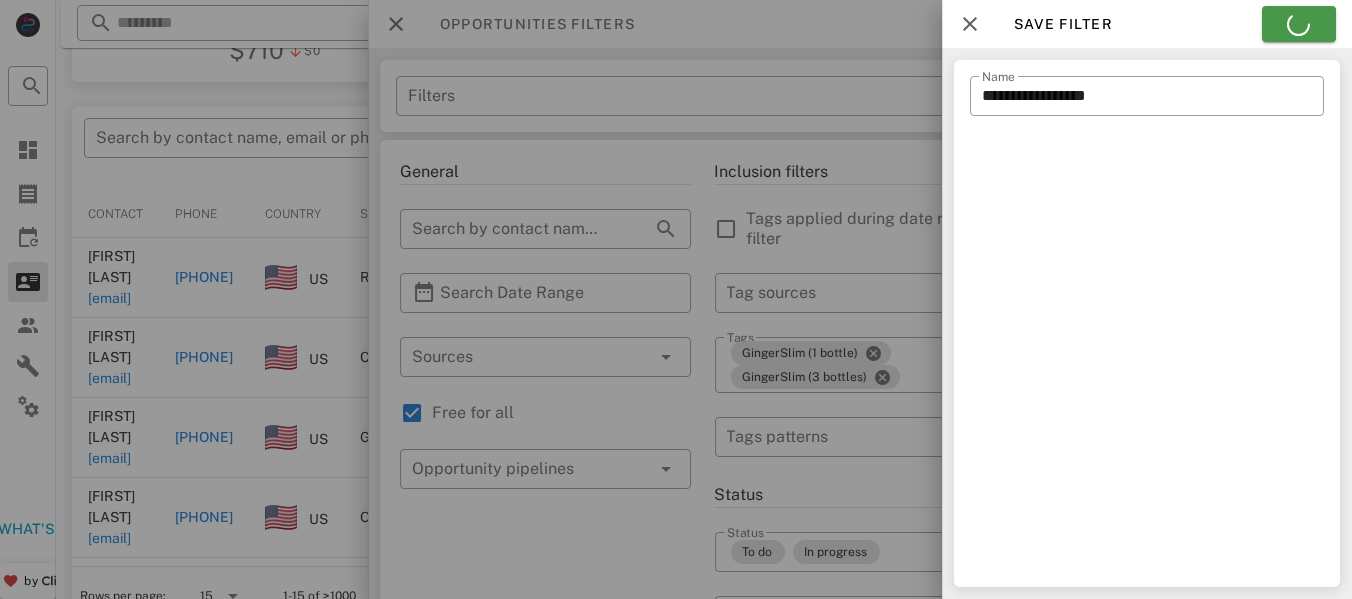 type on "**********" 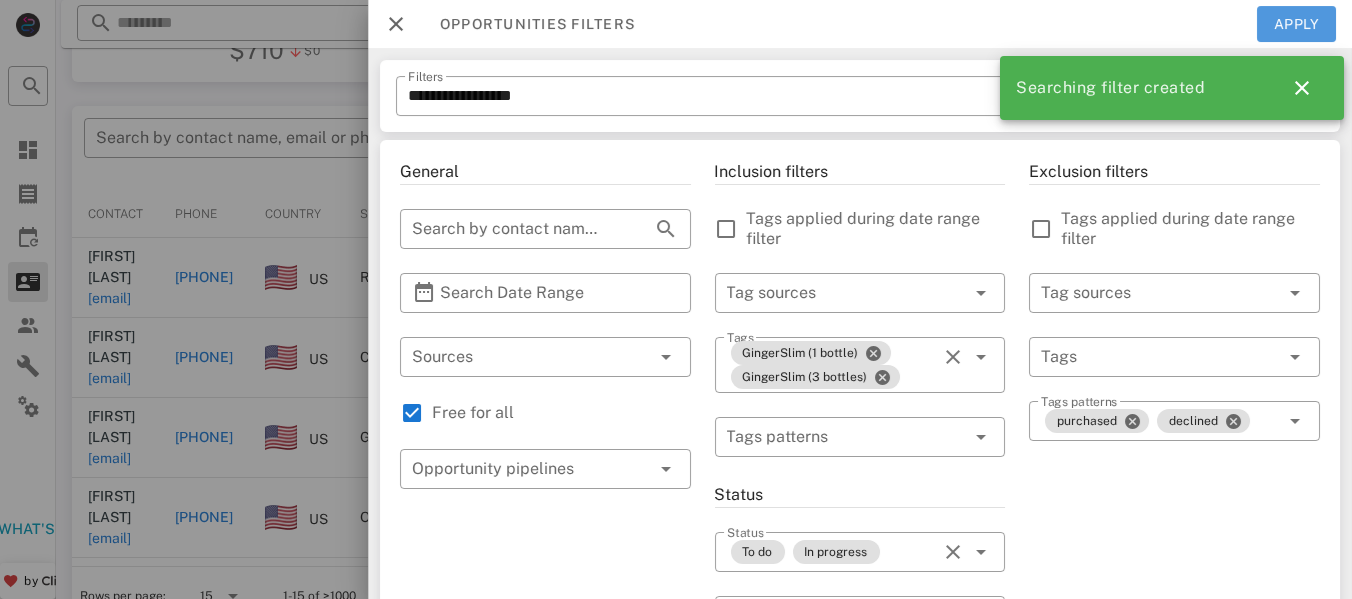 click on "Apply" at bounding box center (1297, 24) 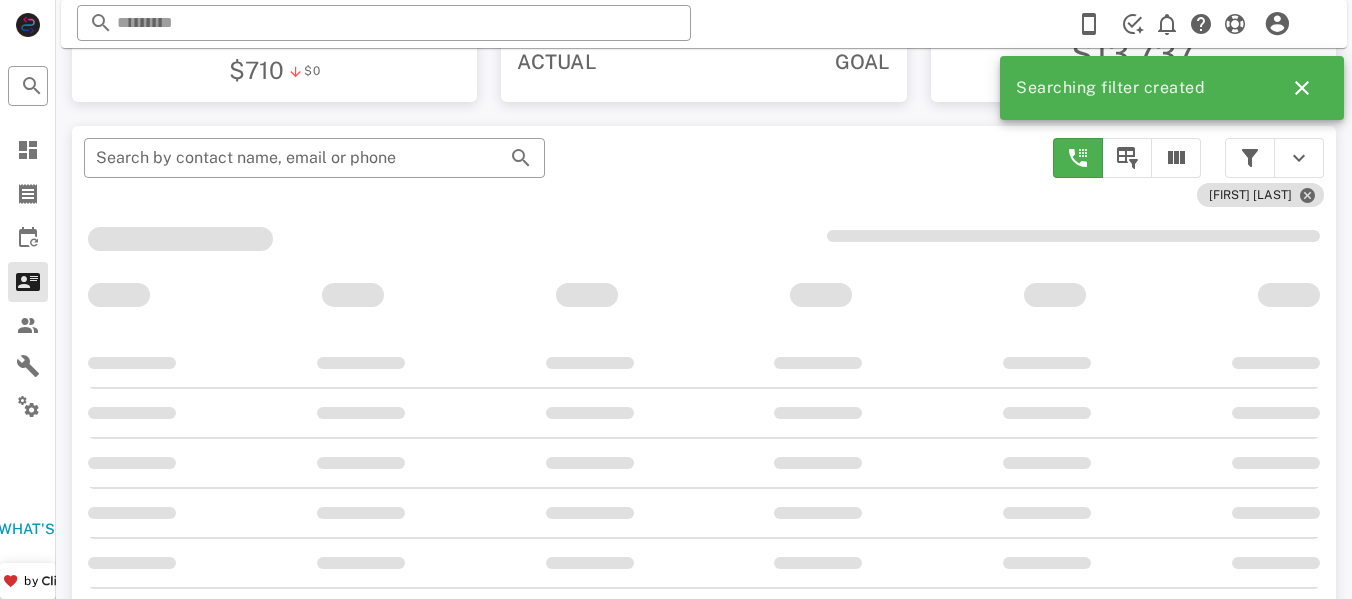 scroll, scrollTop: 338, scrollLeft: 0, axis: vertical 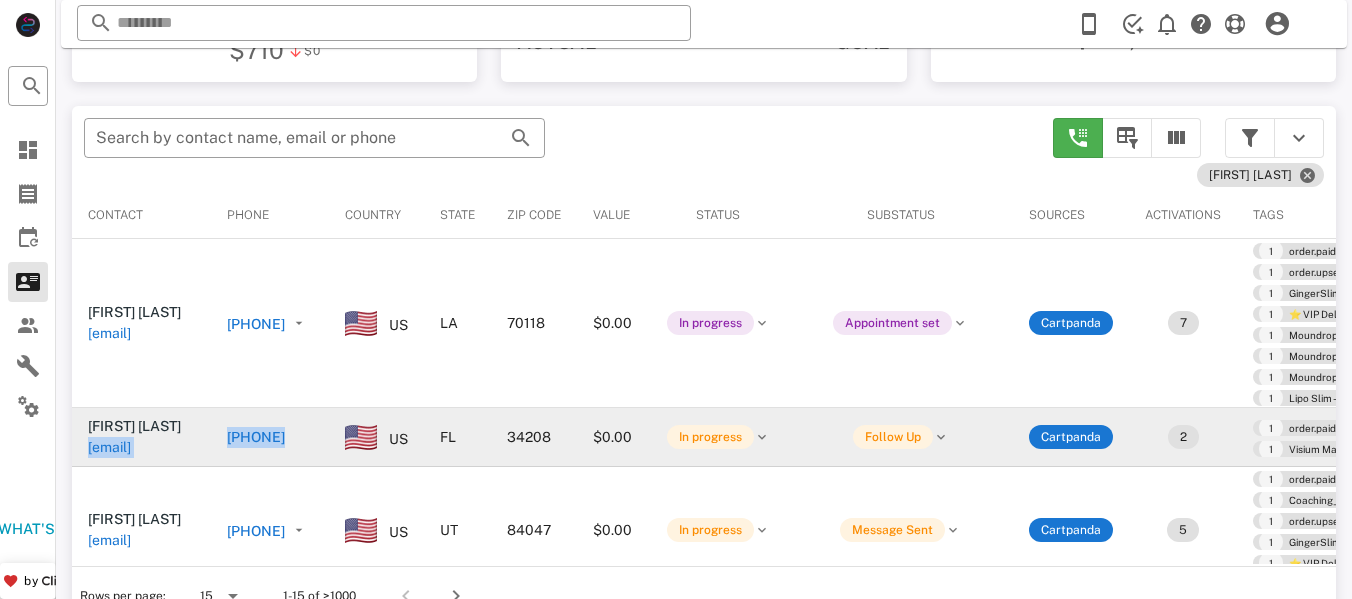 drag, startPoint x: 339, startPoint y: 433, endPoint x: 230, endPoint y: 412, distance: 111.0045 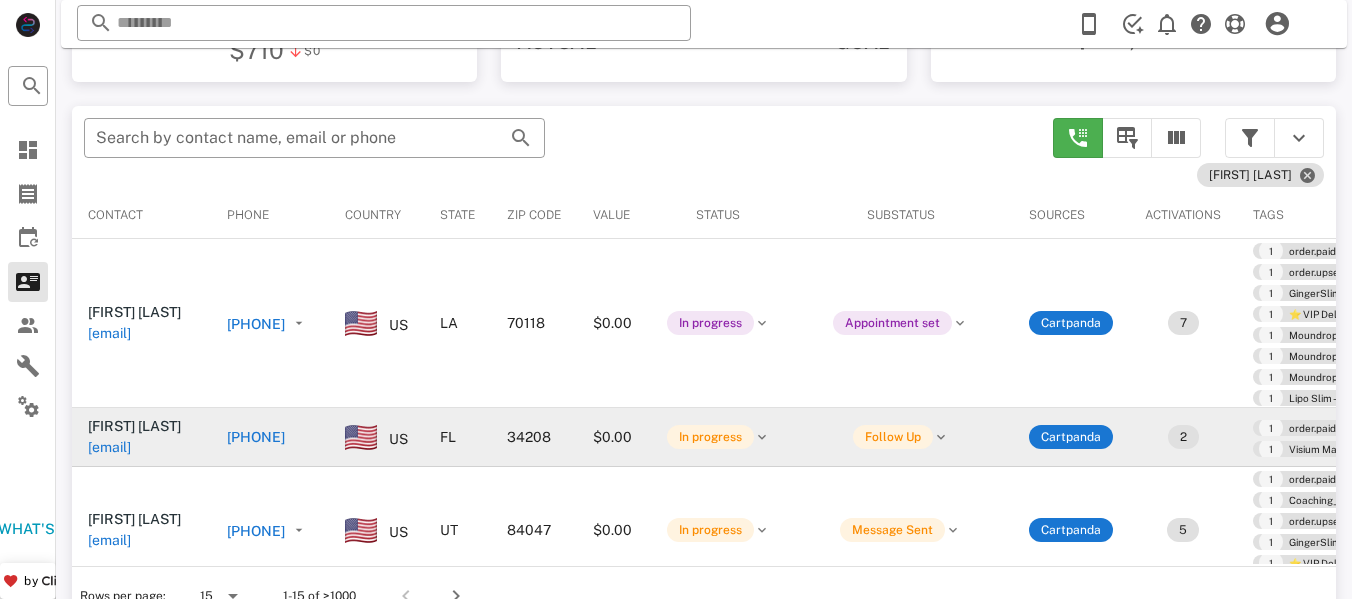 click on "[EMAIL]" at bounding box center (109, 447) 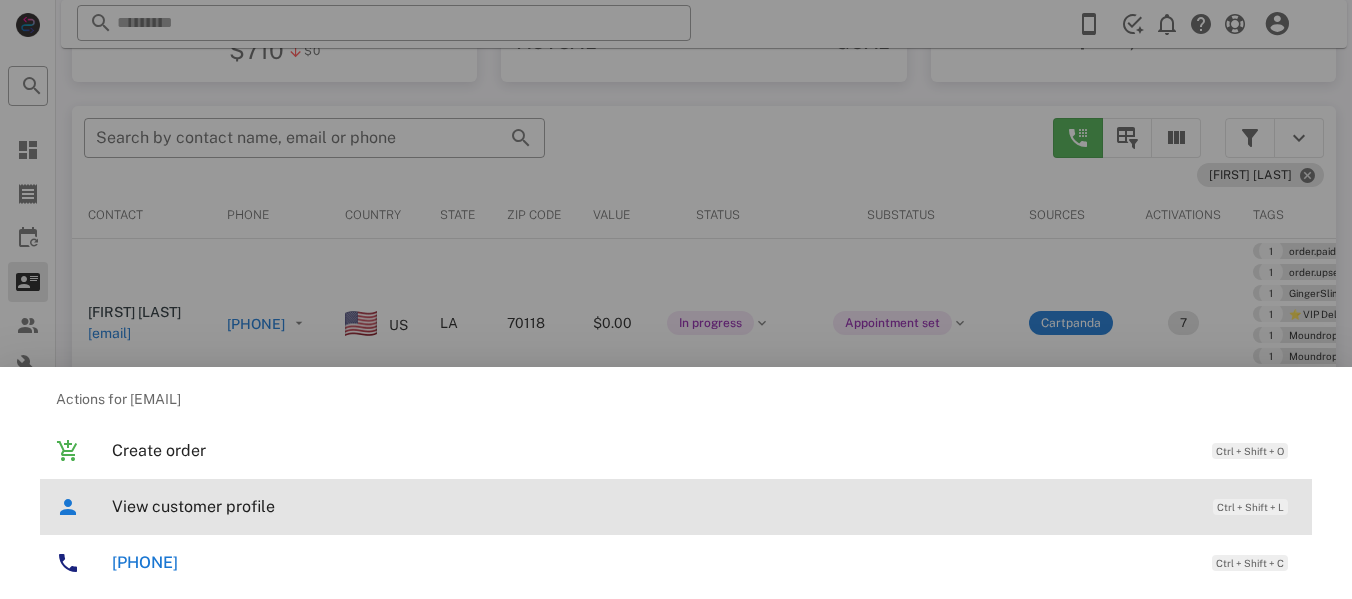 click on "View customer profile" at bounding box center [652, 506] 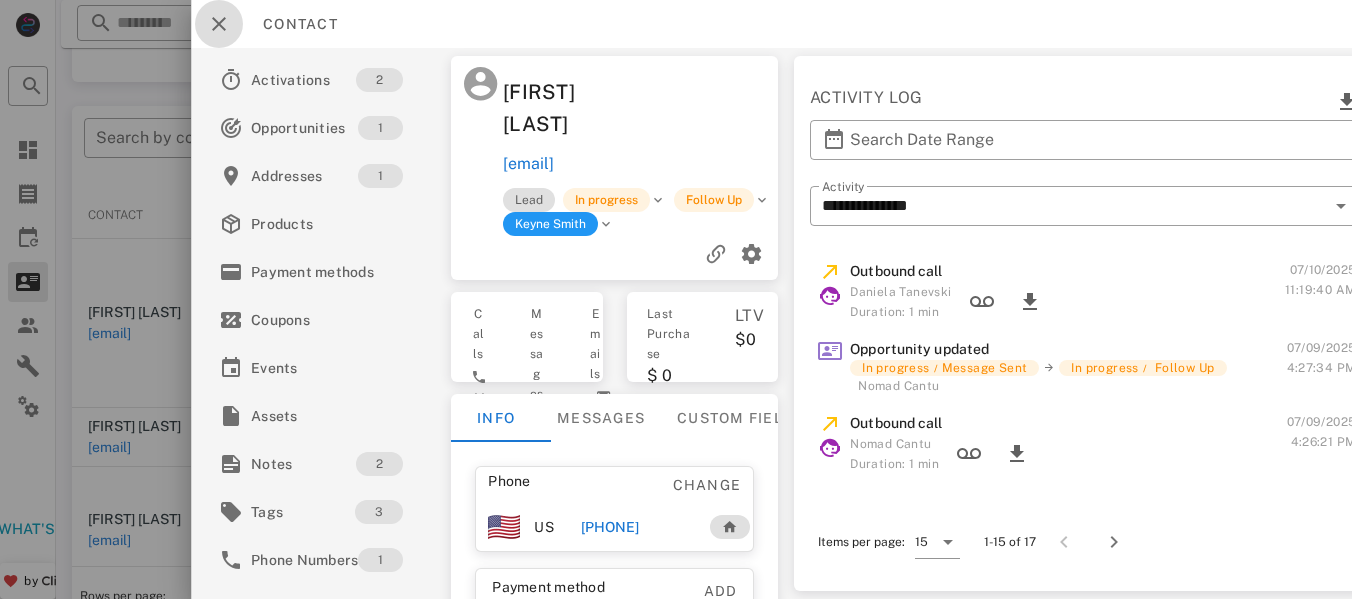 click at bounding box center (219, 24) 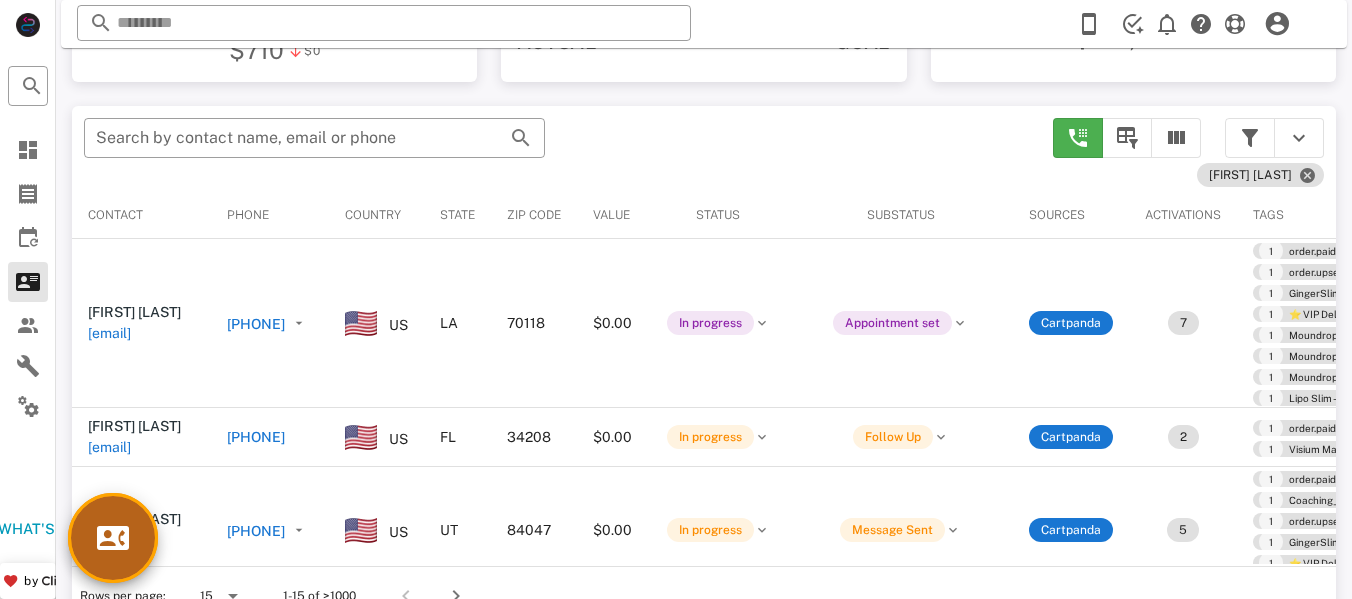 click at bounding box center (113, 538) 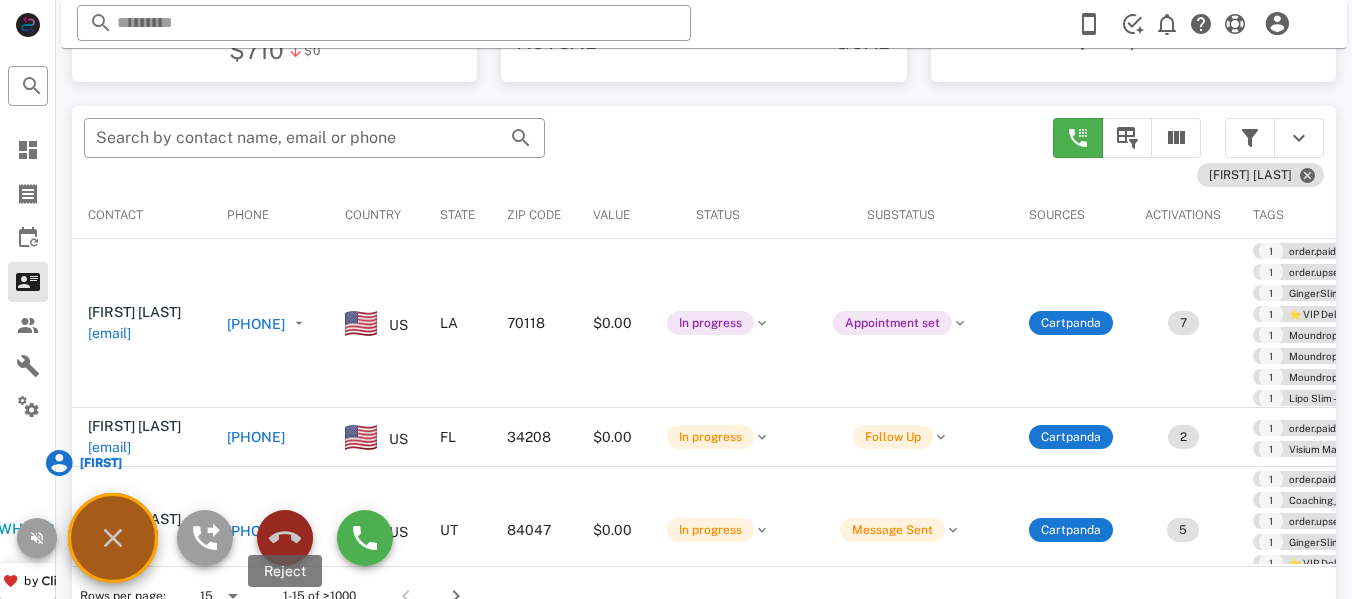 click at bounding box center (285, 538) 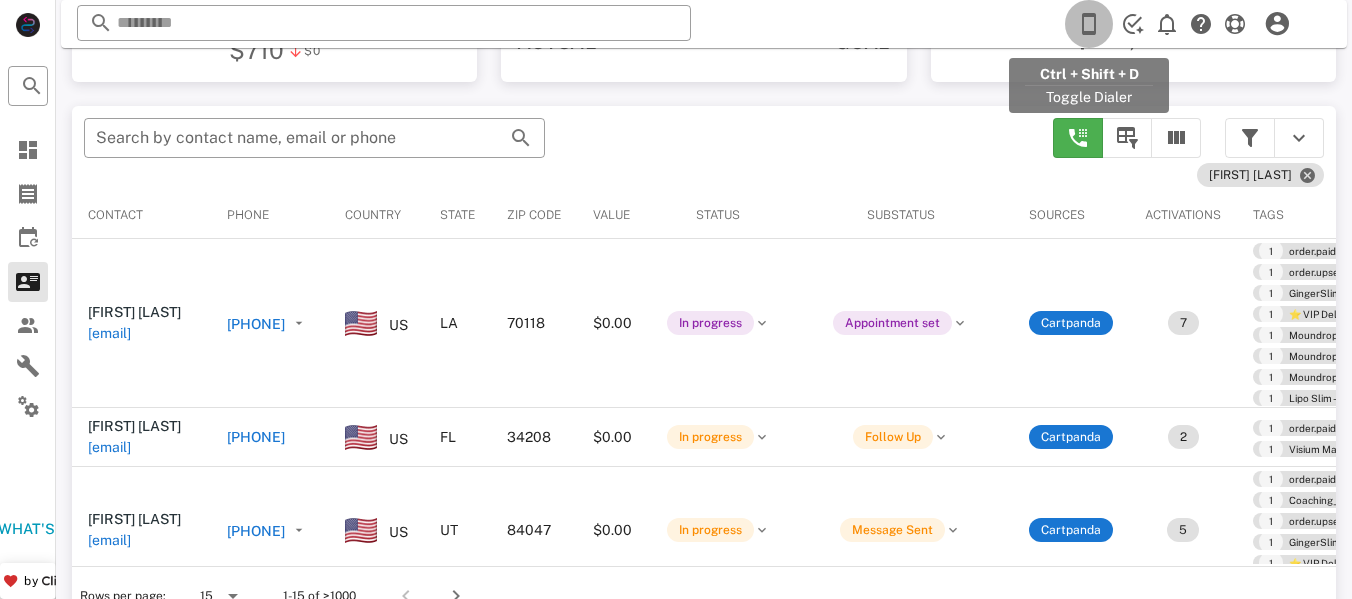 click at bounding box center (1089, 24) 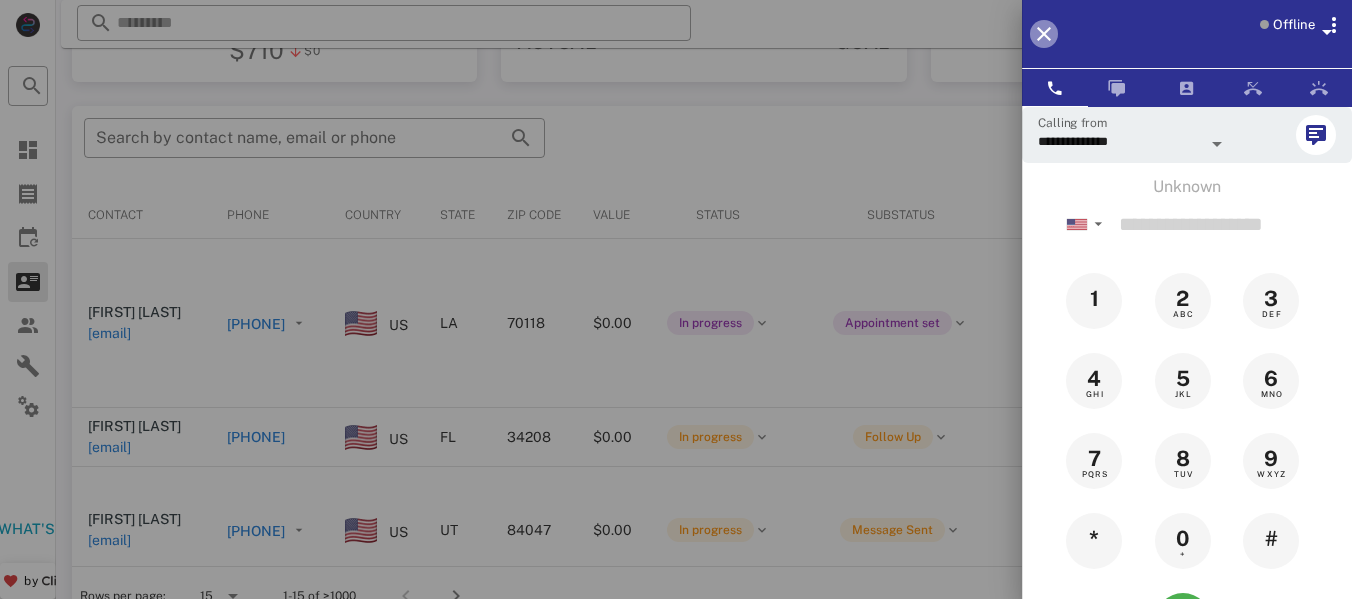 click at bounding box center (1044, 34) 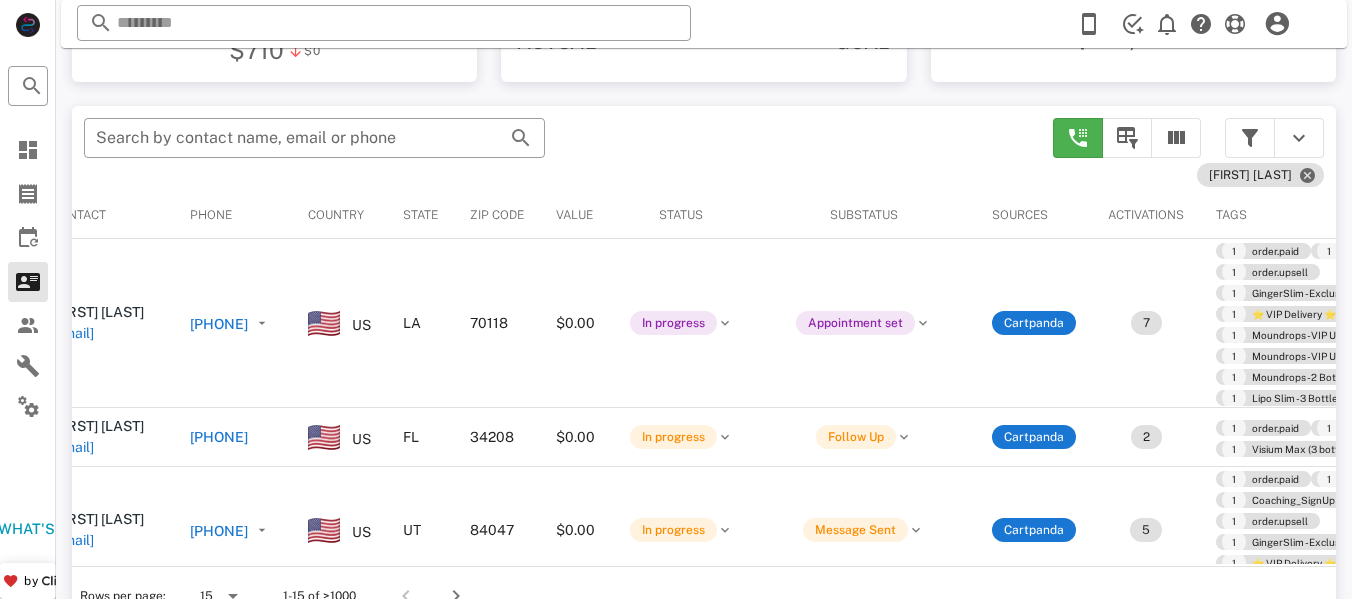 scroll, scrollTop: 0, scrollLeft: 31, axis: horizontal 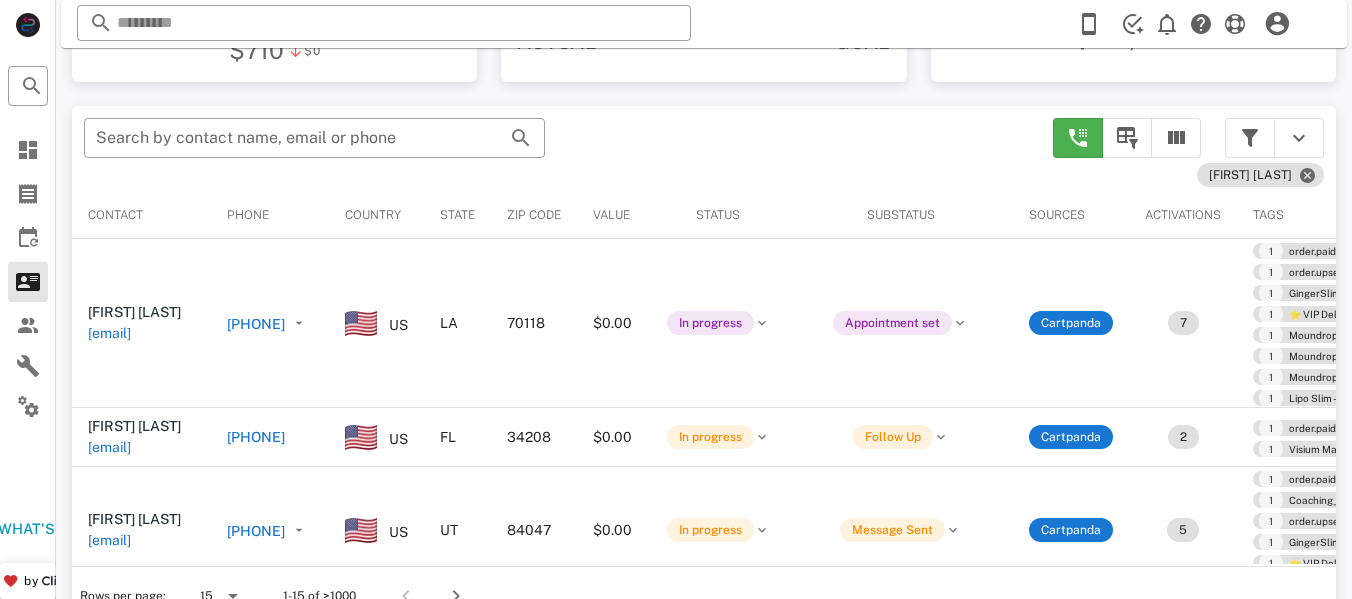 drag, startPoint x: 644, startPoint y: 568, endPoint x: 494, endPoint y: 585, distance: 150.96027 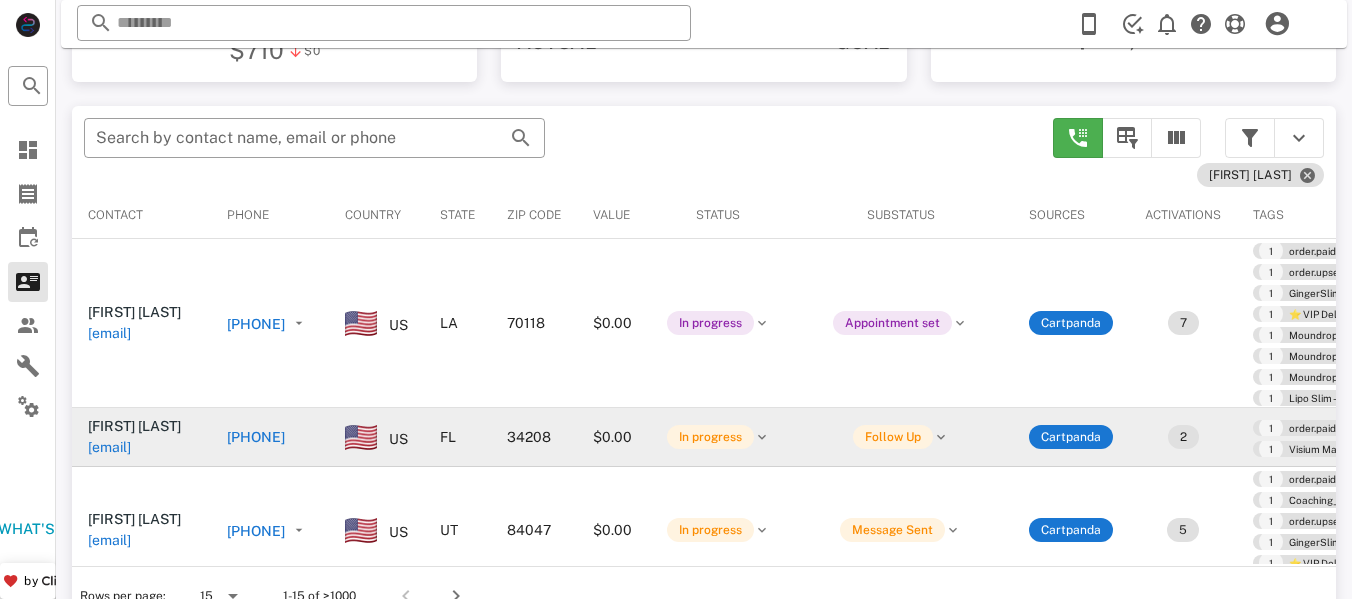 click on "[PHONE]" at bounding box center [256, 437] 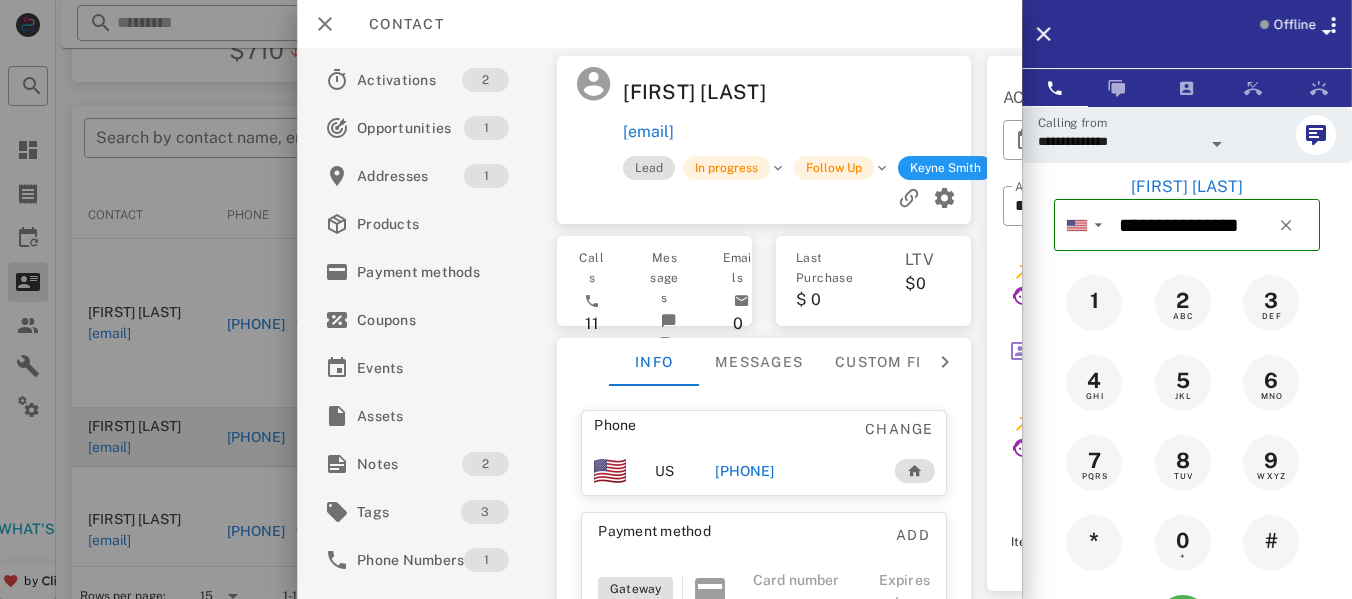 drag, startPoint x: 568, startPoint y: 26, endPoint x: 479, endPoint y: 31, distance: 89.140335 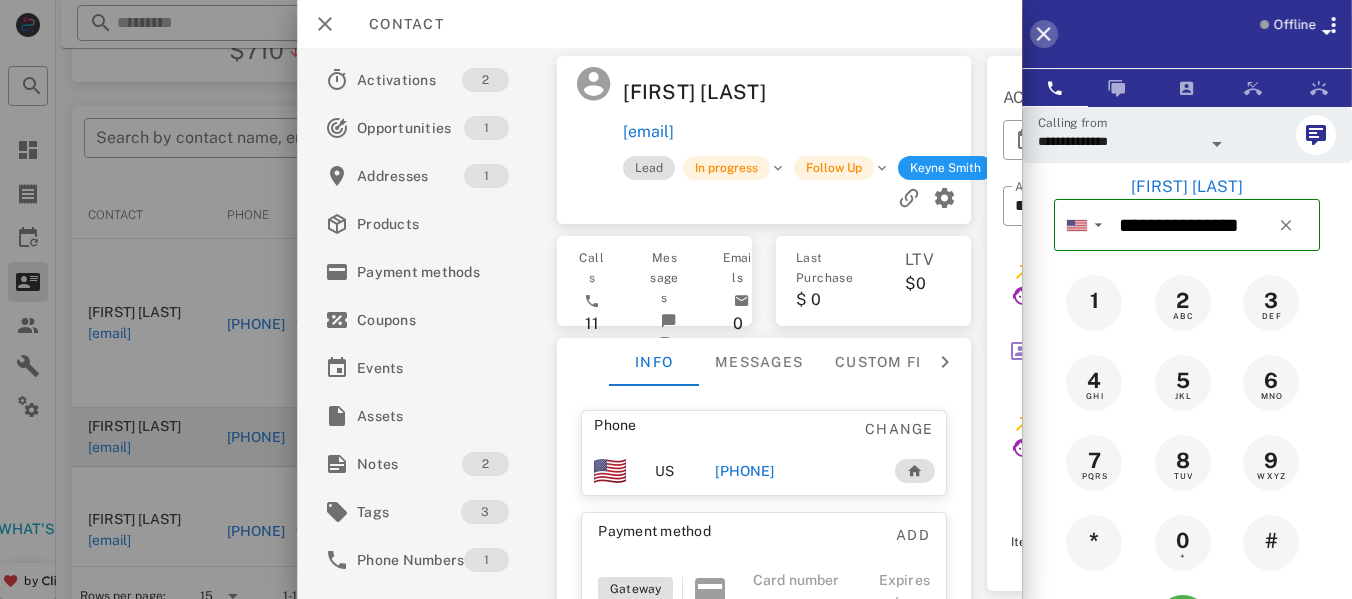 click at bounding box center [1044, 34] 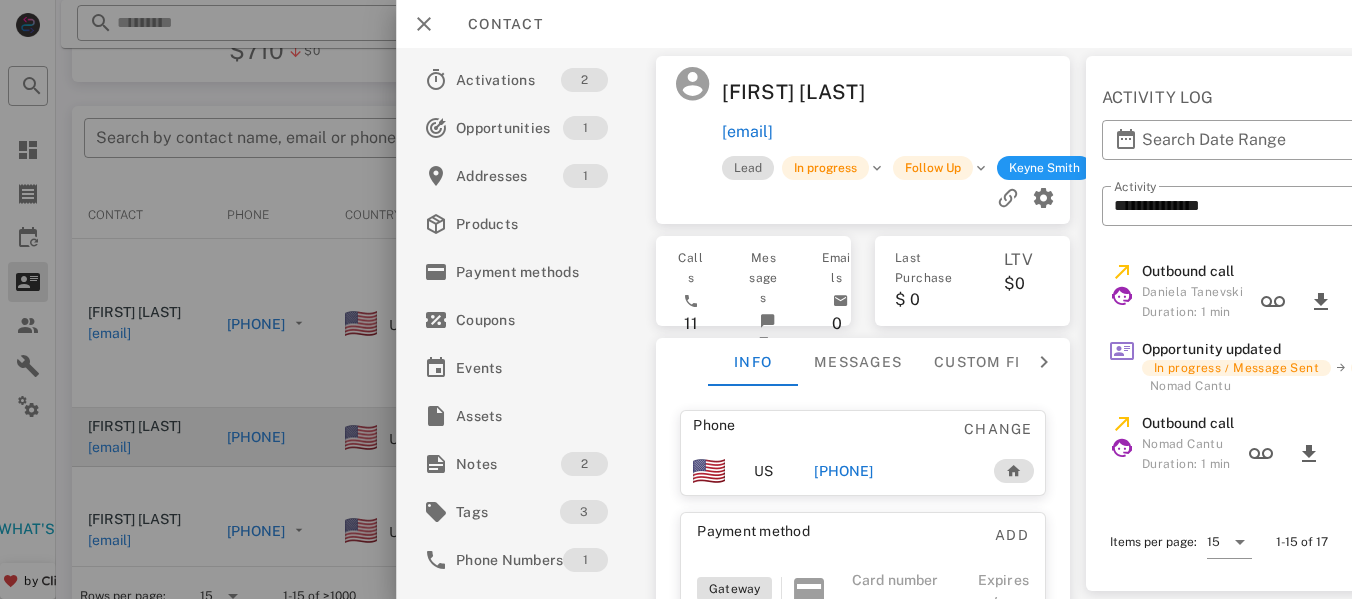 type 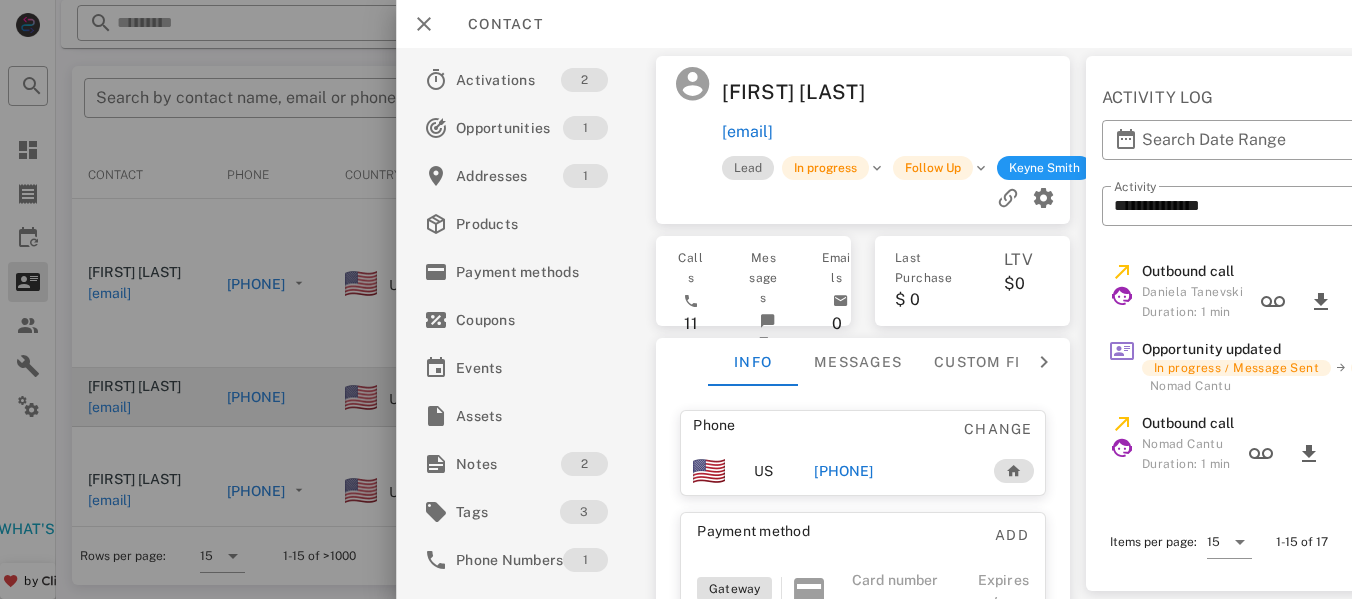 scroll, scrollTop: 338, scrollLeft: 0, axis: vertical 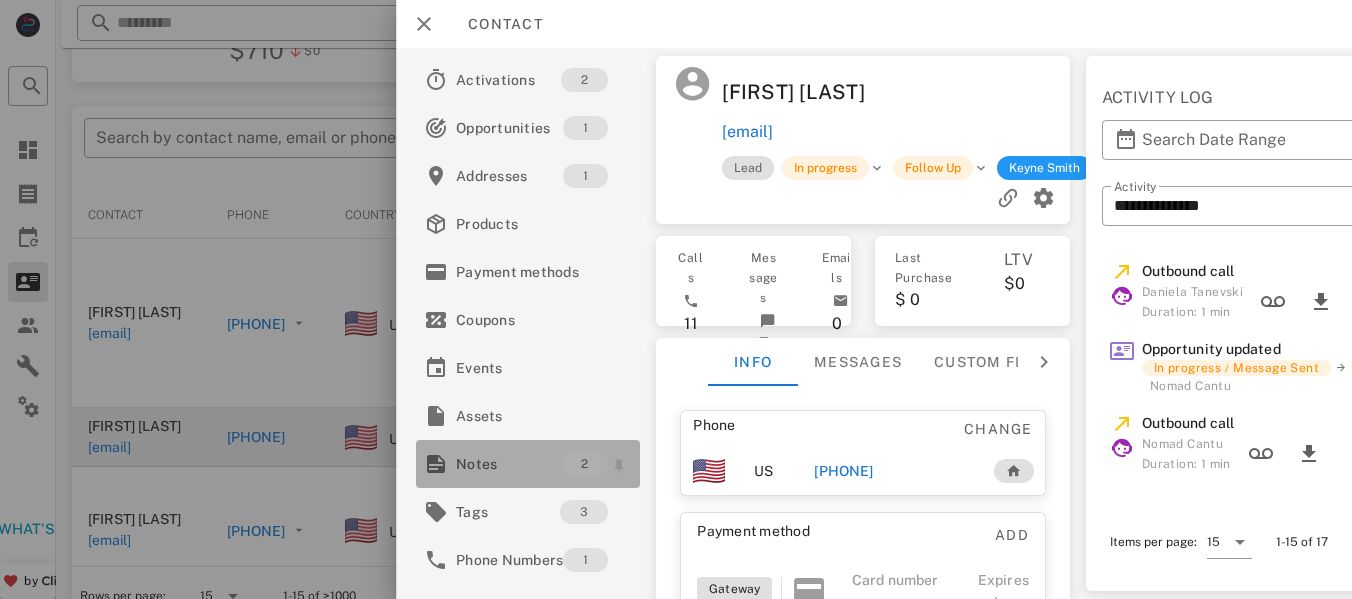 click on "Notes" at bounding box center [508, 464] 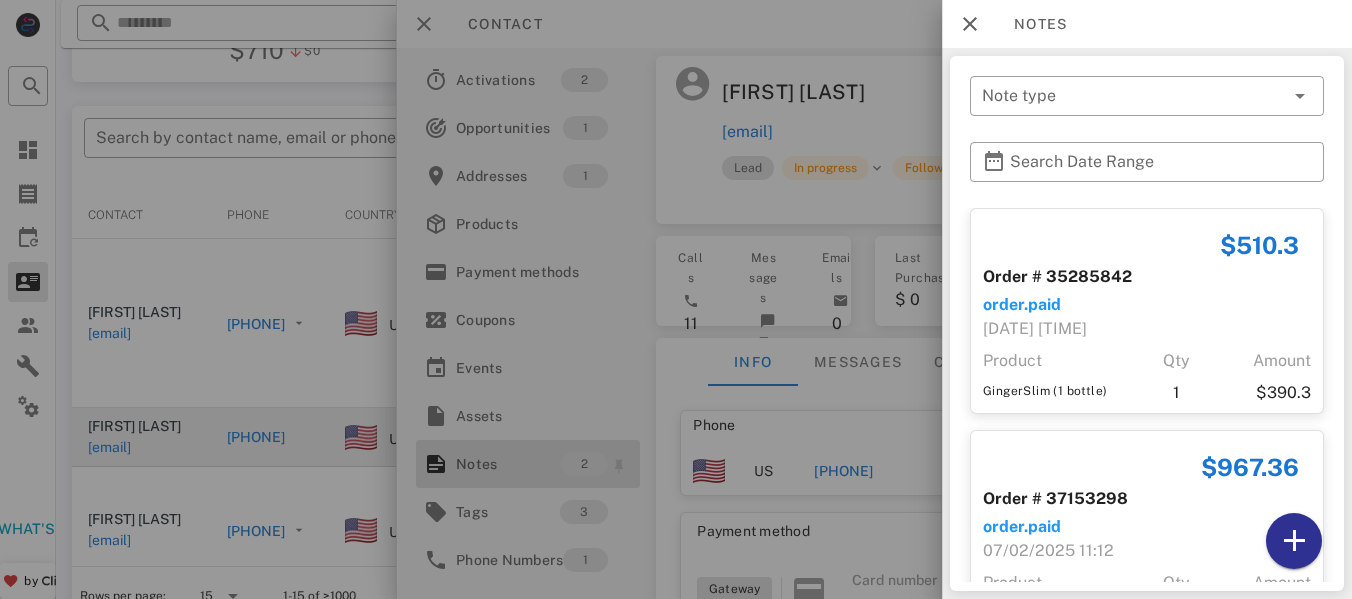 scroll, scrollTop: 40, scrollLeft: 0, axis: vertical 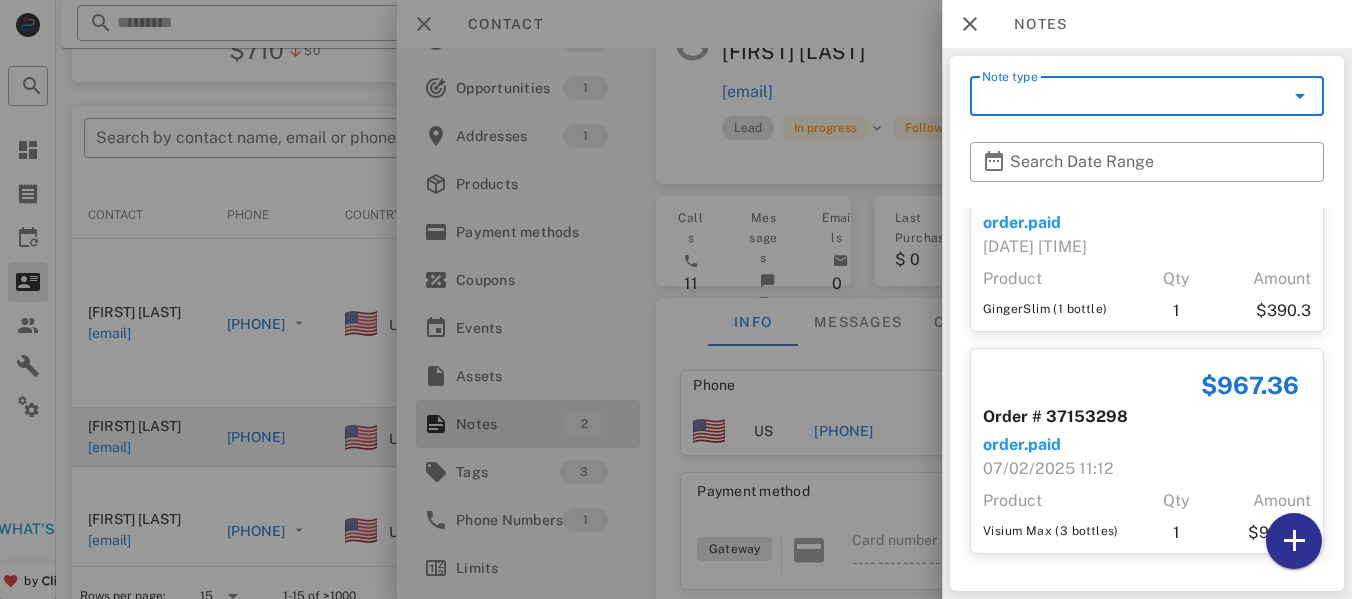 click on "Note type" at bounding box center (1133, 96) 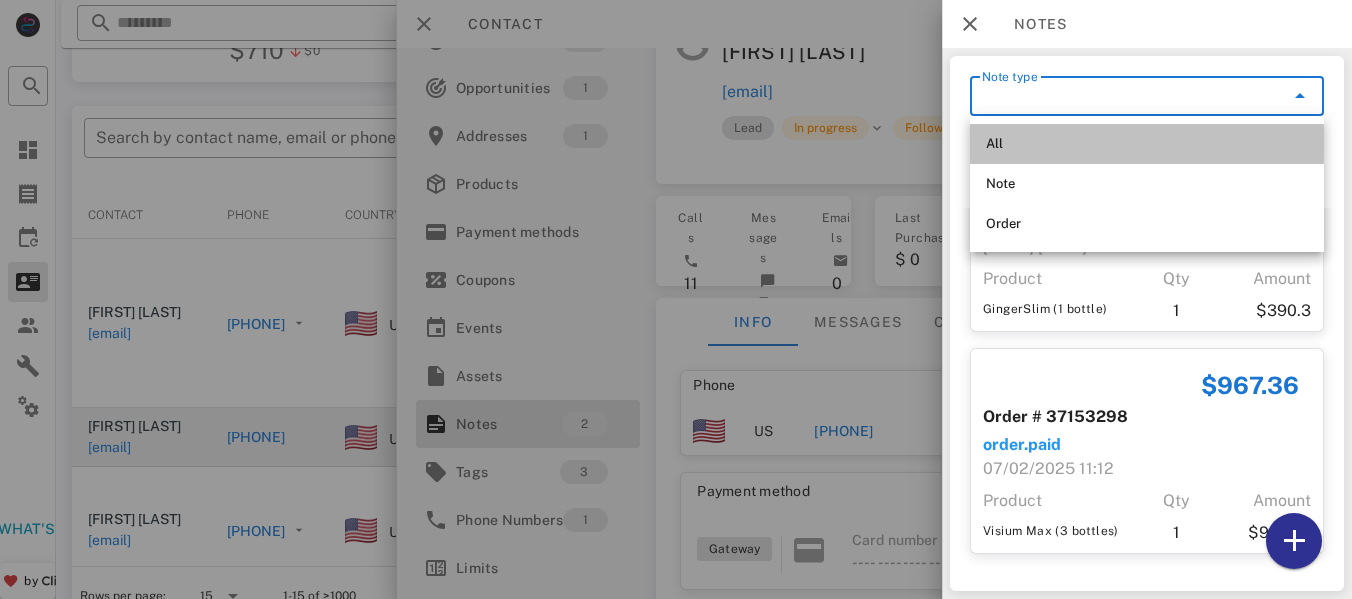click on "All" at bounding box center [1147, 144] 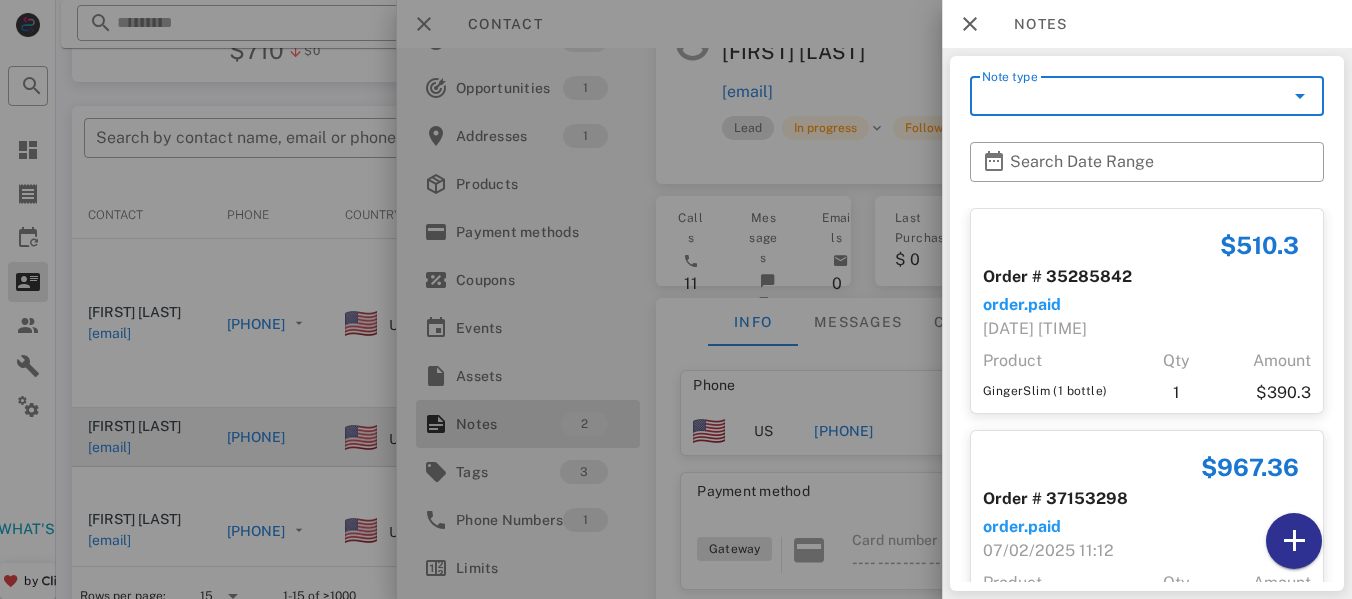 click on "Note type" at bounding box center (1133, 96) 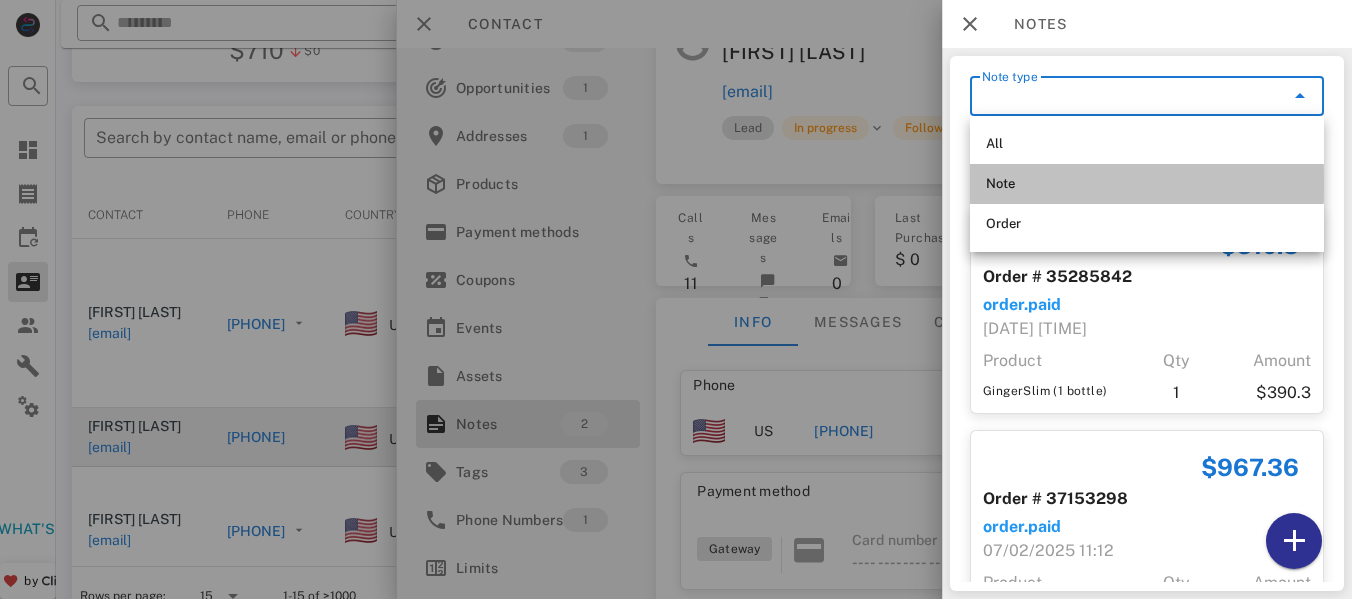 click on "Note" at bounding box center [1147, 184] 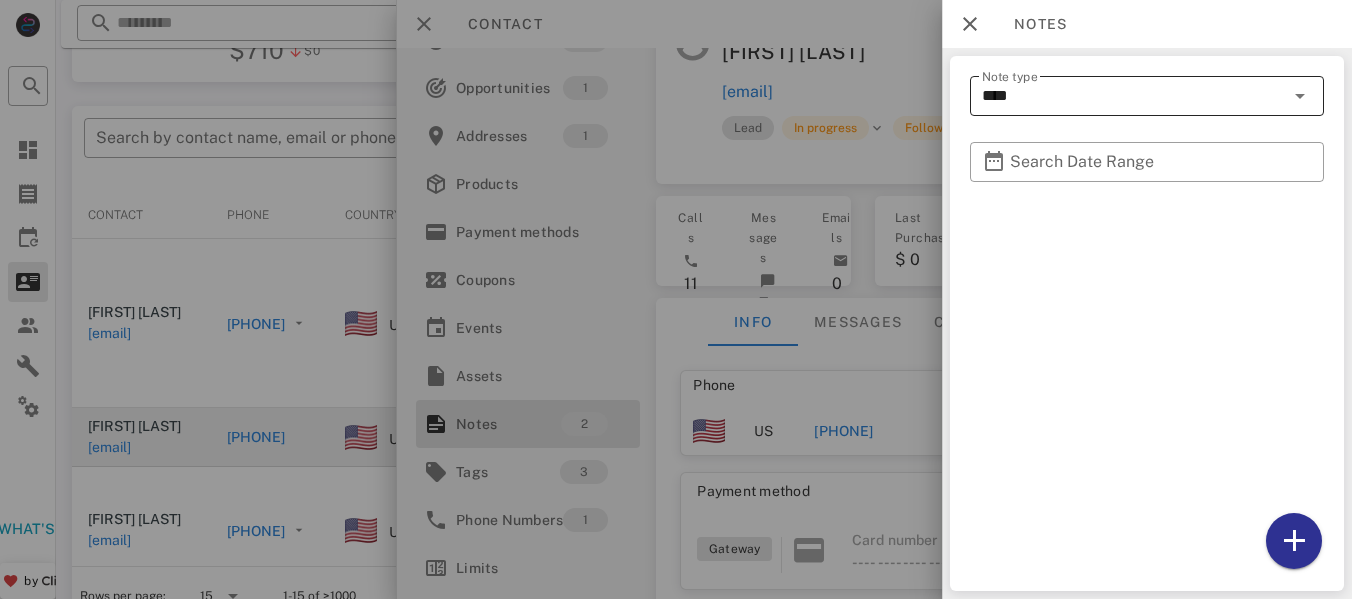 click on "****" at bounding box center [1133, 96] 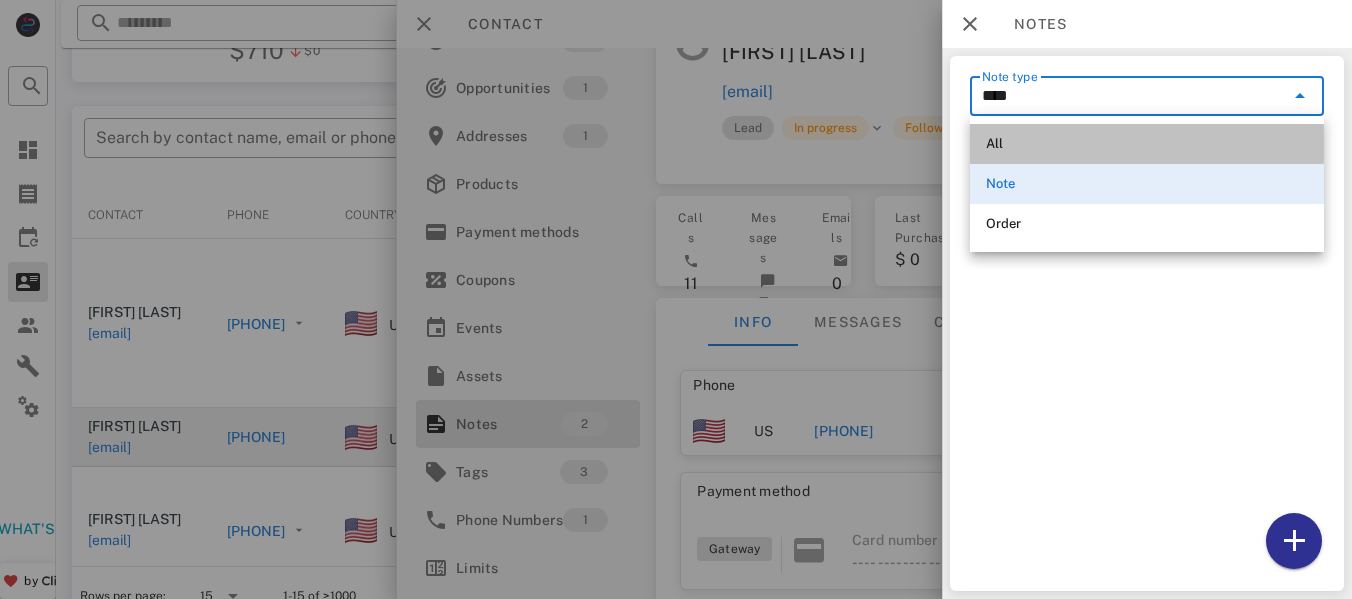 click on "All" at bounding box center [1147, 144] 